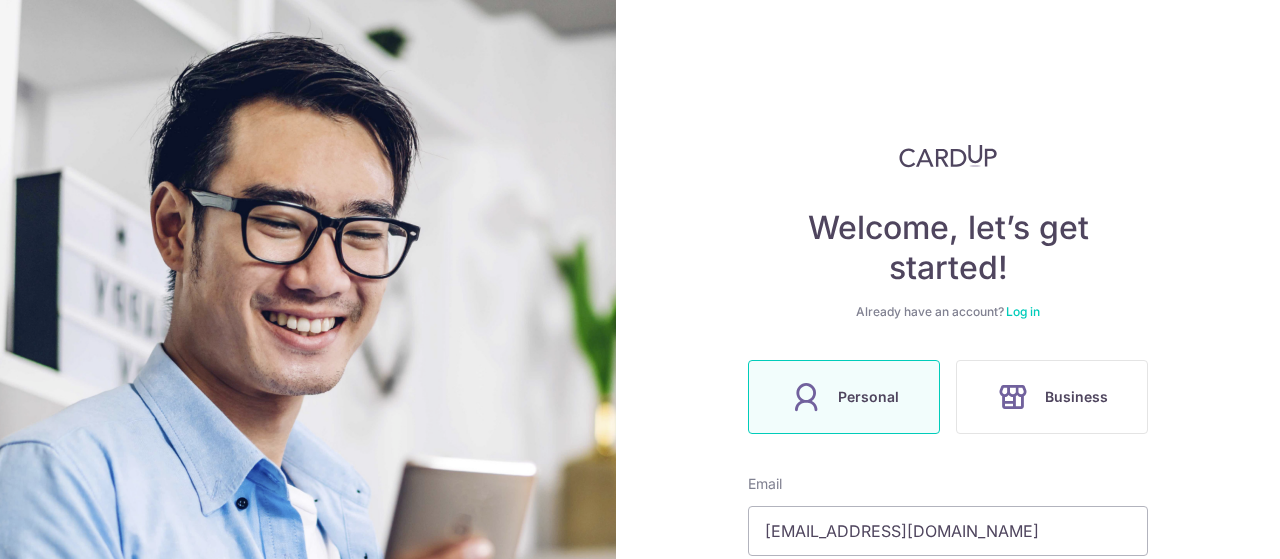 scroll, scrollTop: 0, scrollLeft: 0, axis: both 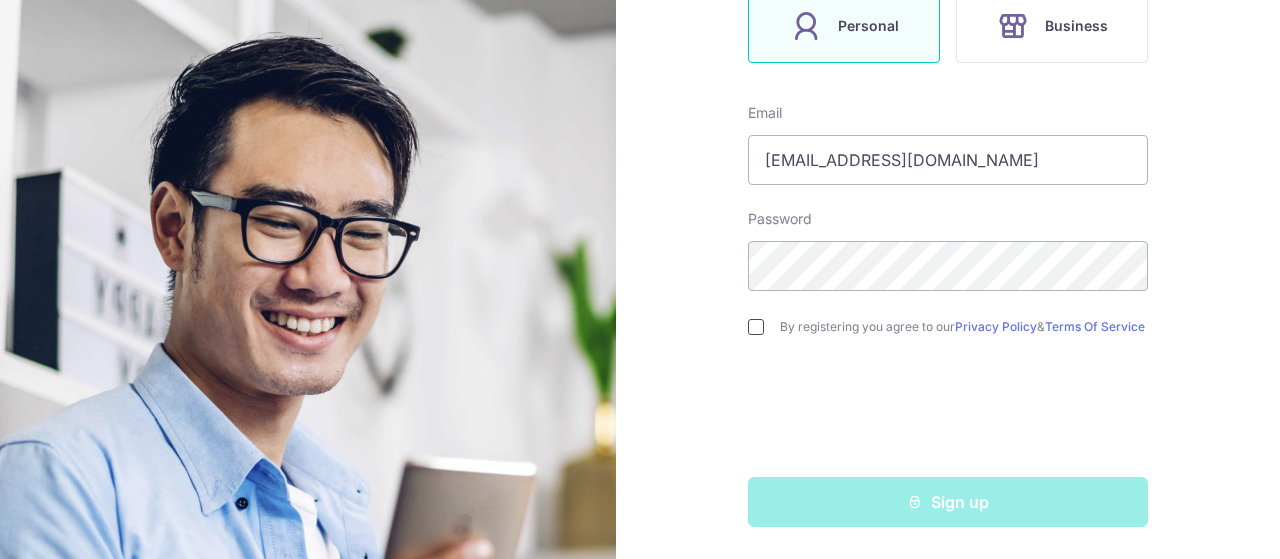 click at bounding box center (756, 327) 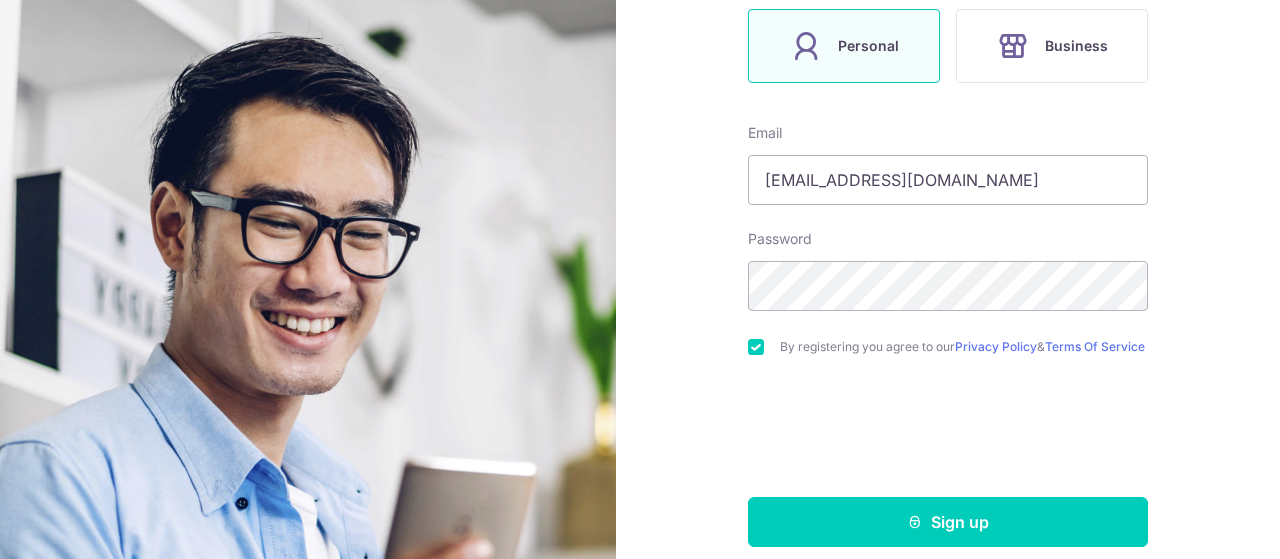 scroll, scrollTop: 377, scrollLeft: 0, axis: vertical 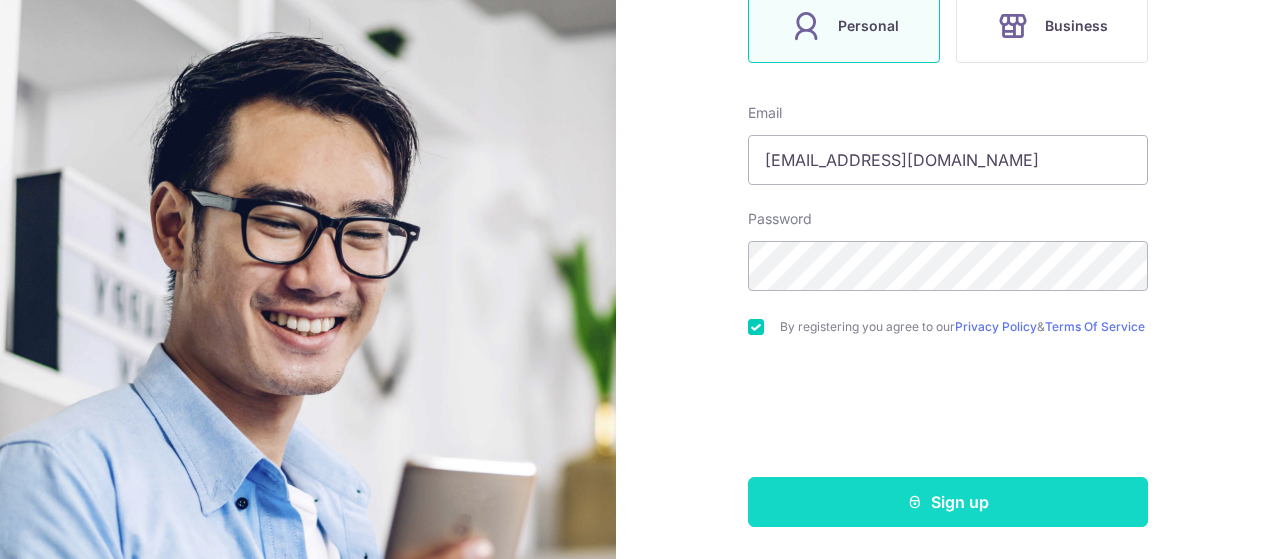 click on "Sign up" at bounding box center [948, 502] 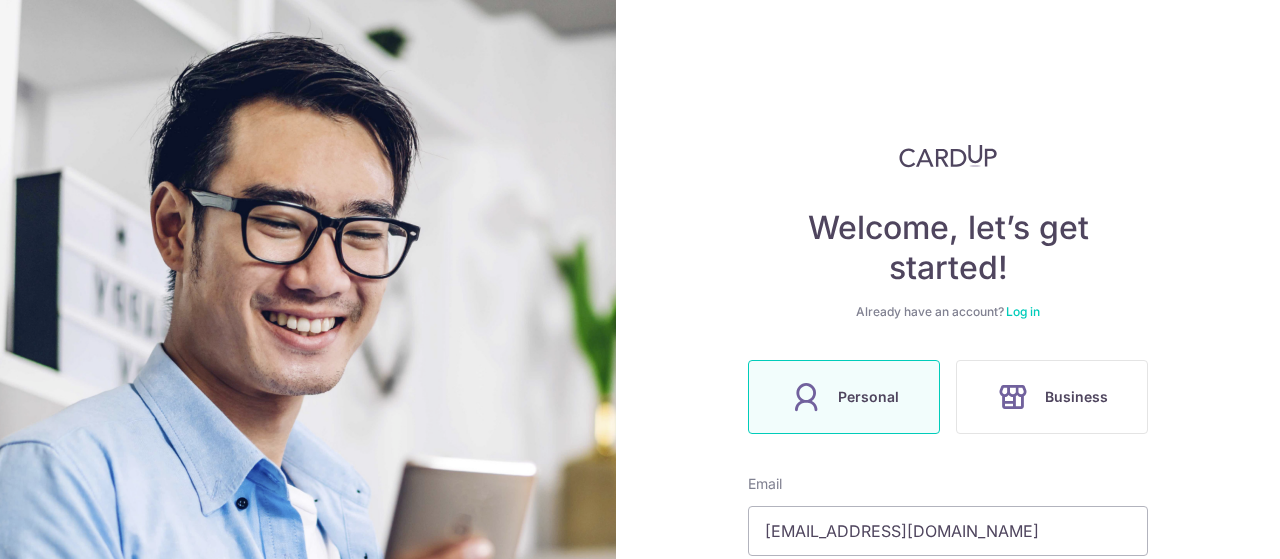 scroll, scrollTop: 0, scrollLeft: 0, axis: both 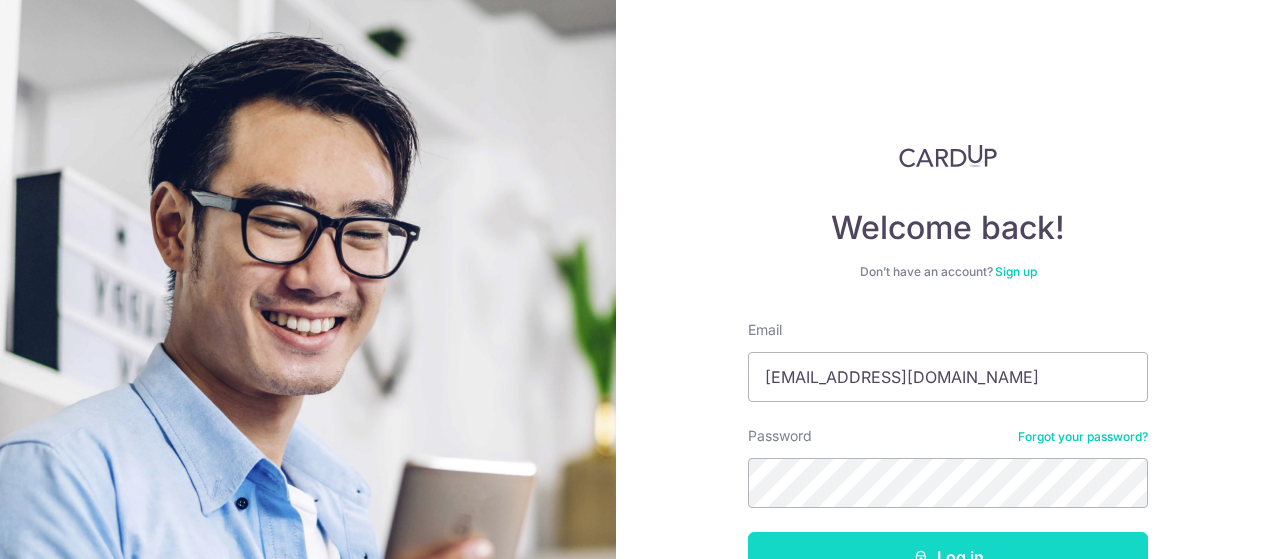 click on "Log in" at bounding box center [948, 557] 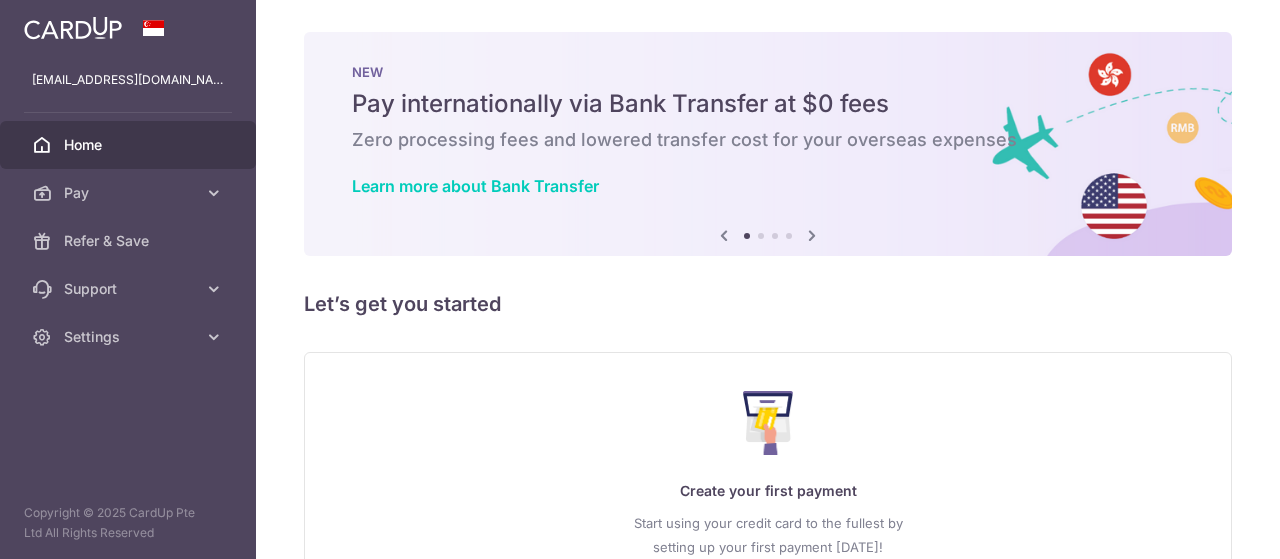 scroll, scrollTop: 0, scrollLeft: 0, axis: both 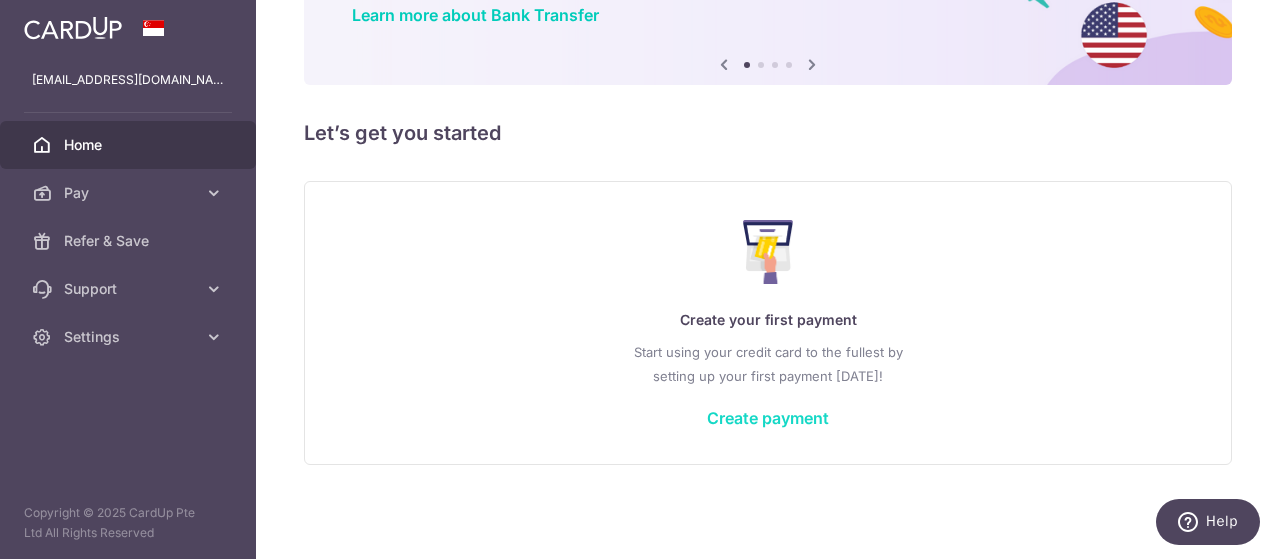 click on "Create payment" at bounding box center [768, 418] 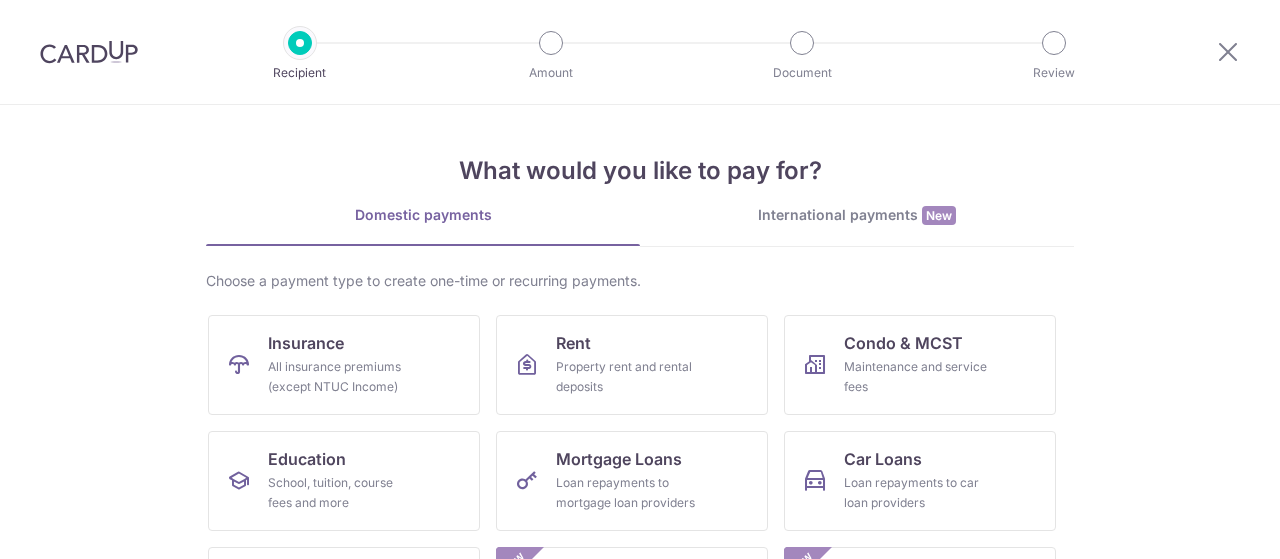 scroll, scrollTop: 0, scrollLeft: 0, axis: both 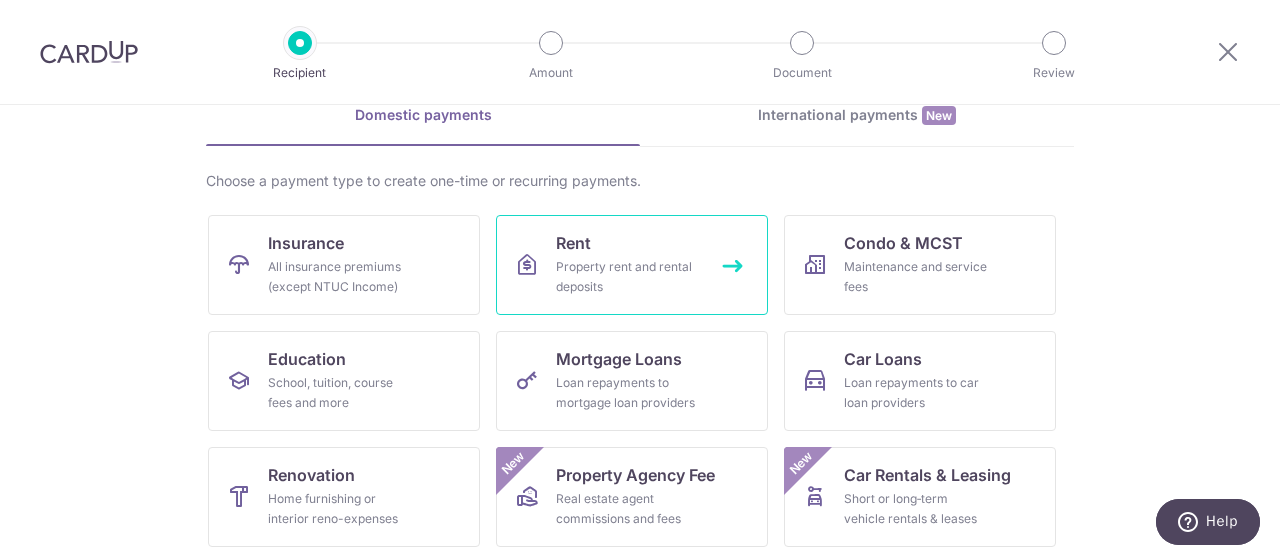 click on "Property rent and rental deposits" at bounding box center (628, 277) 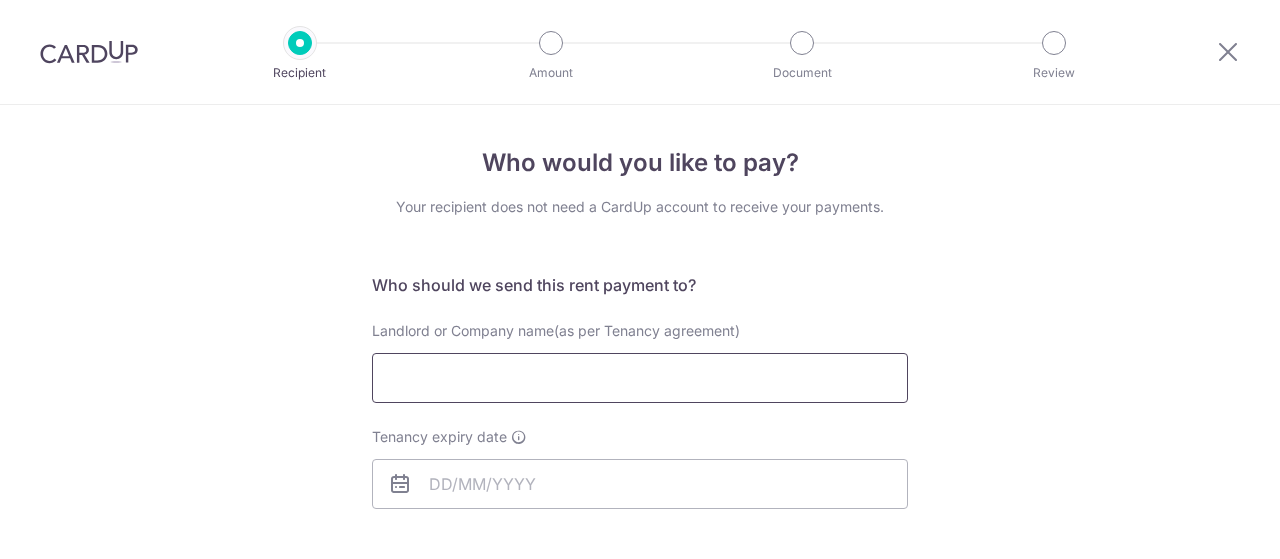 scroll, scrollTop: 0, scrollLeft: 0, axis: both 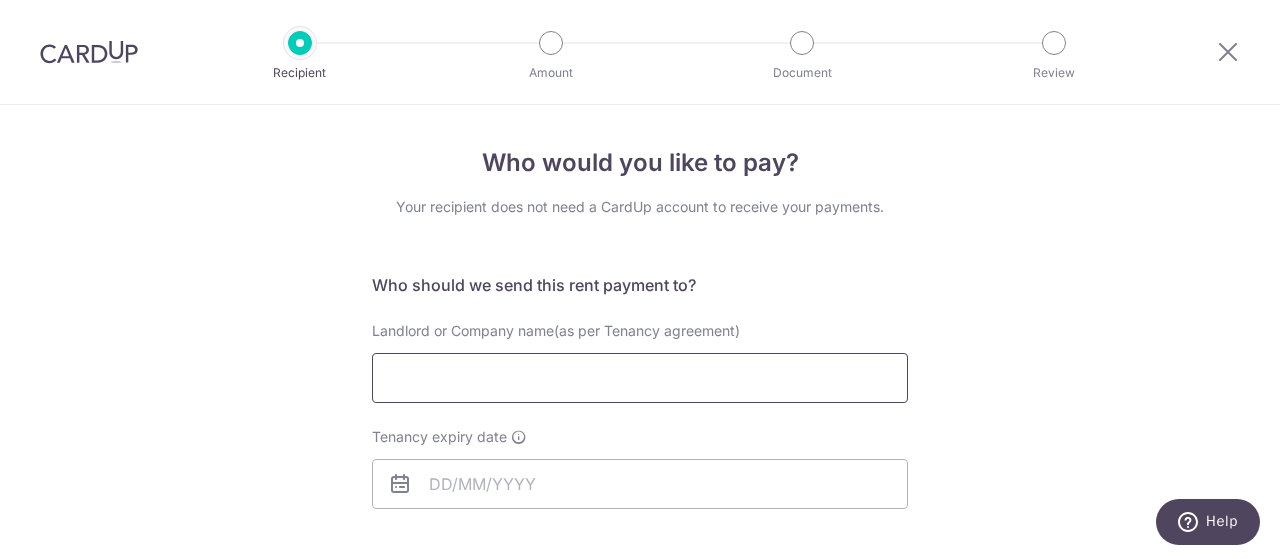 click on "Landlord or Company name(as per Tenancy agreement)" at bounding box center (640, 378) 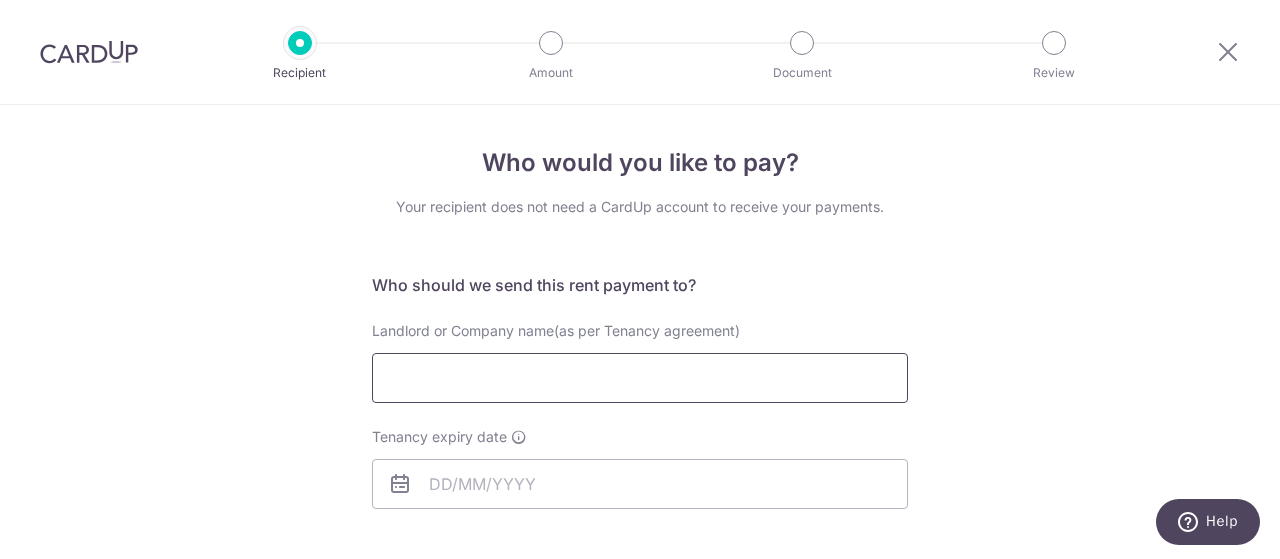 paste on "Tan Soo Yong:at" 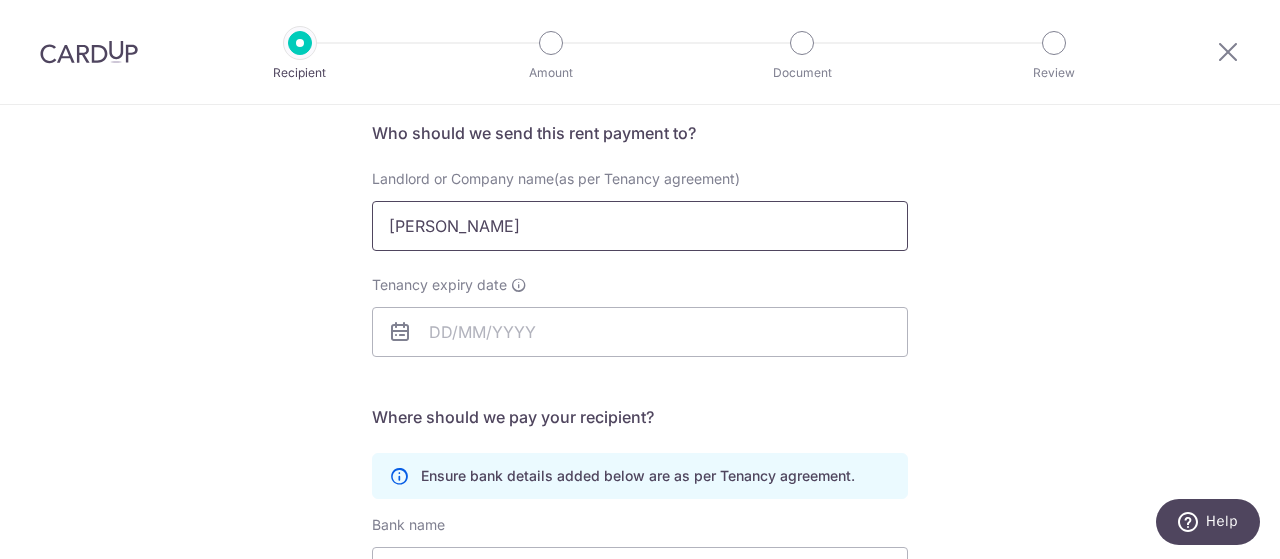 scroll, scrollTop: 200, scrollLeft: 0, axis: vertical 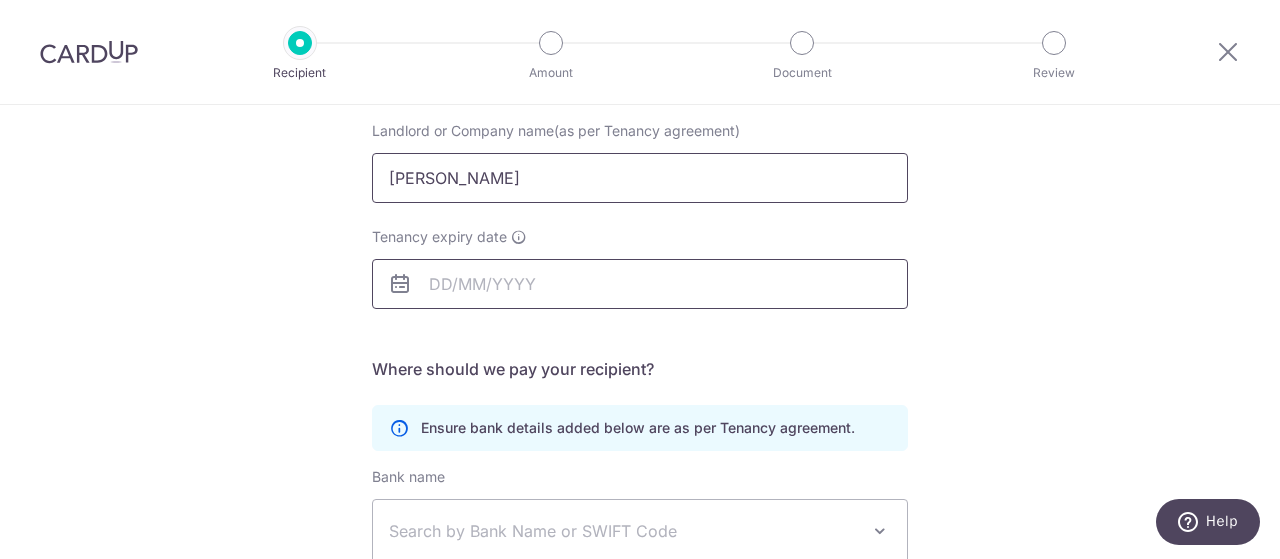 type on "Tan Soo Yong" 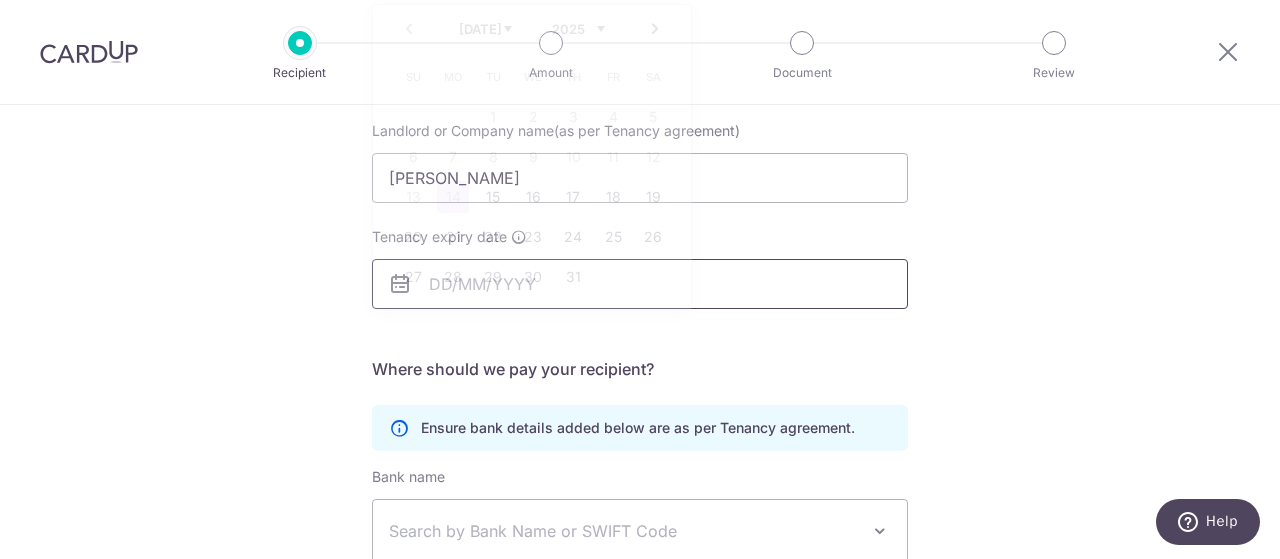 click on "Tenancy expiry date" at bounding box center (640, 284) 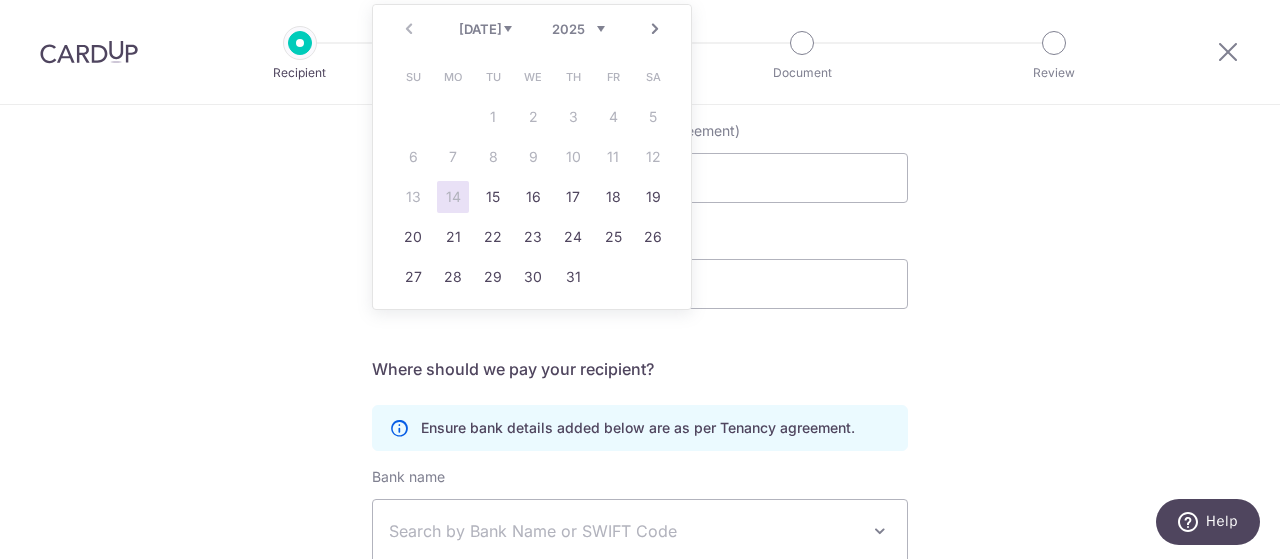 click on "Prev Next Jul Aug Sep Oct Nov Dec 2025 2026 2027 2028 2029 2030 2031 2032 2033 2034 2035" at bounding box center [532, 29] 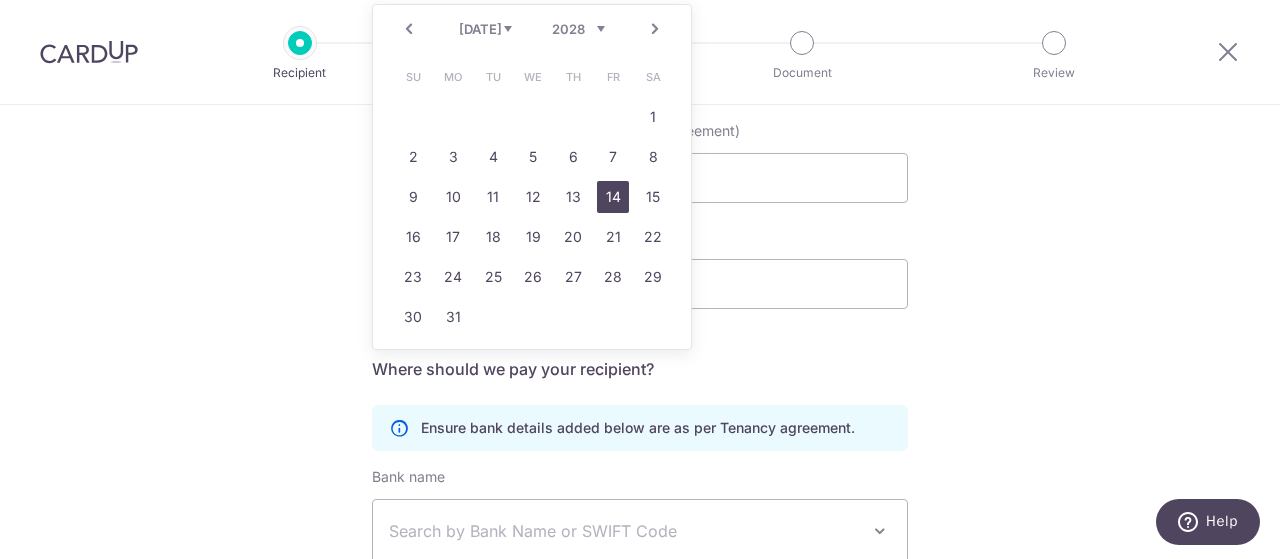 click on "Prev Next Jan Feb Mar Apr May Jun Jul Aug Sep Oct Nov Dec 2025 2026 2027 2028 2029 2030 2031 2032 2033 2034 2035 2036 2037 2038" at bounding box center [532, 29] 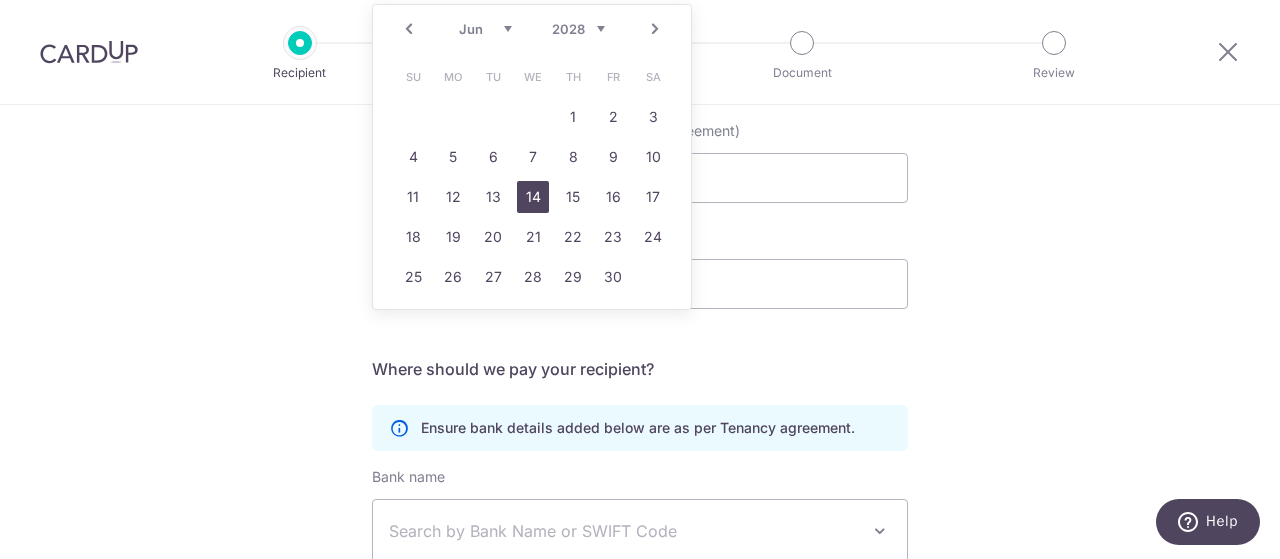 click on "14" at bounding box center (533, 197) 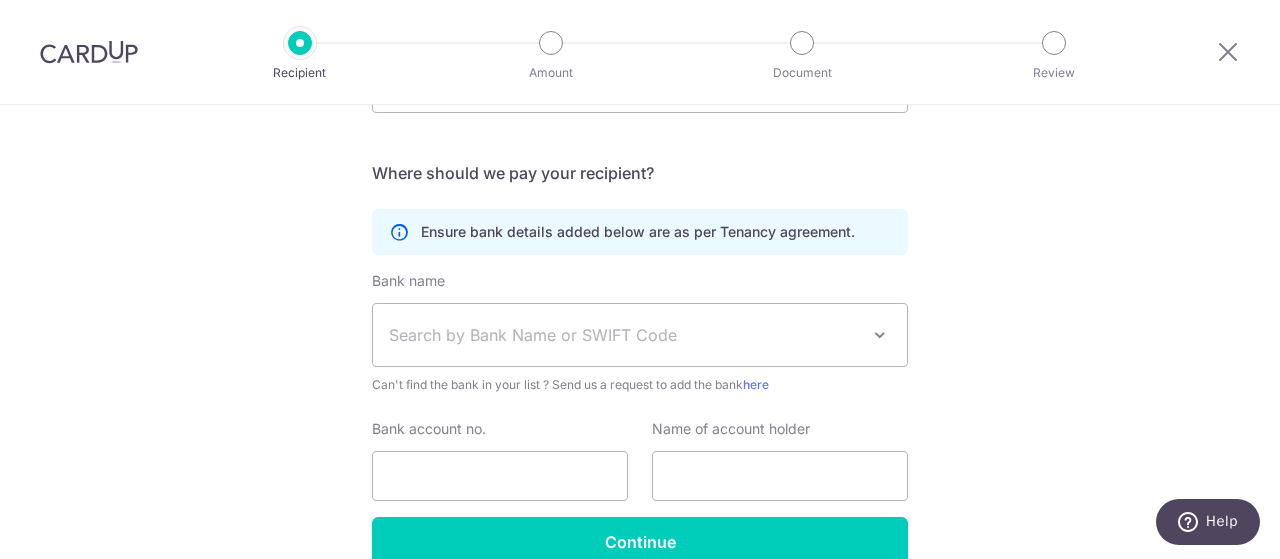 scroll, scrollTop: 400, scrollLeft: 0, axis: vertical 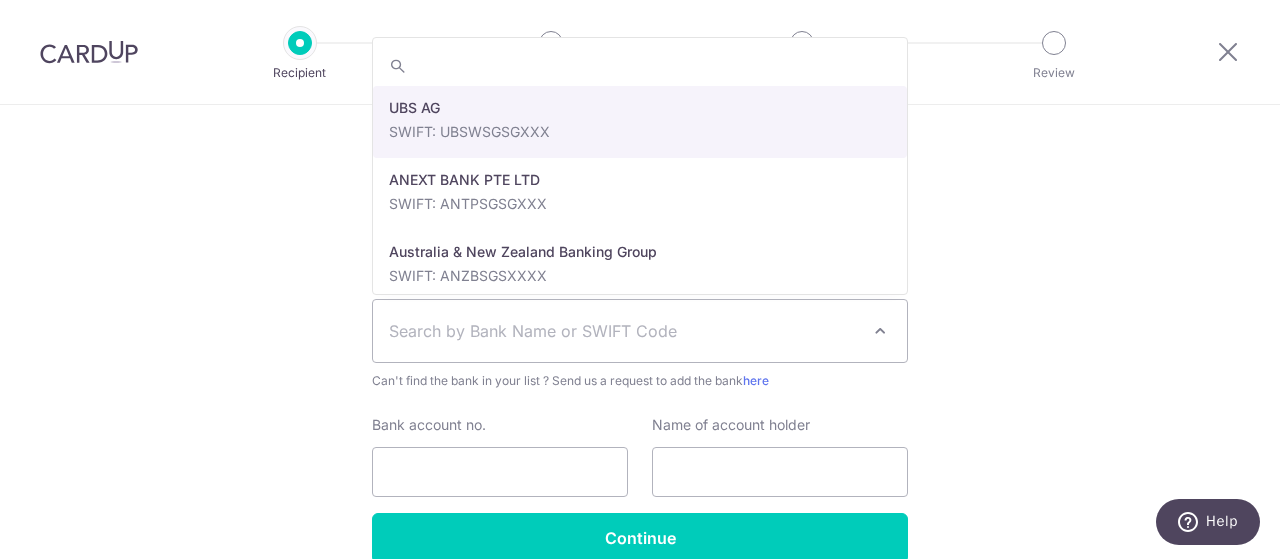 click on "Search by Bank Name or SWIFT Code" at bounding box center (624, 331) 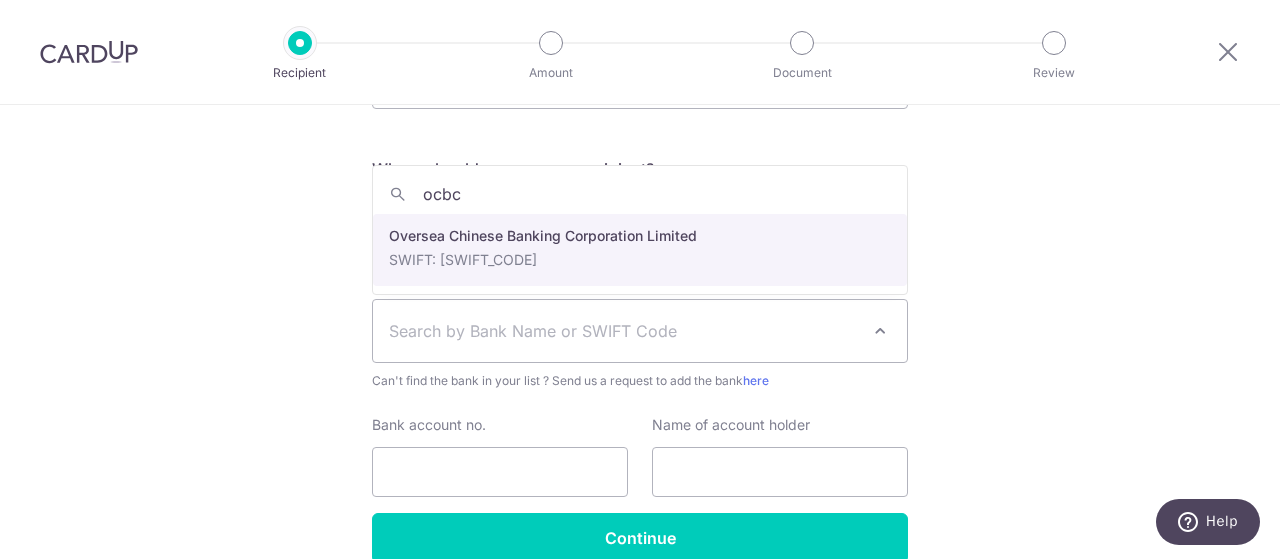 type on "ocbc" 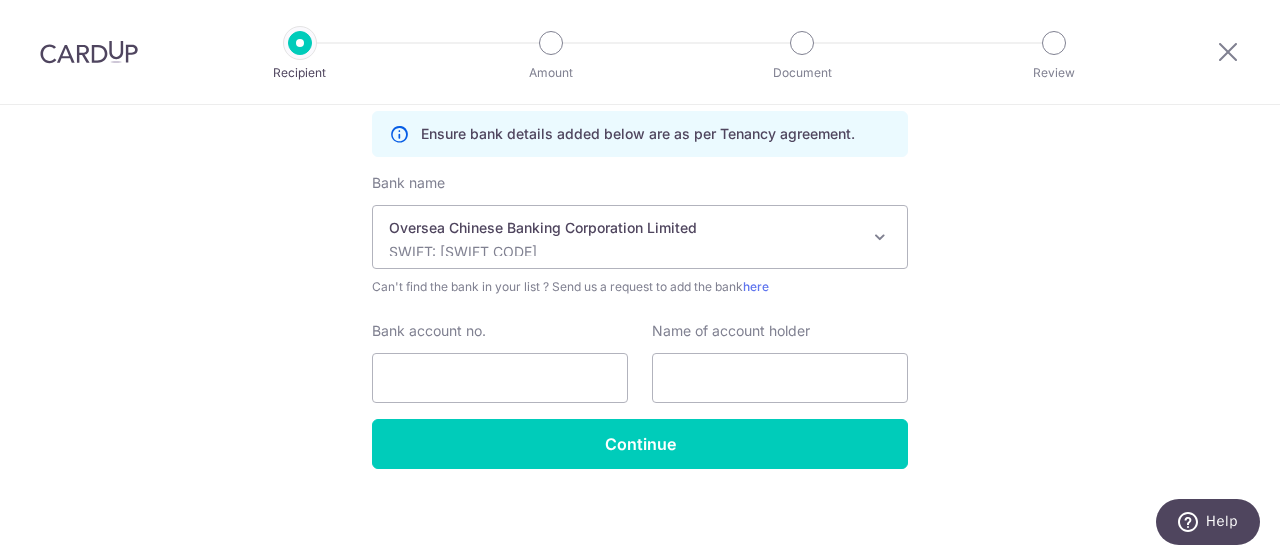 scroll, scrollTop: 497, scrollLeft: 0, axis: vertical 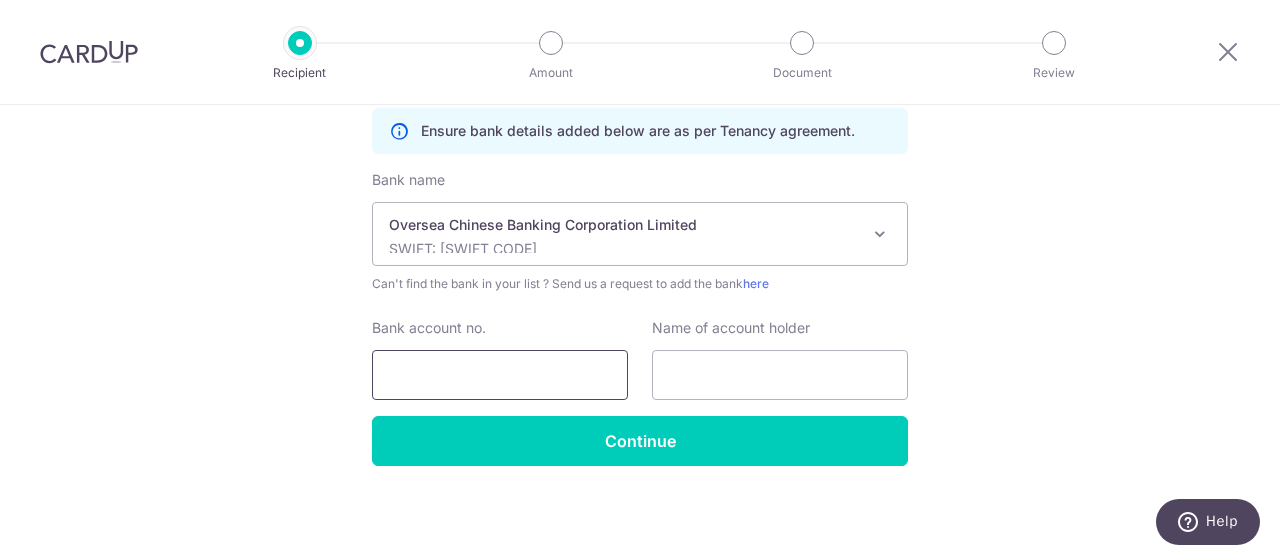 click on "Bank account no." at bounding box center (500, 375) 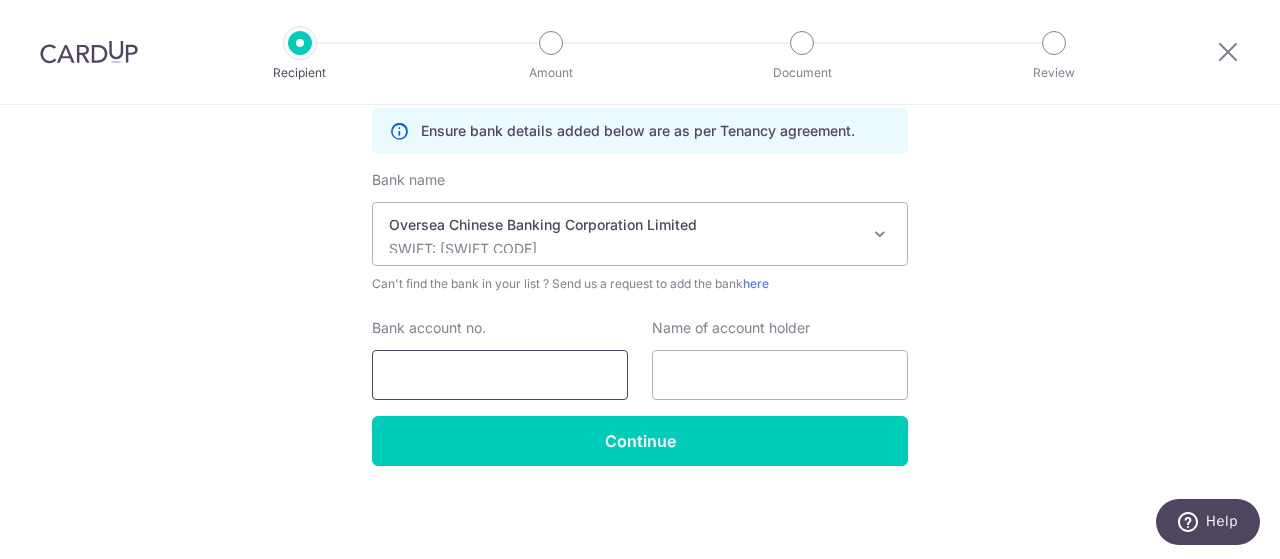 paste on "number: 594-327926-001." 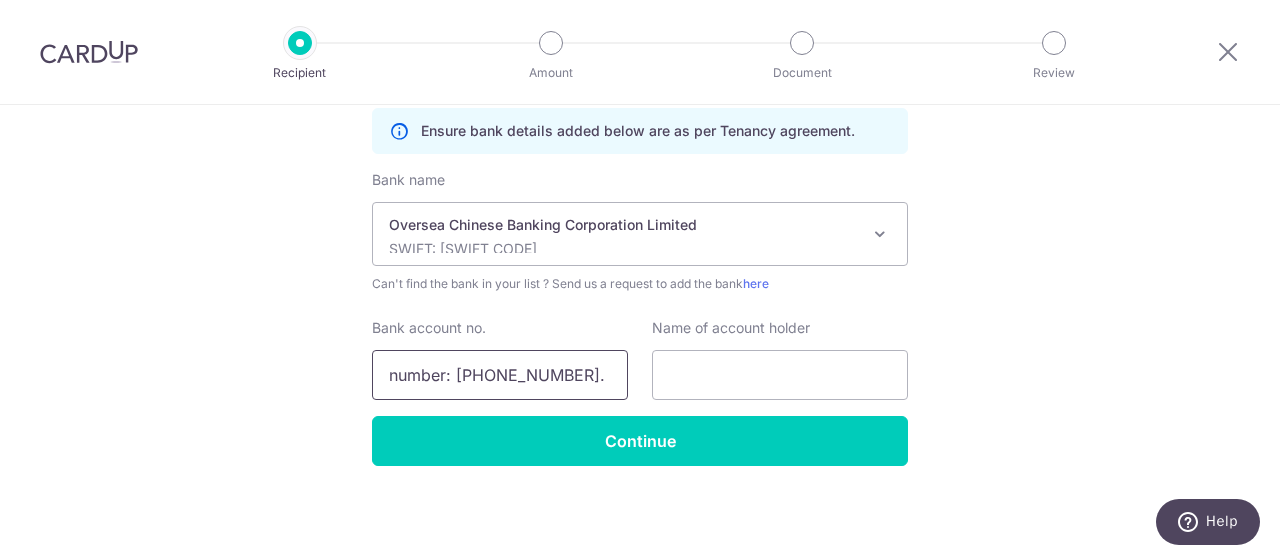drag, startPoint x: 457, startPoint y: 378, endPoint x: 263, endPoint y: 368, distance: 194.25757 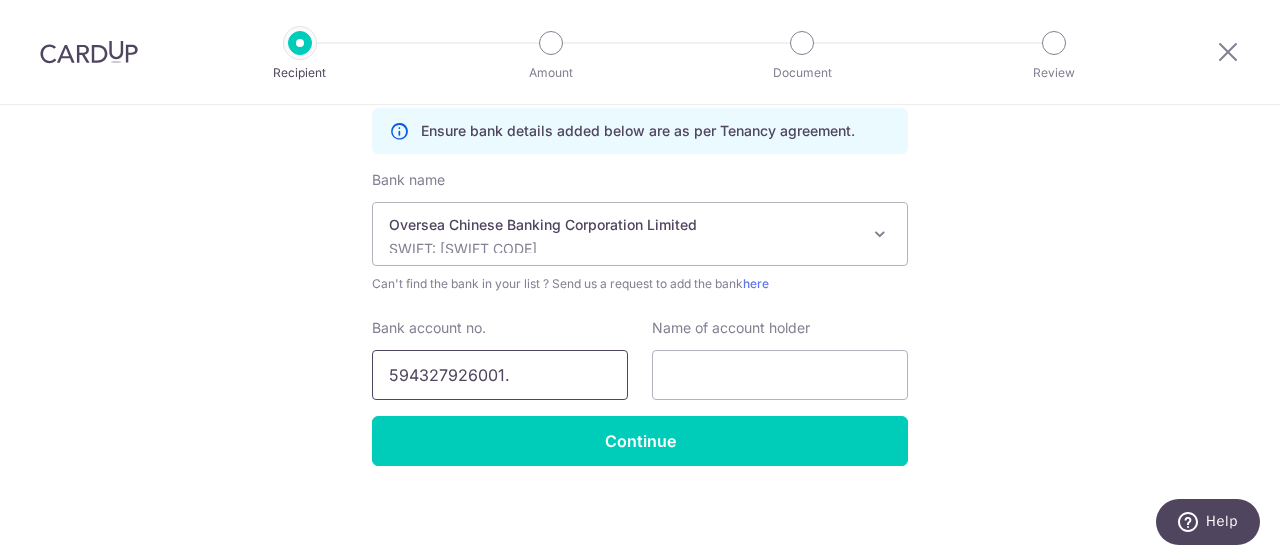 click on "594327926001." at bounding box center [500, 375] 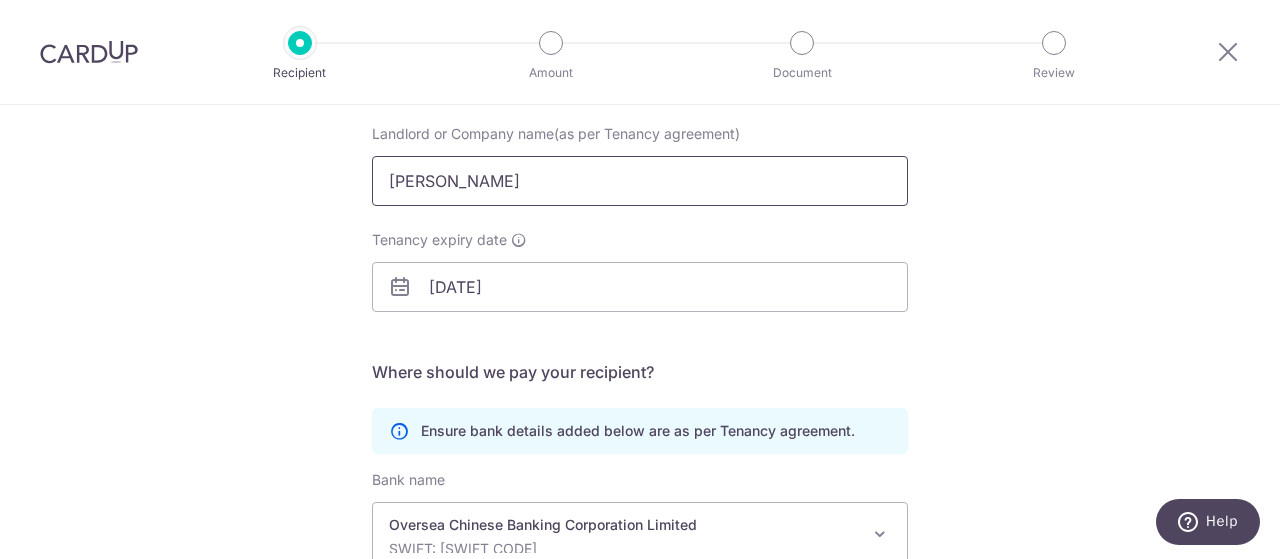 scroll, scrollTop: 497, scrollLeft: 0, axis: vertical 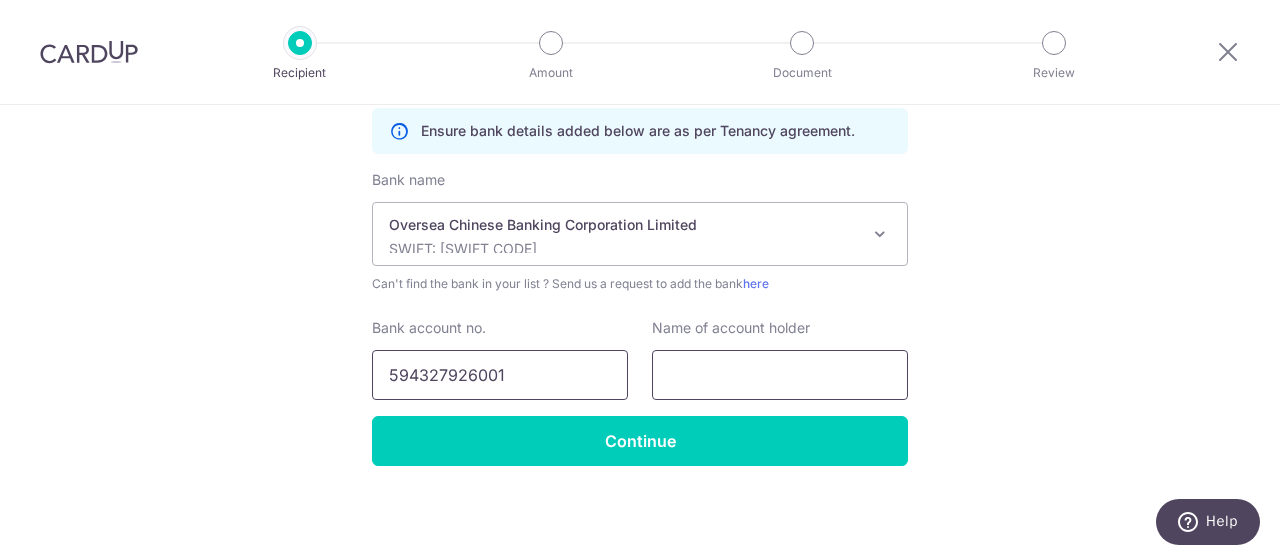 type on "594327926001" 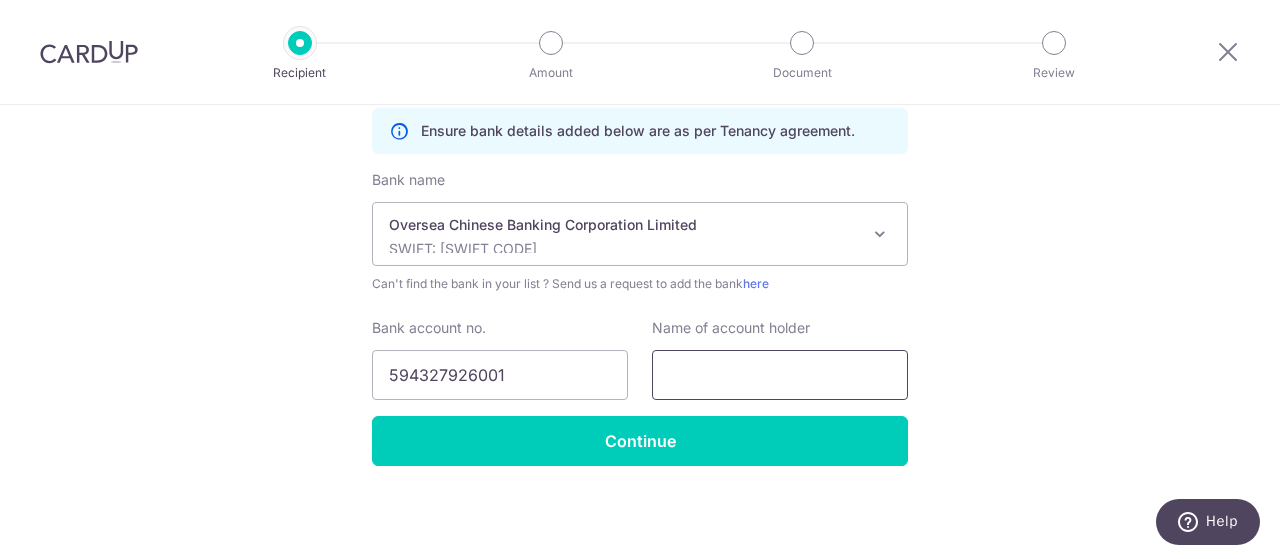 click at bounding box center [780, 375] 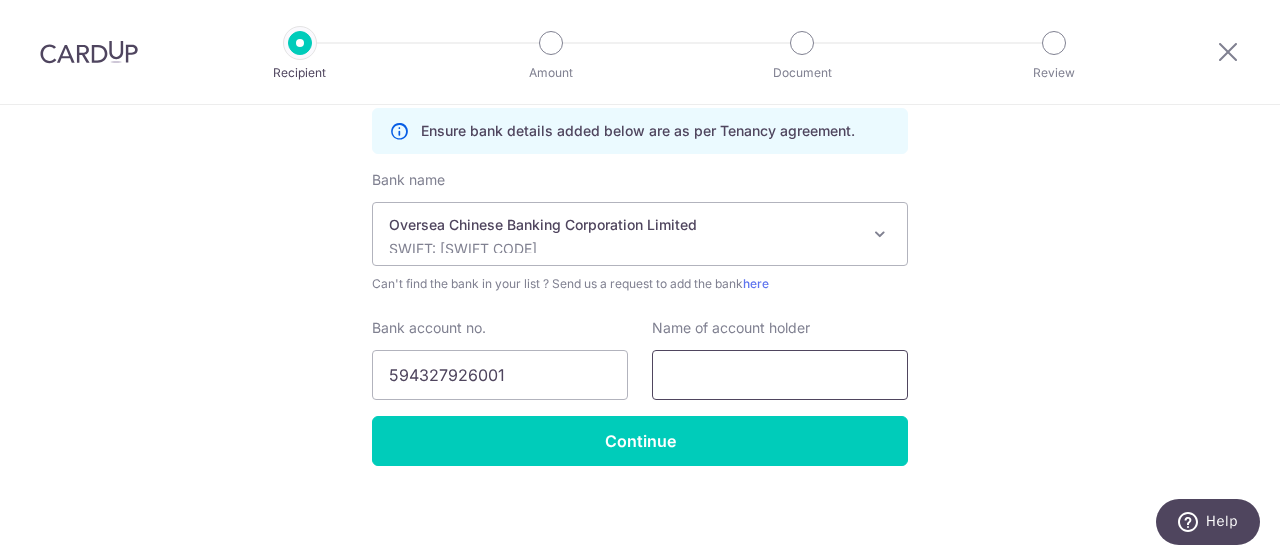 paste on "Tan Soo Yong:at" 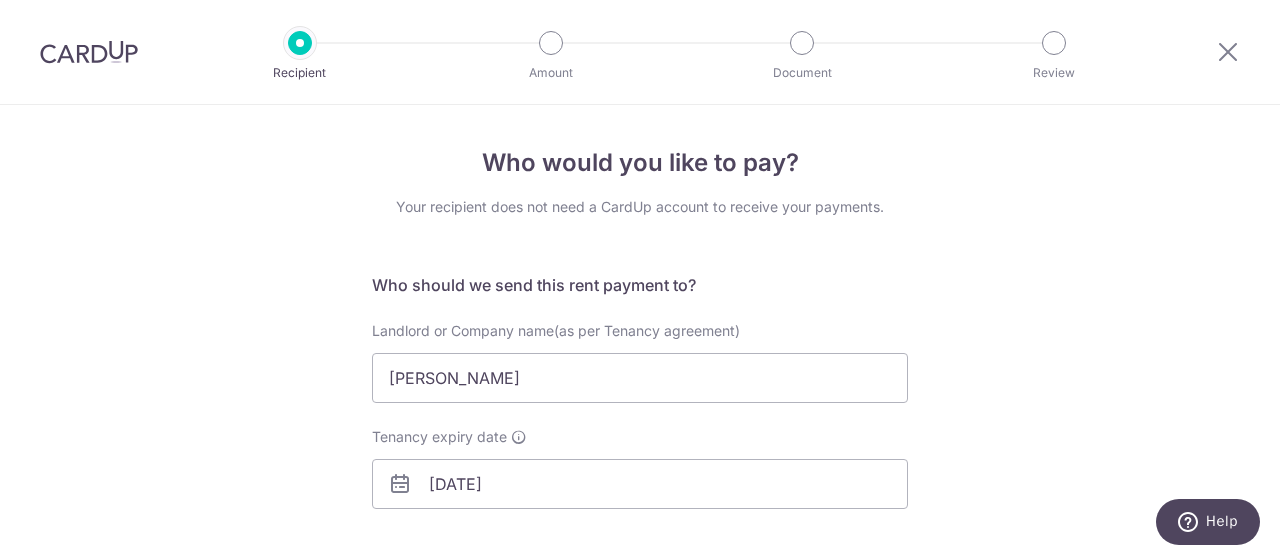 scroll, scrollTop: 497, scrollLeft: 0, axis: vertical 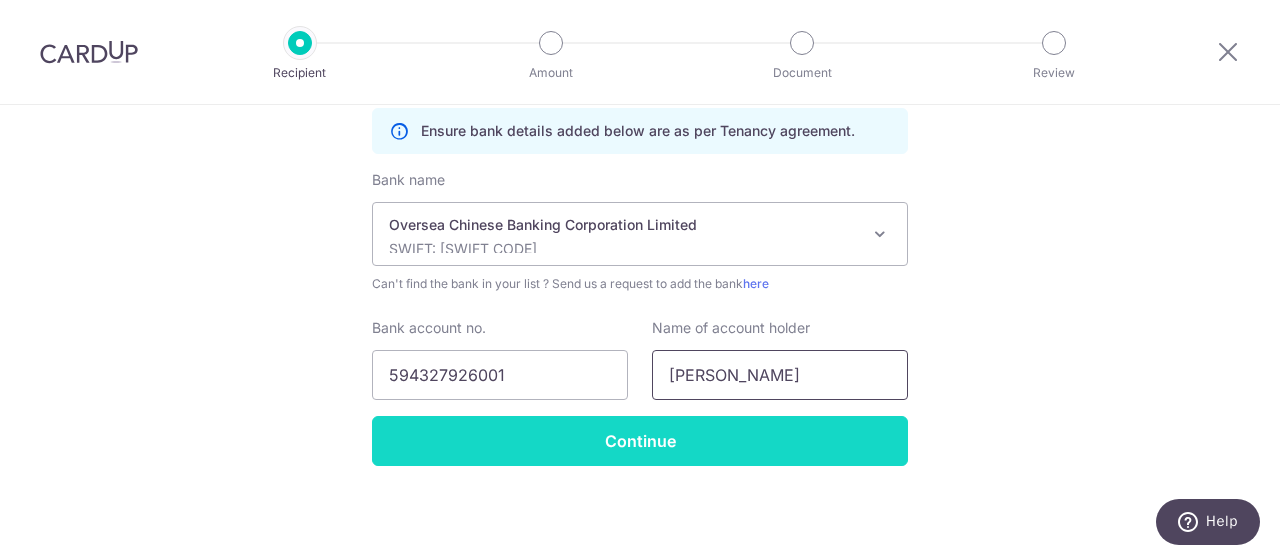 type on "Tan Soo Yong" 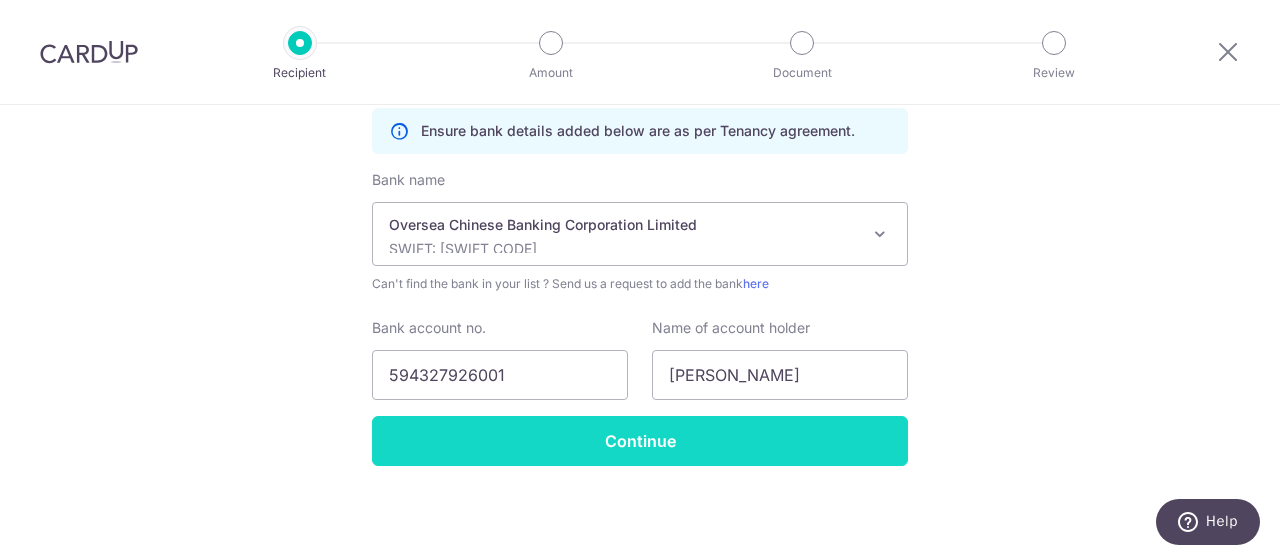 click on "Continue" at bounding box center (640, 441) 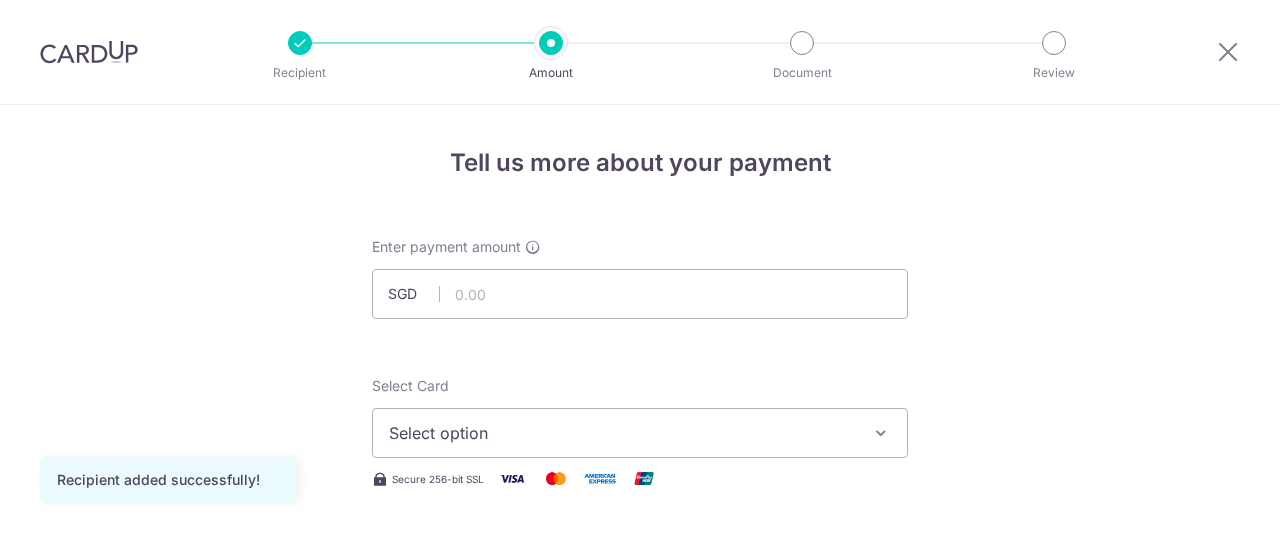 scroll, scrollTop: 0, scrollLeft: 0, axis: both 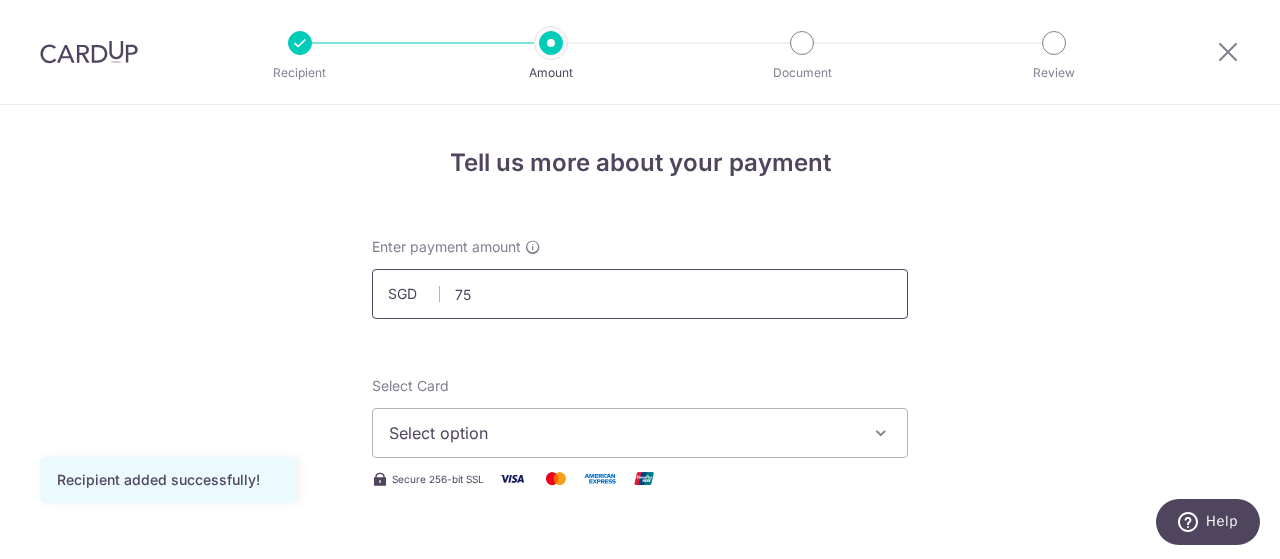 type on "7" 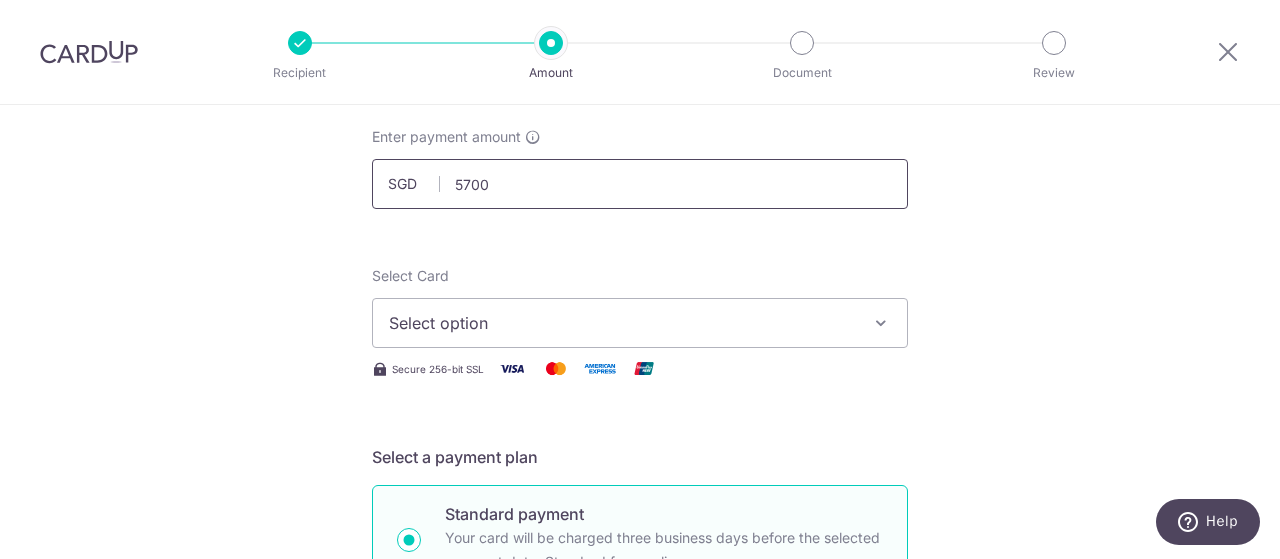 scroll, scrollTop: 300, scrollLeft: 0, axis: vertical 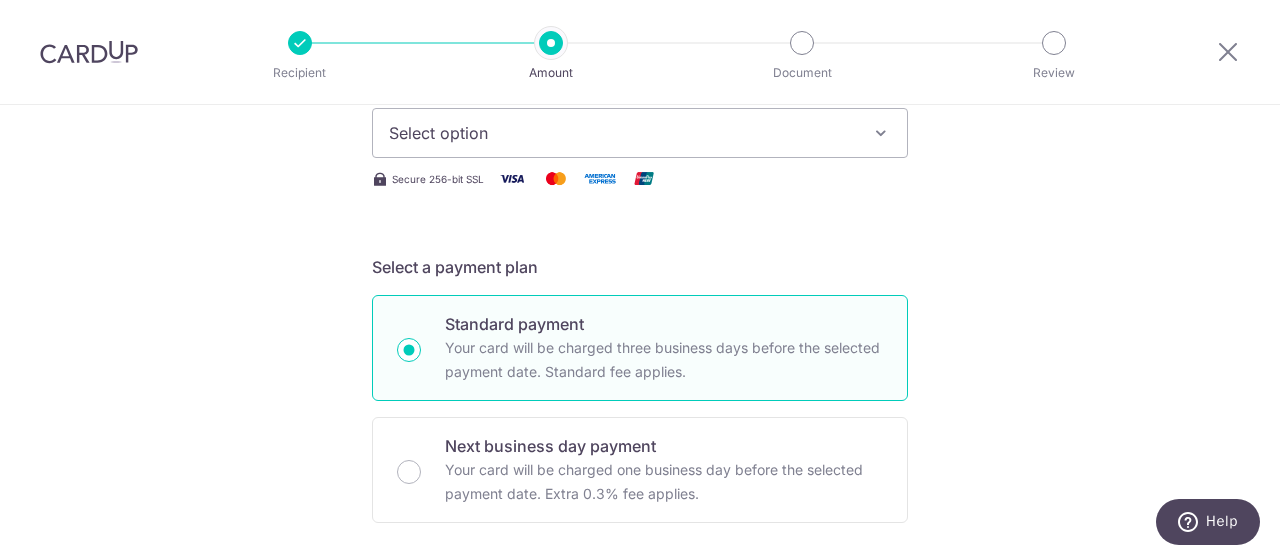 type on "5,700.00" 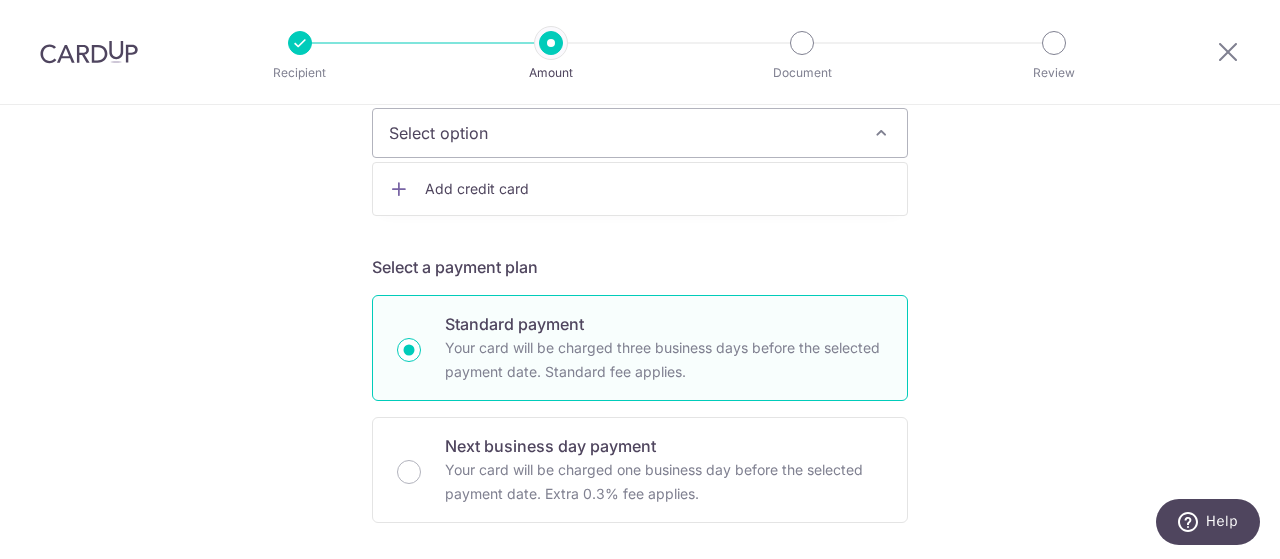 click on "Add credit card" at bounding box center [658, 189] 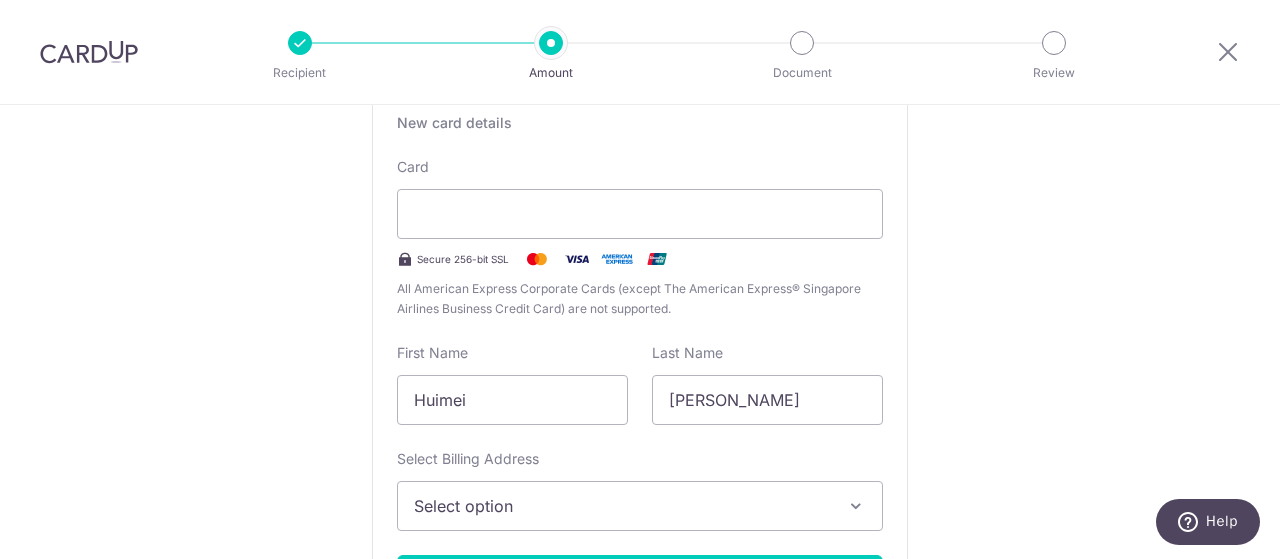 scroll, scrollTop: 400, scrollLeft: 0, axis: vertical 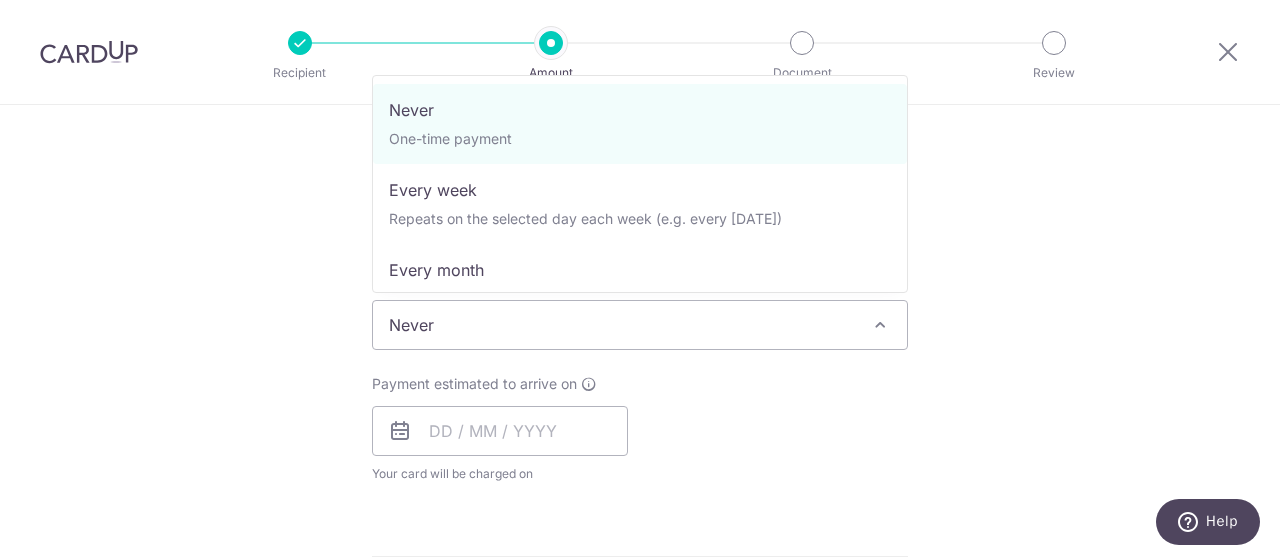 click at bounding box center (880, 325) 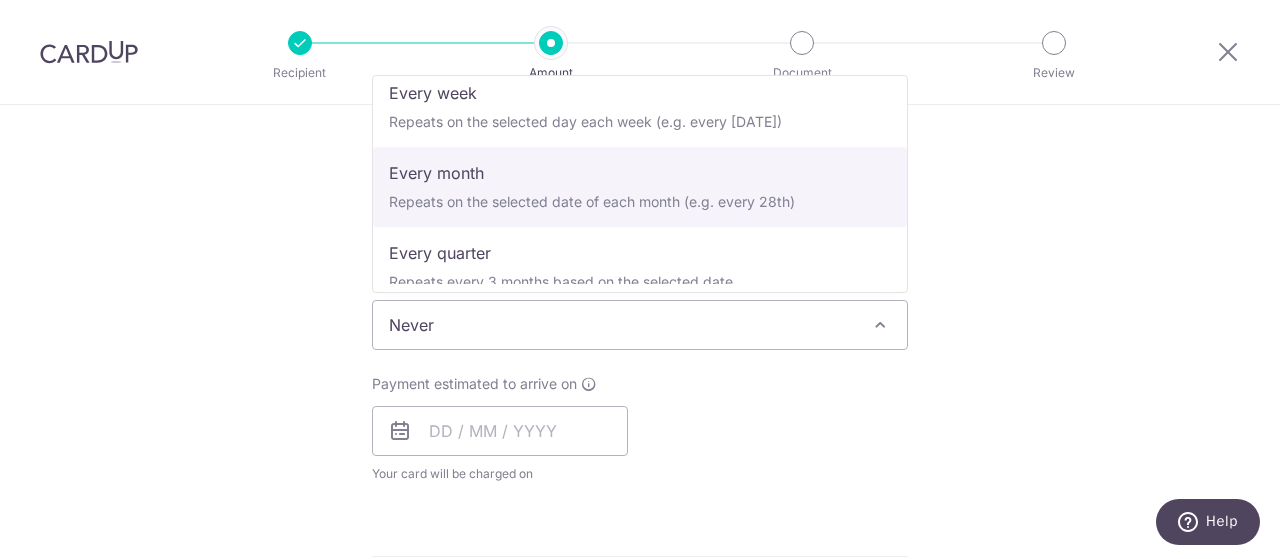 scroll, scrollTop: 100, scrollLeft: 0, axis: vertical 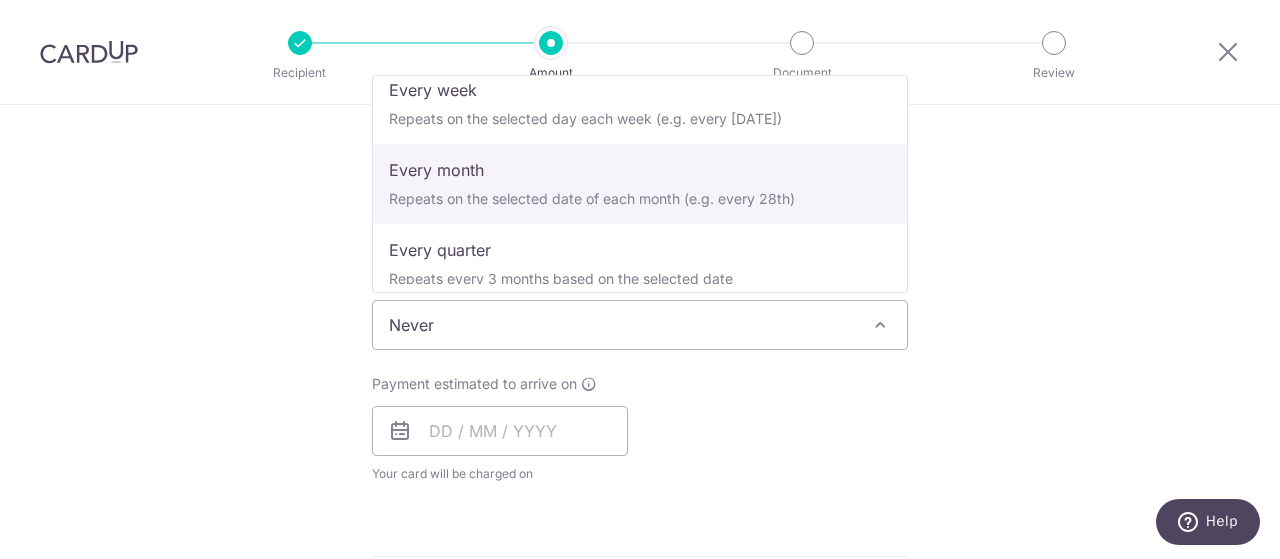 select on "3" 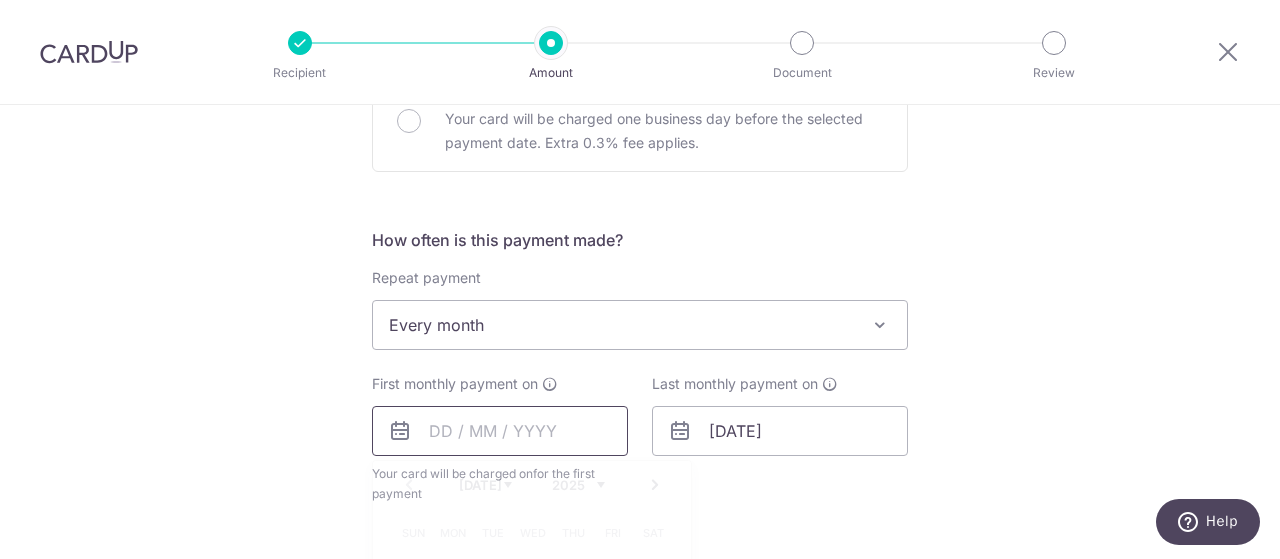 click at bounding box center [500, 431] 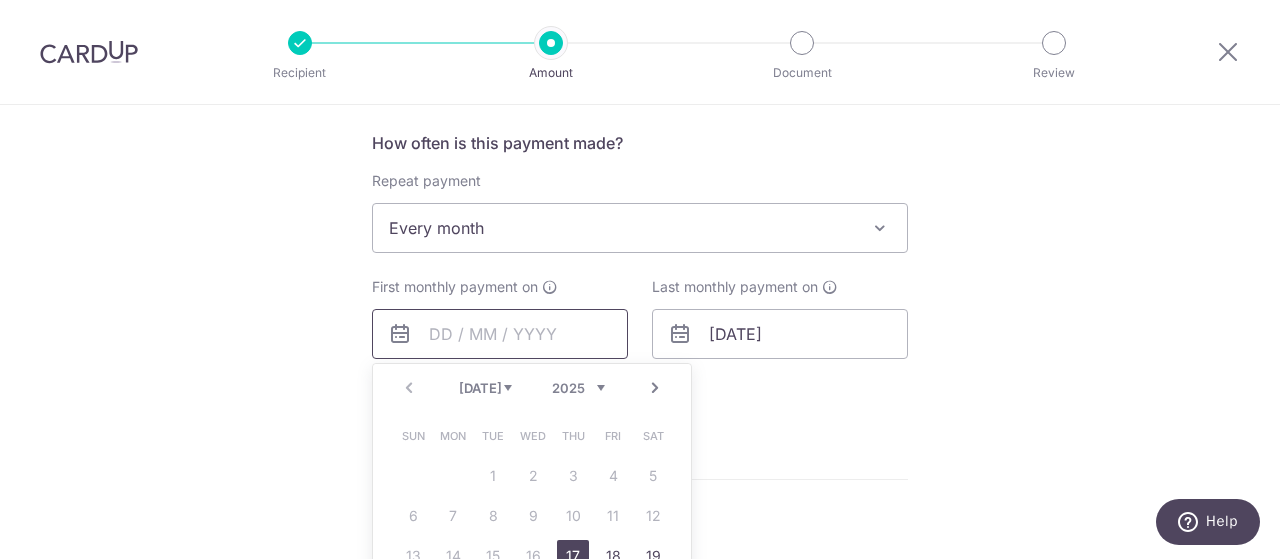 scroll, scrollTop: 1300, scrollLeft: 0, axis: vertical 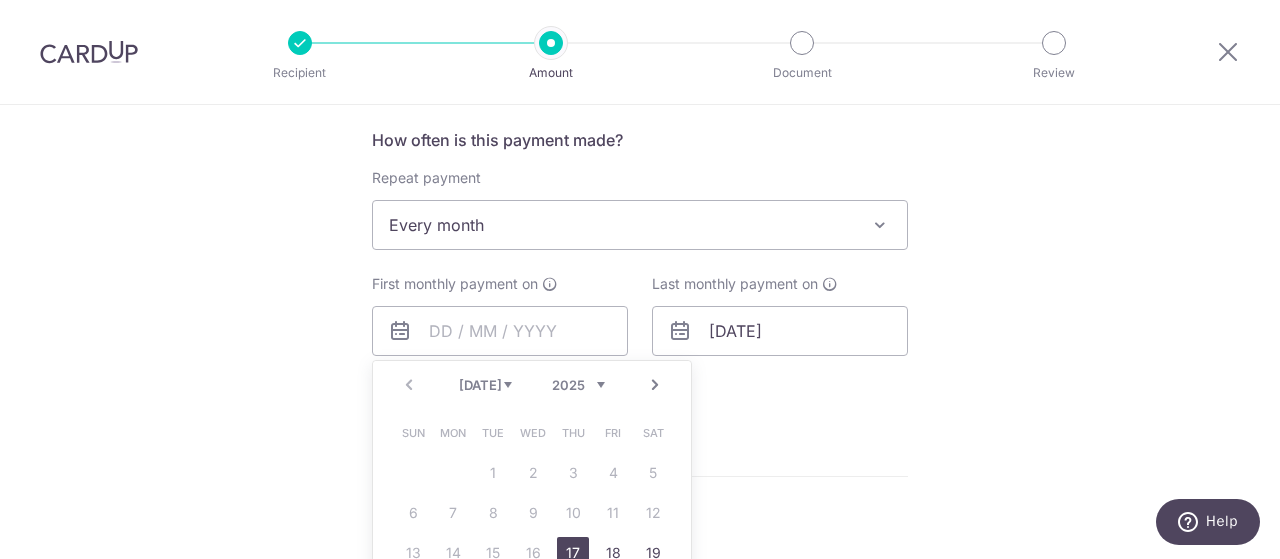 click on "Prev Next Jul Aug Sep Oct Nov Dec 2025 2026 2027 2028 2029 2030 2031 2032 2033 2034 2035" at bounding box center [532, 385] 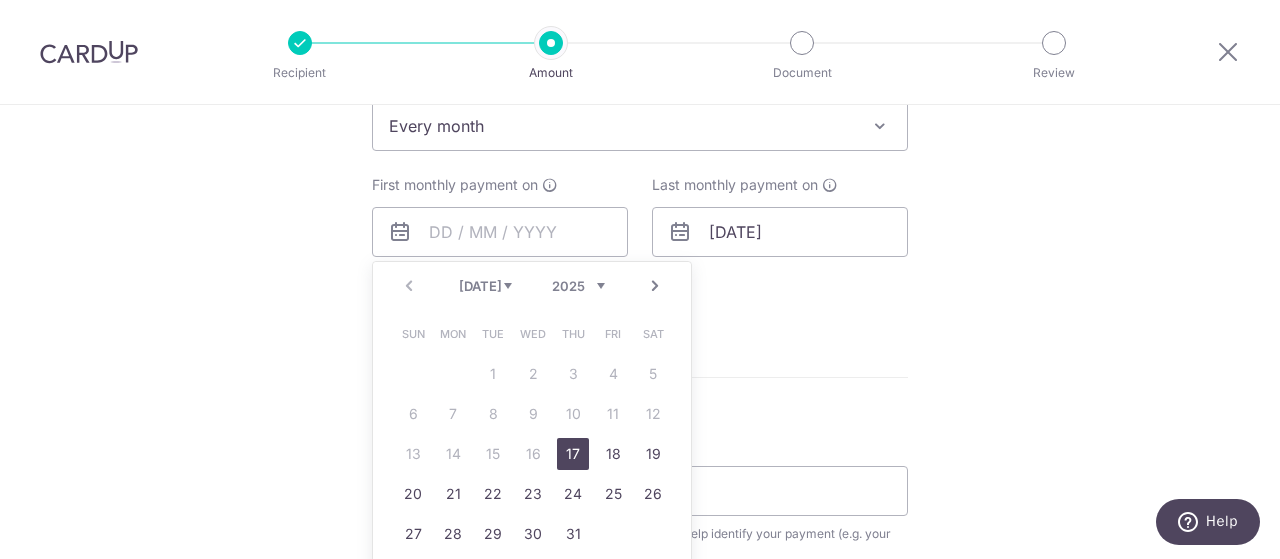 scroll, scrollTop: 1400, scrollLeft: 0, axis: vertical 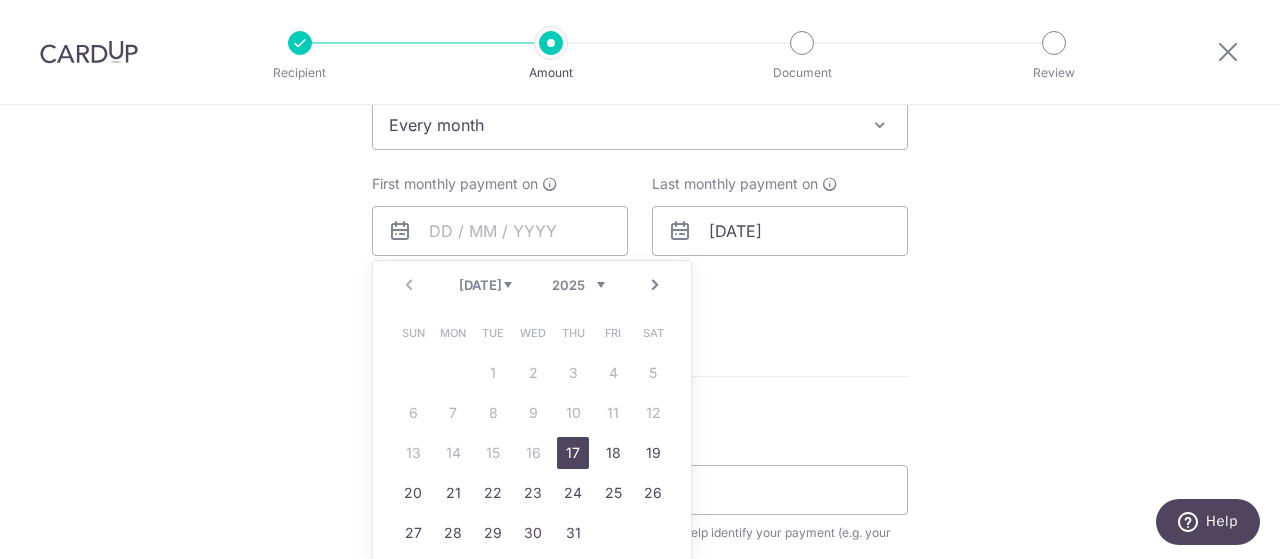 click on "Sun Mon Tue Wed Thu Fri Sat     1 2 3 4 5 6 7 8 9 10 11 12 13 14 15 16 17 18 19 20 21 22 23 24 25 26 27 28 29 30 31" at bounding box center [533, 433] 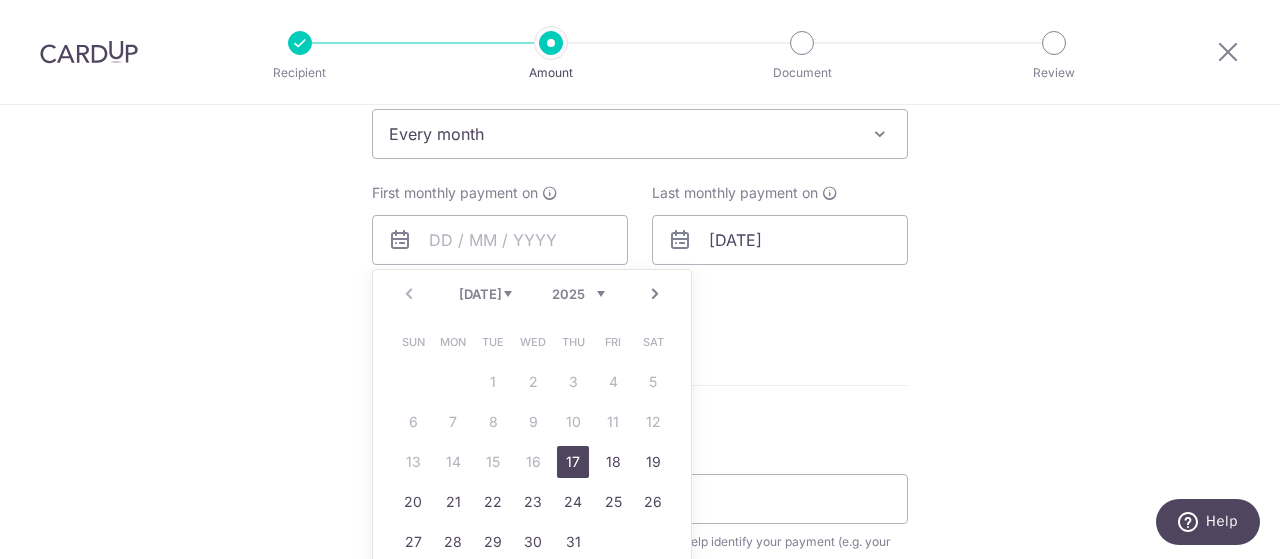scroll, scrollTop: 1400, scrollLeft: 0, axis: vertical 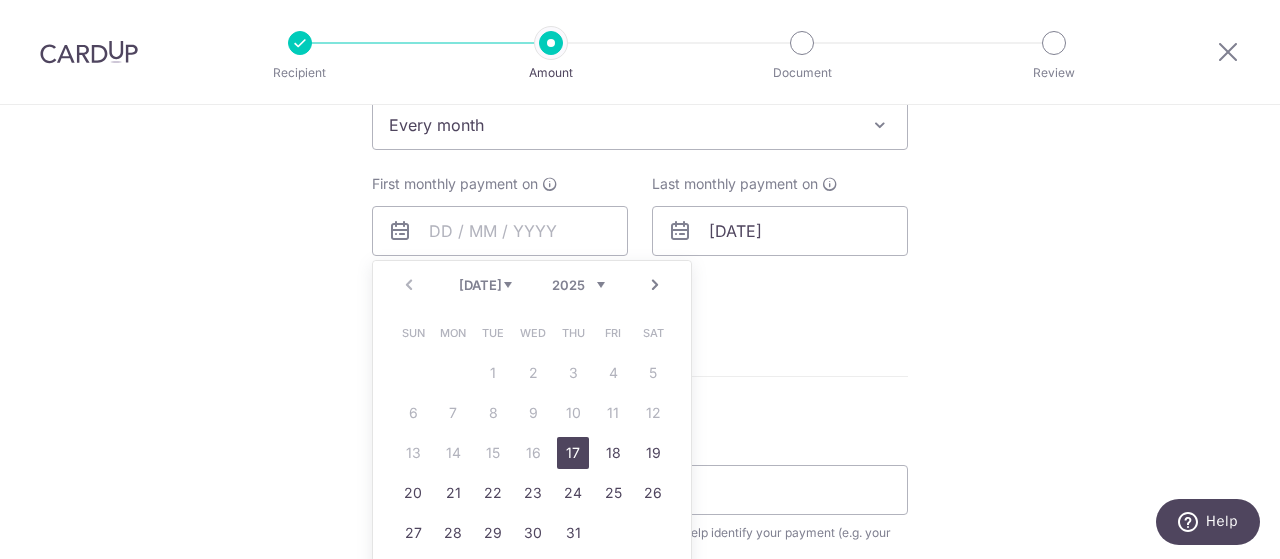 click on "Next" at bounding box center [655, 285] 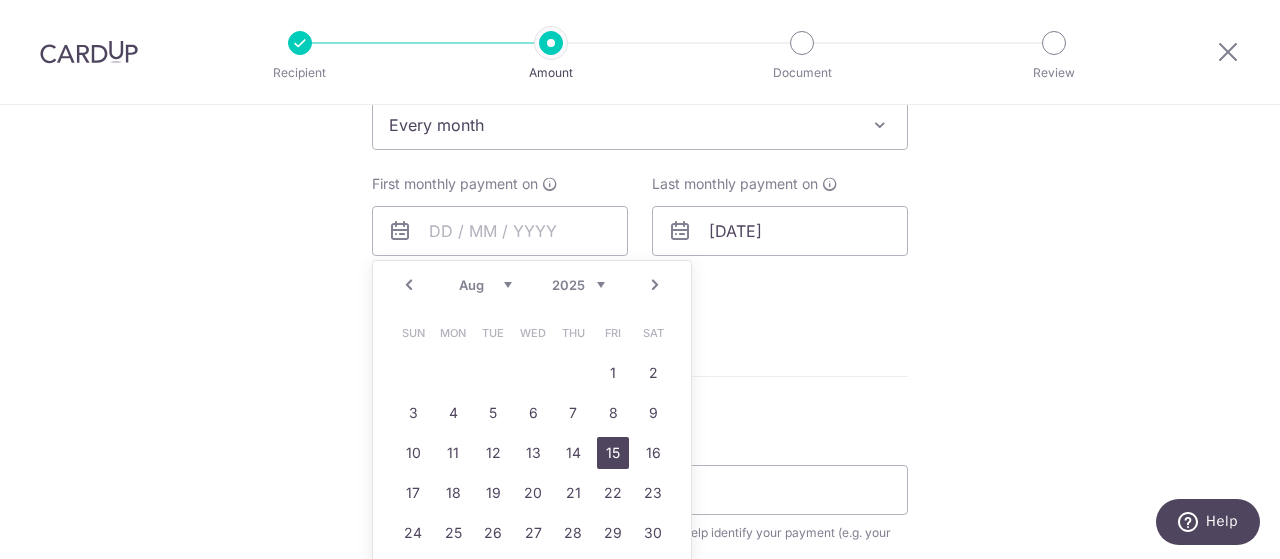 click on "15" at bounding box center (613, 453) 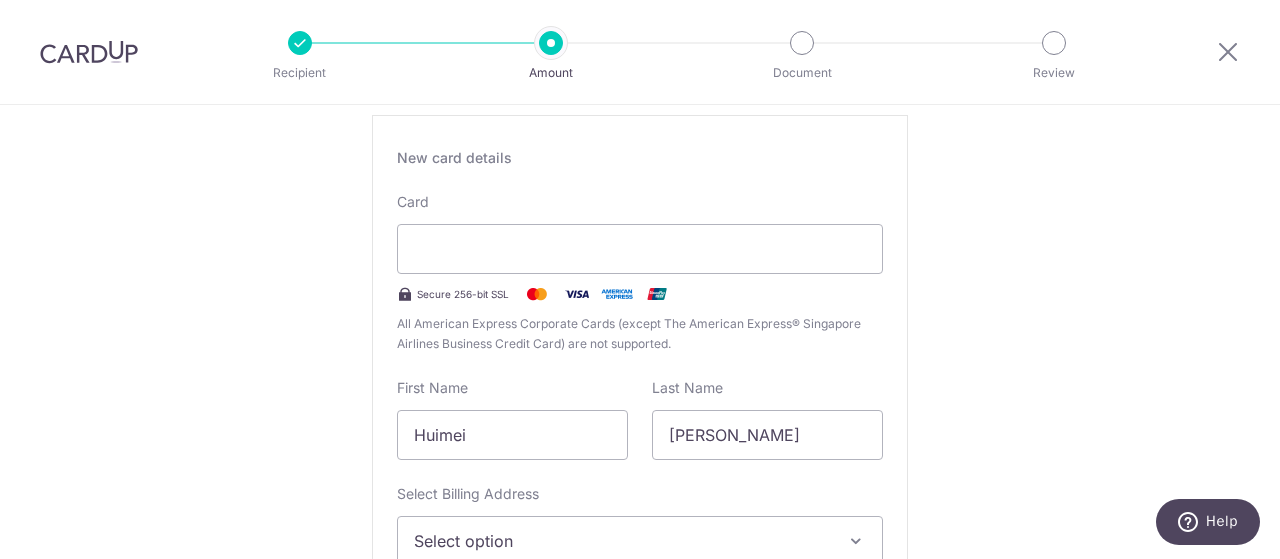 scroll, scrollTop: 400, scrollLeft: 0, axis: vertical 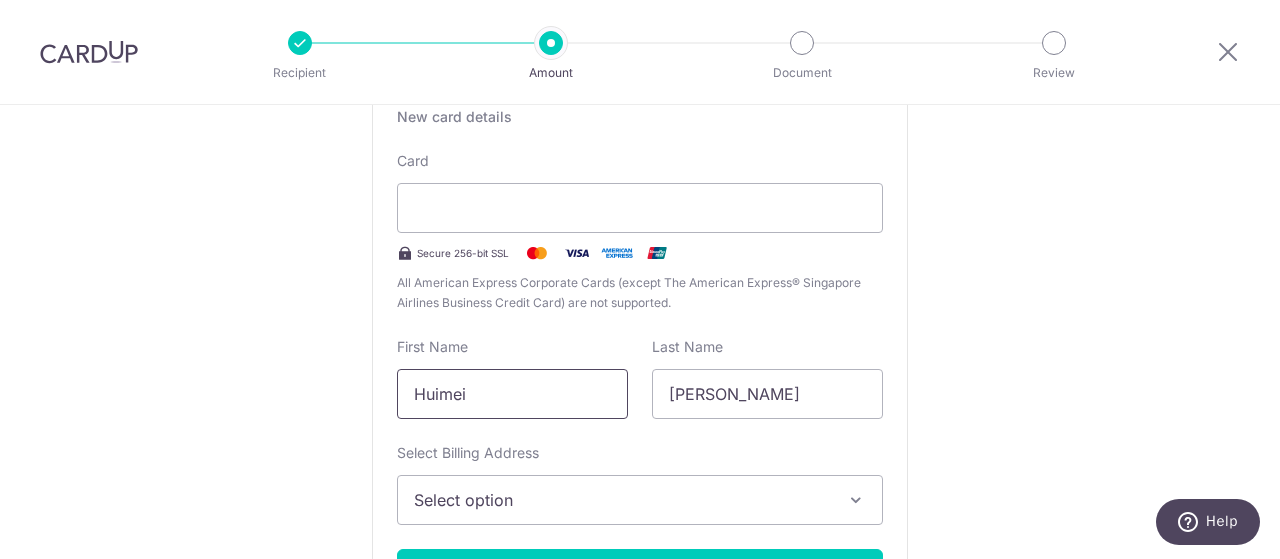 click on "Huimei" at bounding box center (512, 394) 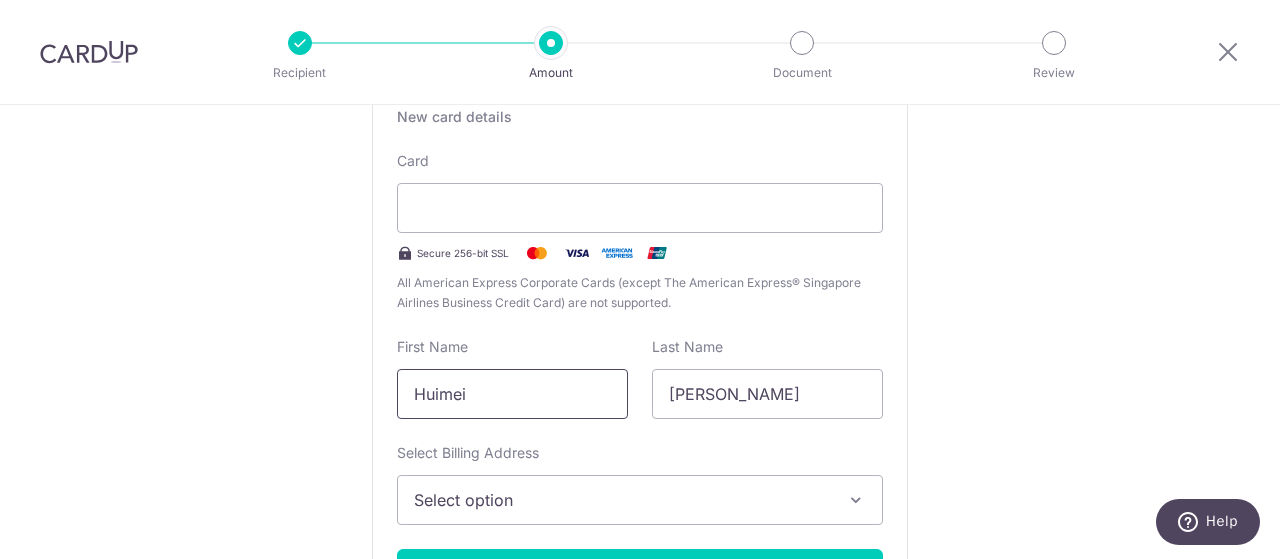 drag, startPoint x: 529, startPoint y: 397, endPoint x: 247, endPoint y: 406, distance: 282.1436 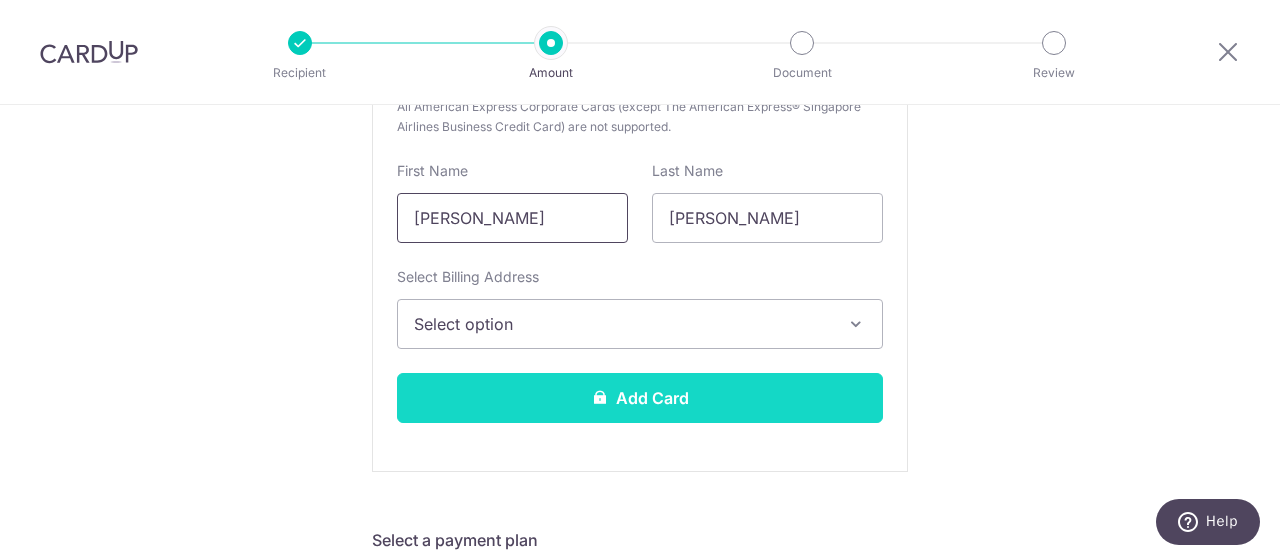 scroll, scrollTop: 600, scrollLeft: 0, axis: vertical 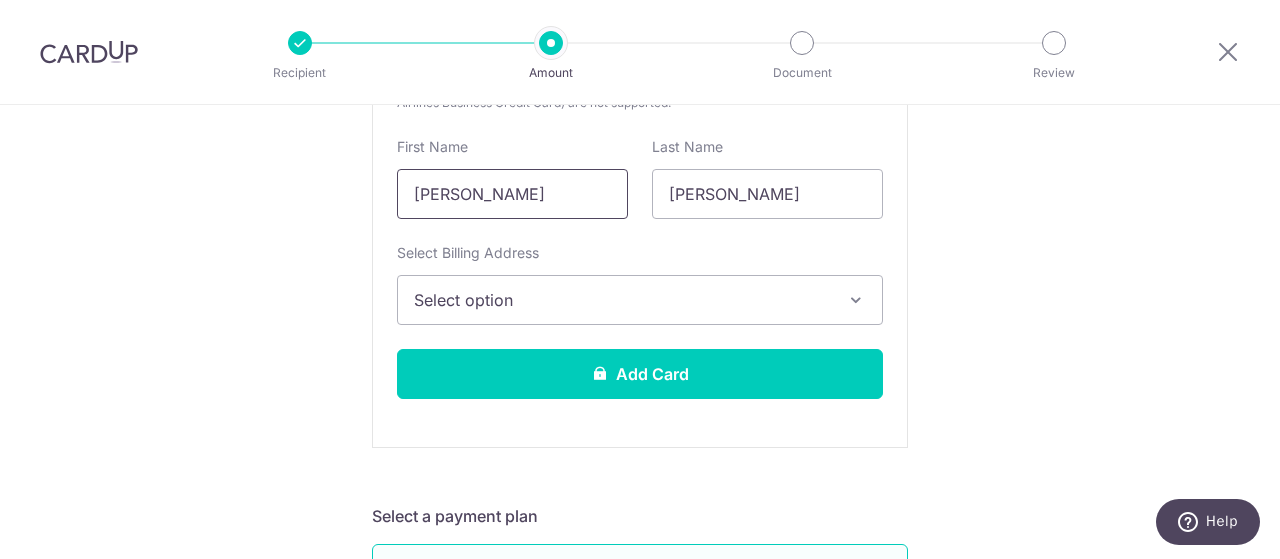type on "NICOLE" 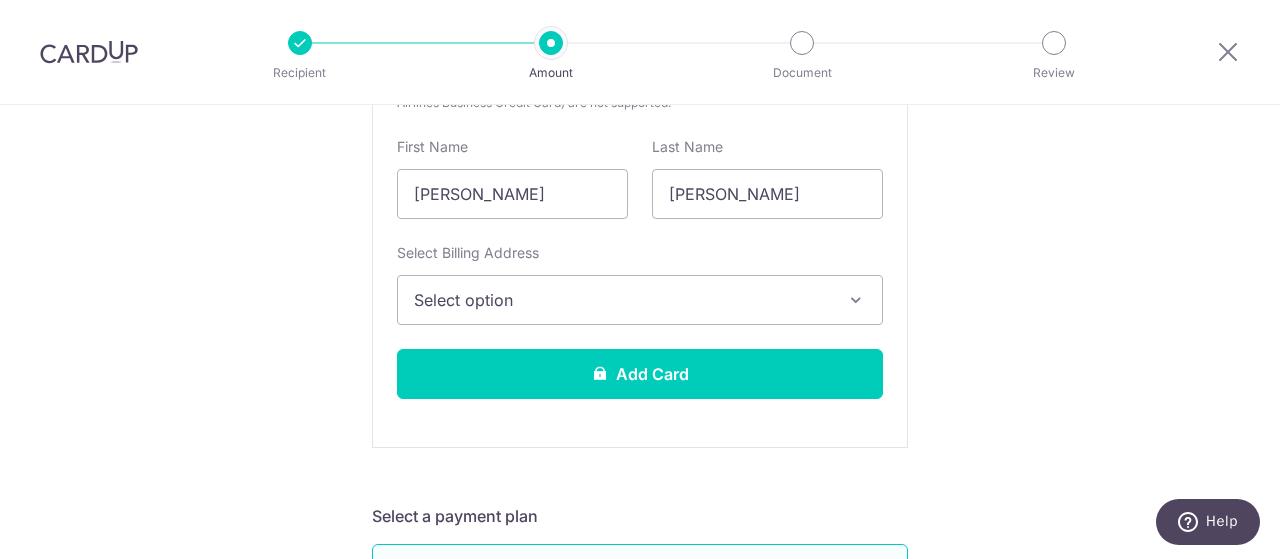 click on "Select option" at bounding box center [640, 300] 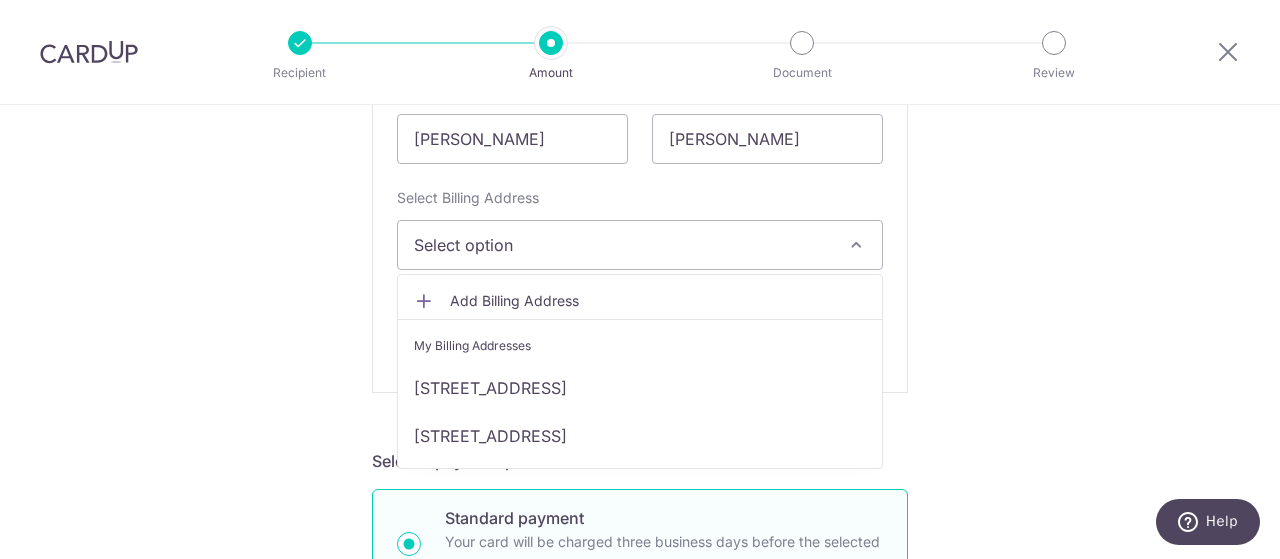 scroll, scrollTop: 700, scrollLeft: 0, axis: vertical 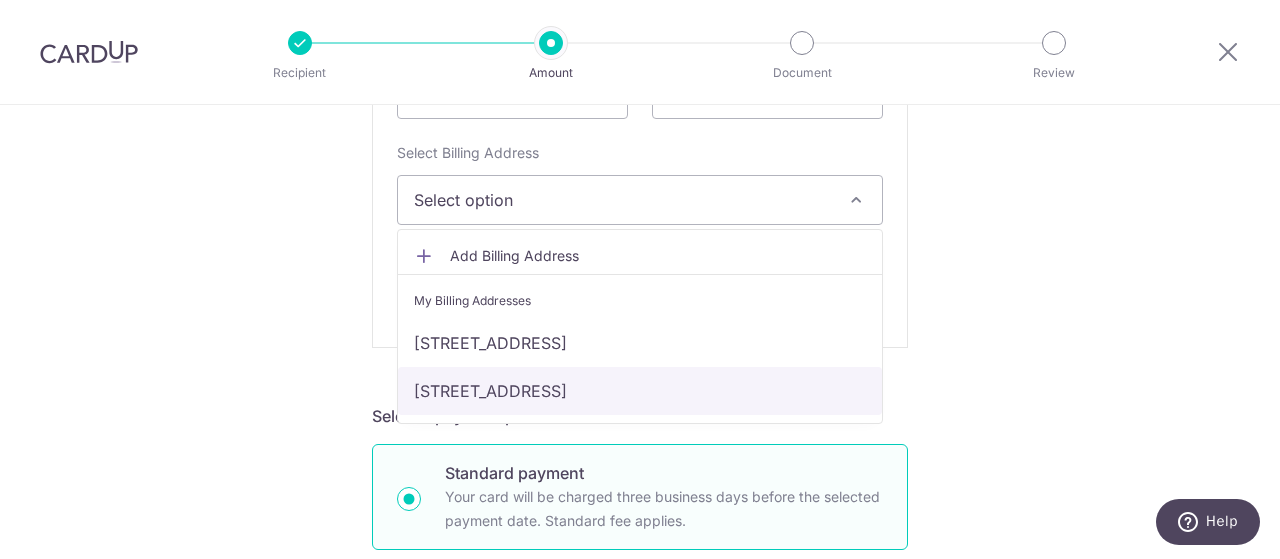 click on "484 Jurong West Ave 1 #10-81, Singapore, Singapore, Singapore-640484" at bounding box center (640, 391) 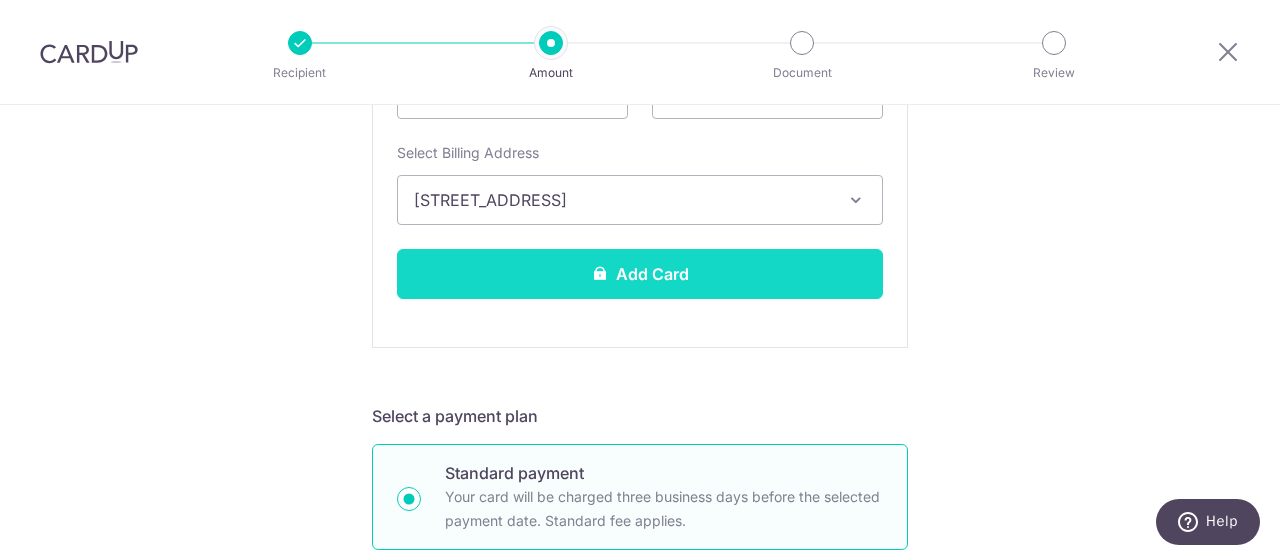 click on "Add Card" at bounding box center (640, 274) 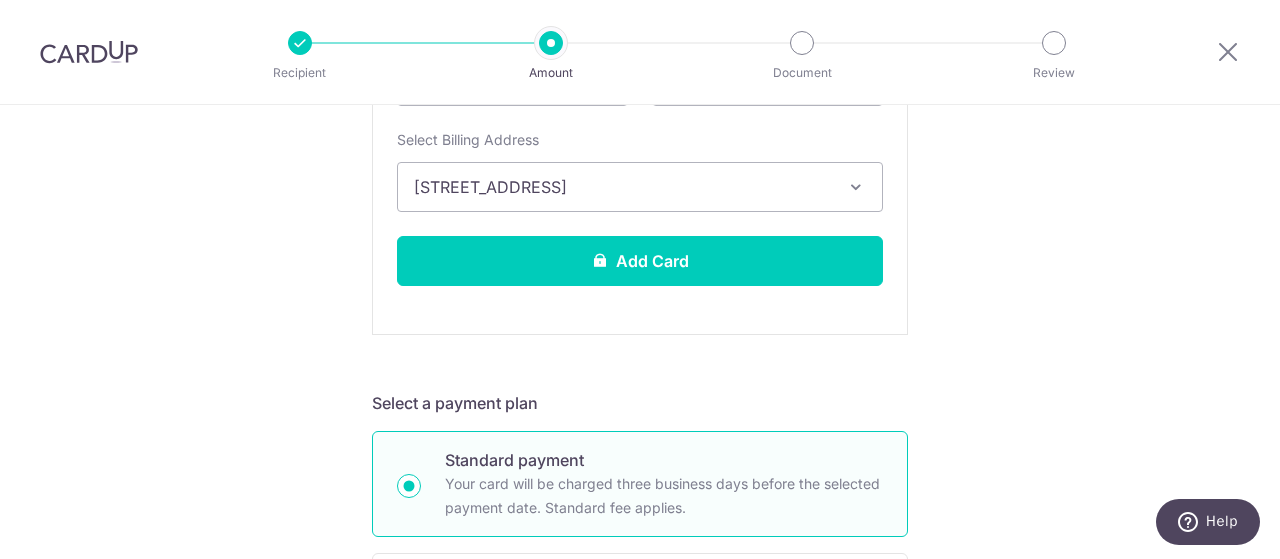 scroll, scrollTop: 728, scrollLeft: 0, axis: vertical 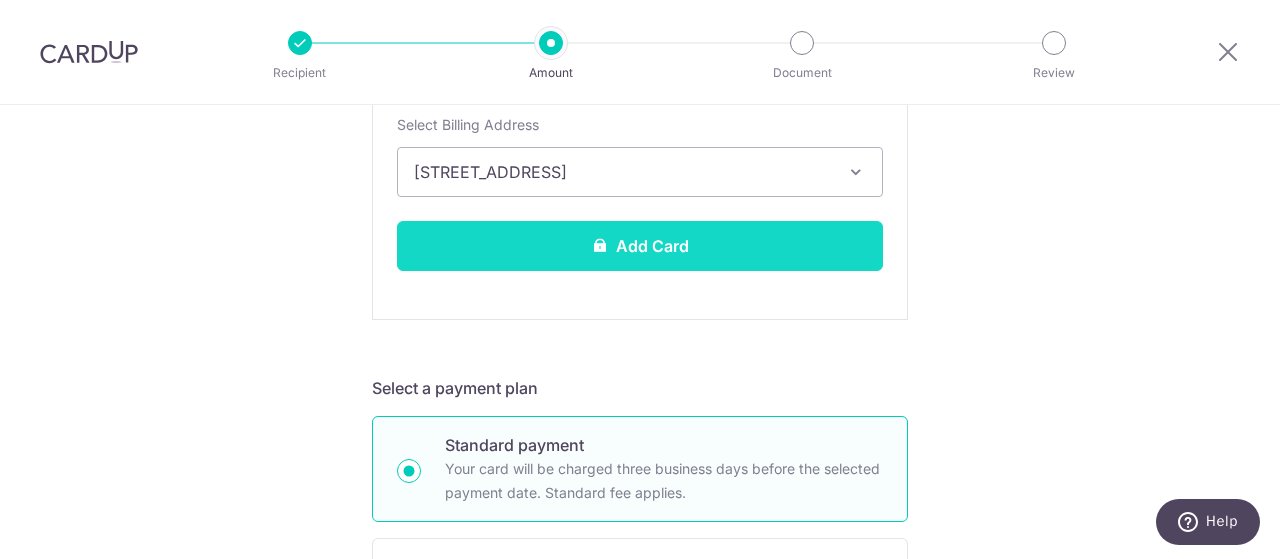 click on "Add Card" at bounding box center [640, 246] 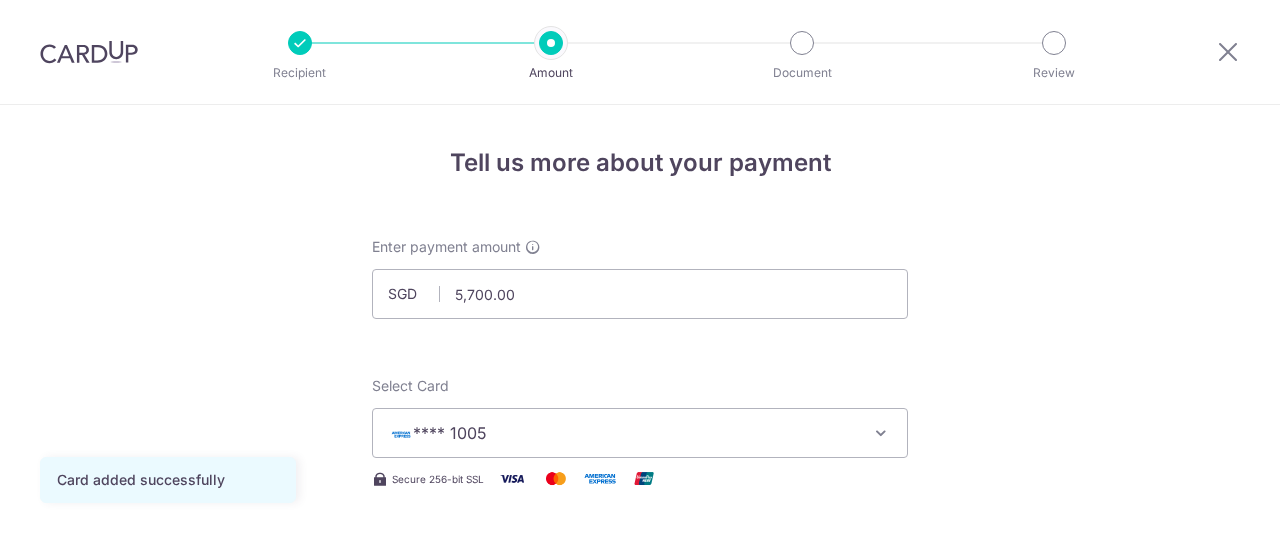 scroll, scrollTop: 0, scrollLeft: 0, axis: both 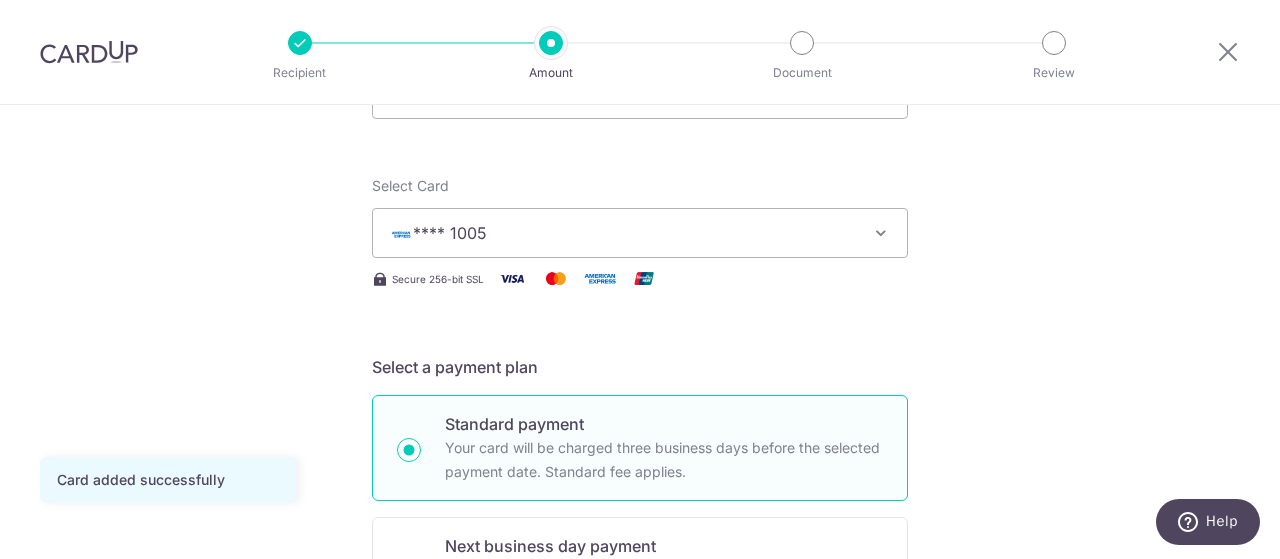 click at bounding box center (881, 233) 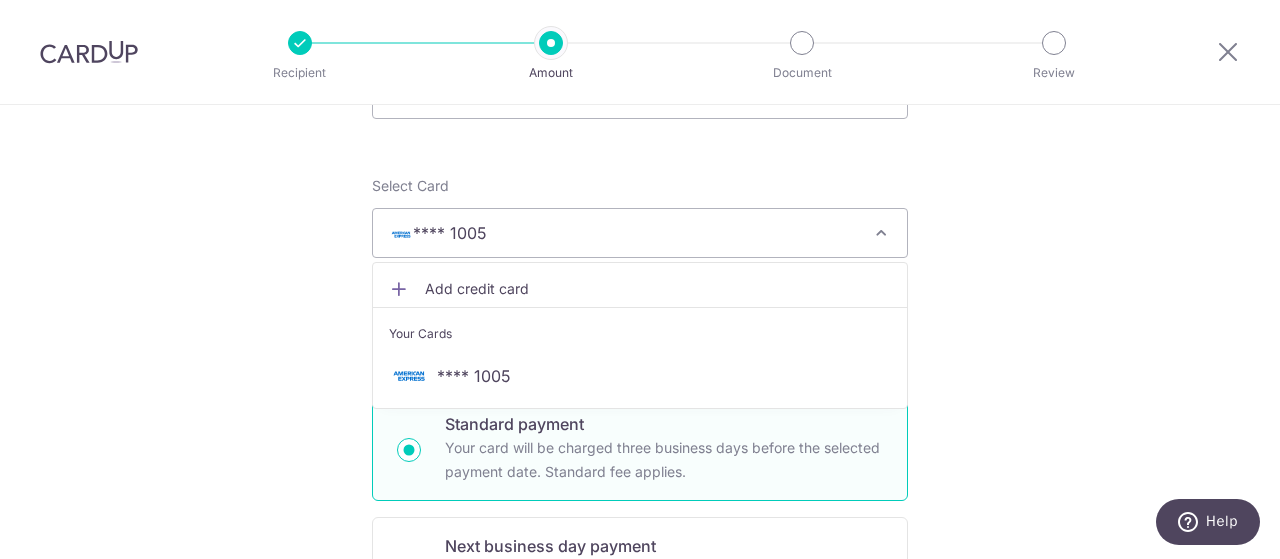 click on "Tell us more about your payment
Enter payment amount
SGD
5,700.00
5700.00
Card added successfully
Select Card
**** 1005
Add credit card
Your Cards
**** 1005
Secure 256-bit SSL
Text
New card details
Card
Secure 256-bit SSL" at bounding box center (640, 850) 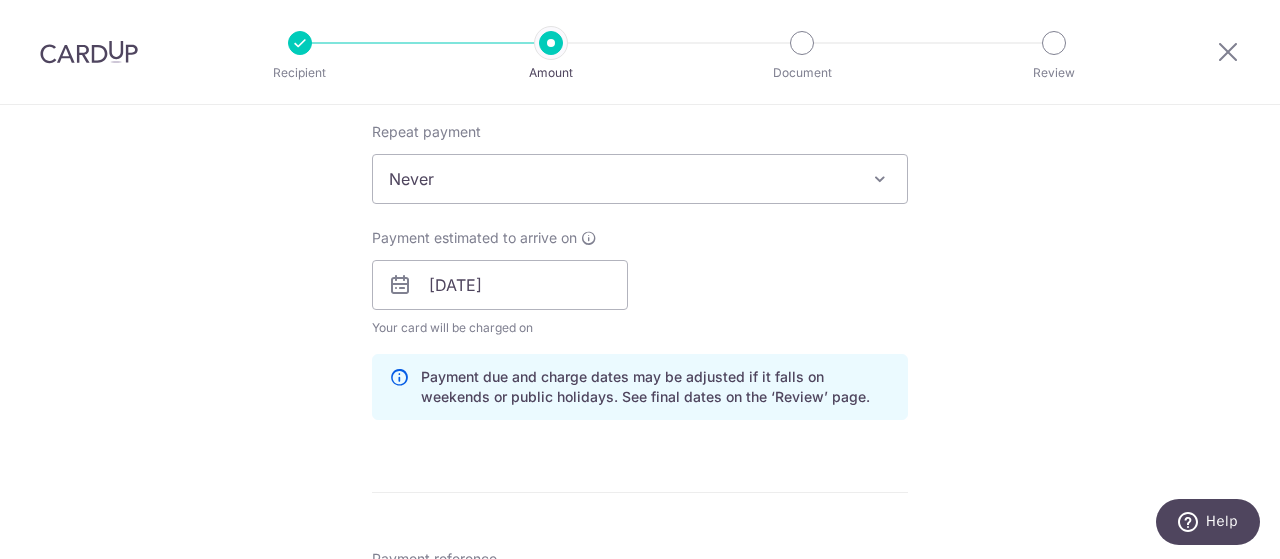 scroll, scrollTop: 800, scrollLeft: 0, axis: vertical 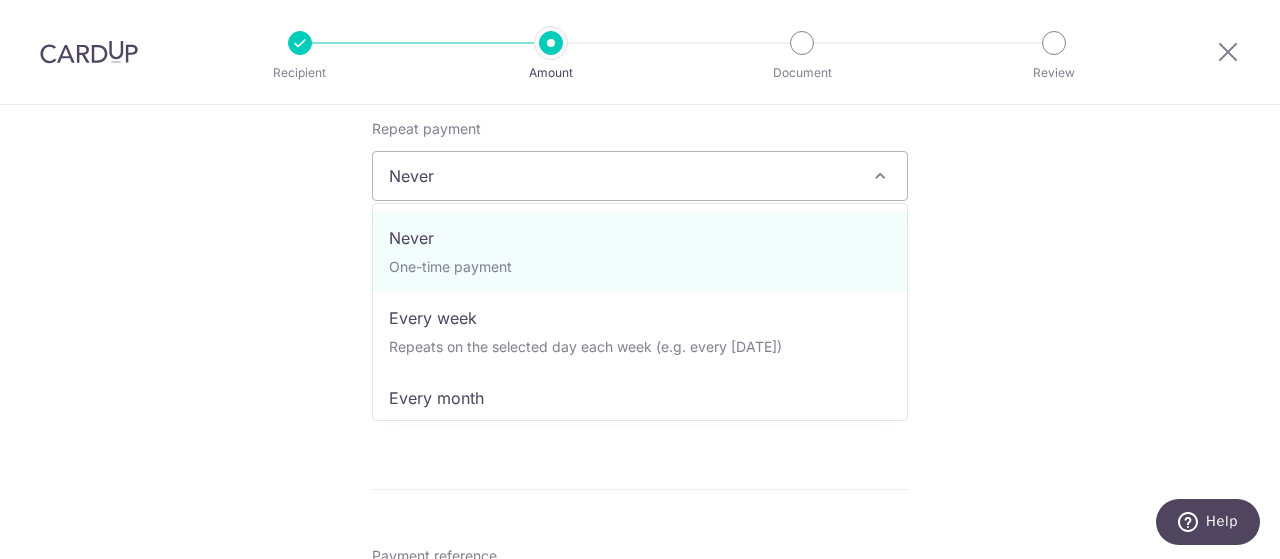 click at bounding box center [880, 176] 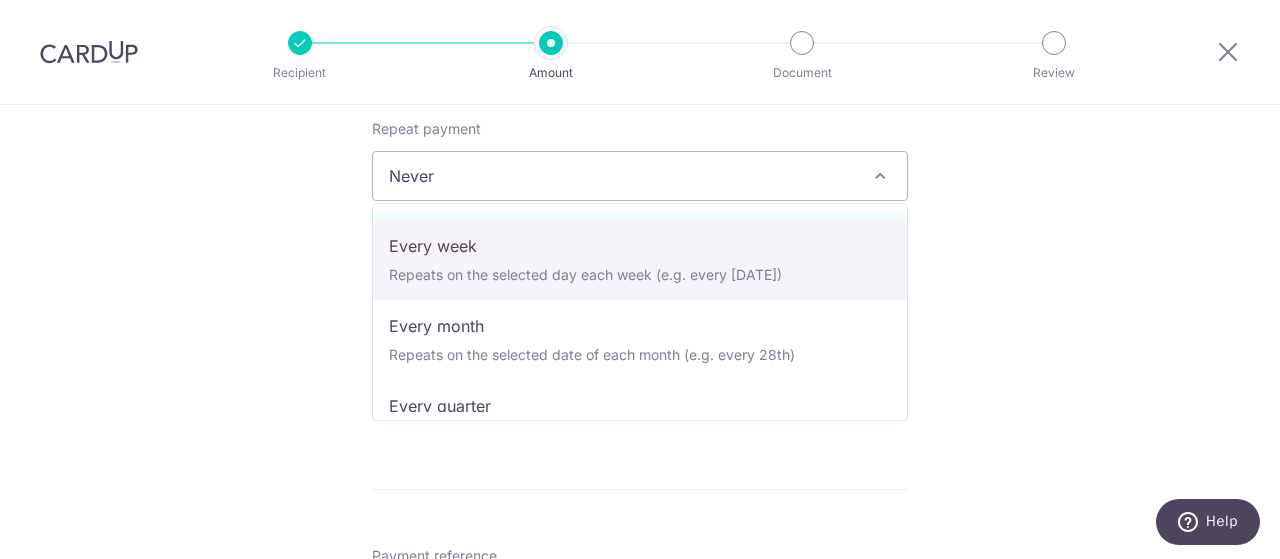 scroll, scrollTop: 100, scrollLeft: 0, axis: vertical 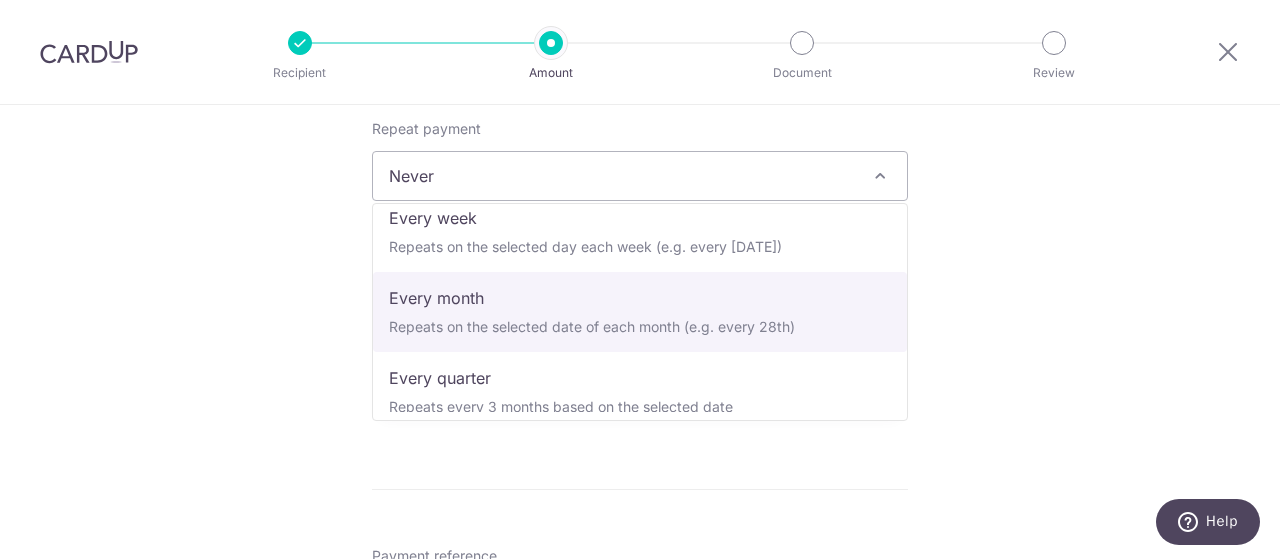 select on "3" 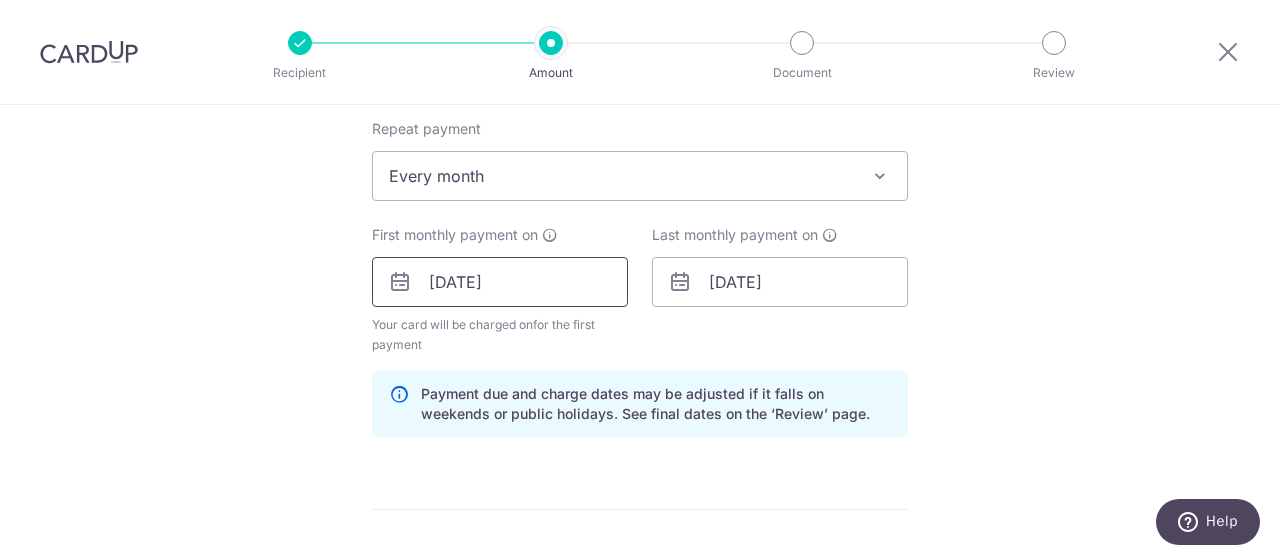 click on "[DATE]" at bounding box center (500, 282) 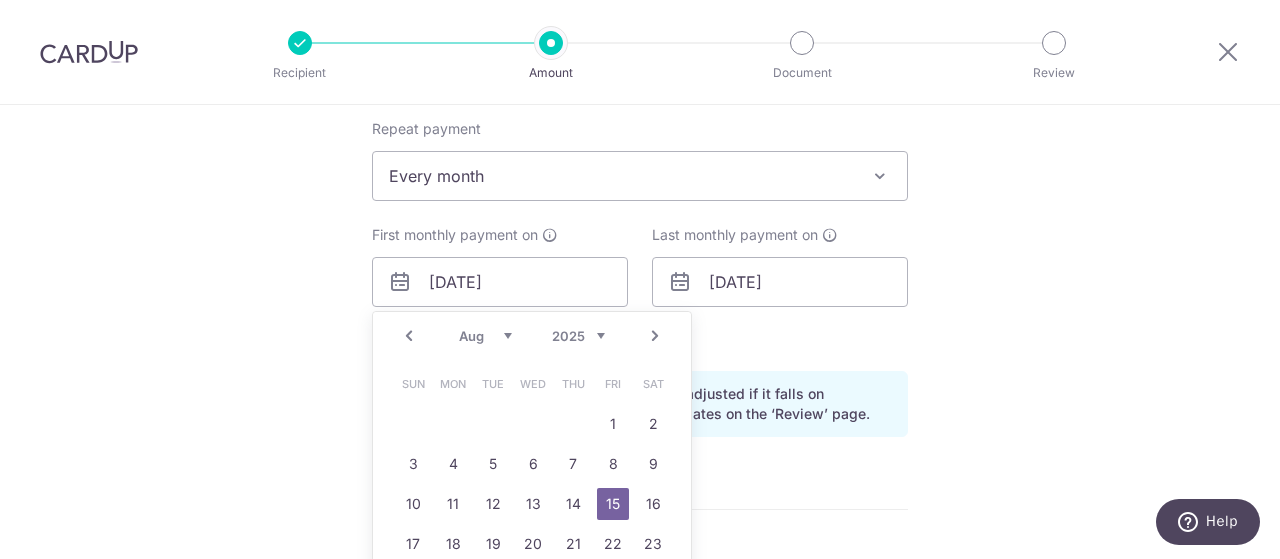 click on "Prev" at bounding box center (409, 336) 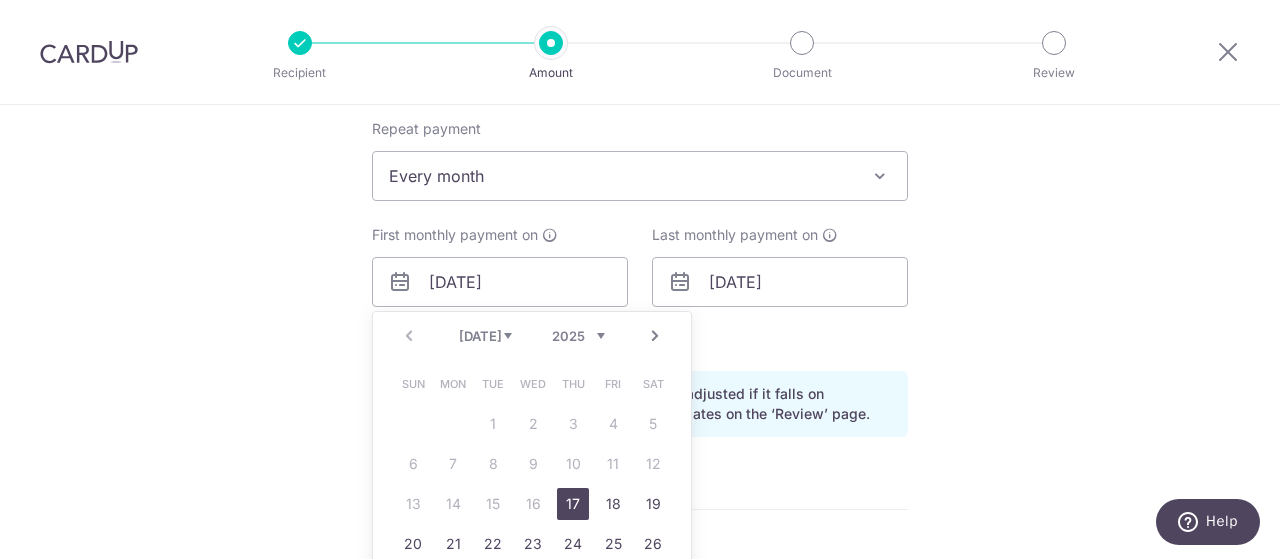 click on "Tell us more about your payment
Enter payment amount
SGD
5,700.00
5700.00
Card added successfully
Select Card
**** 1005
Add credit card
Your Cards
**** 1005
Secure 256-bit SSL
Text
New card details
Card
Secure 256-bit SSL" at bounding box center (640, 260) 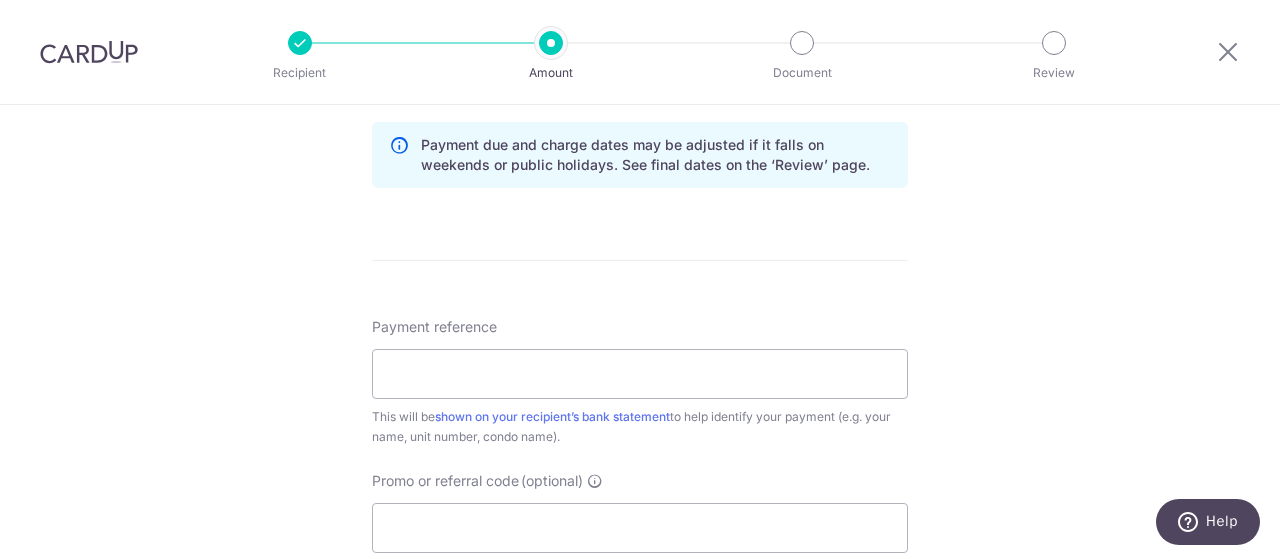 scroll, scrollTop: 1100, scrollLeft: 0, axis: vertical 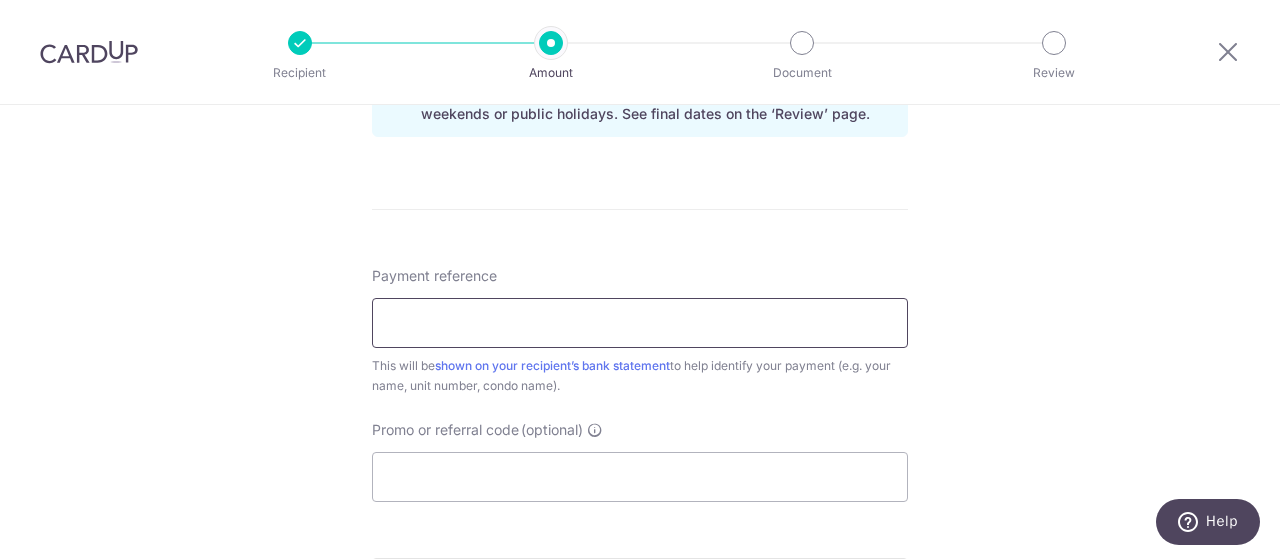 click on "Payment reference" at bounding box center [640, 323] 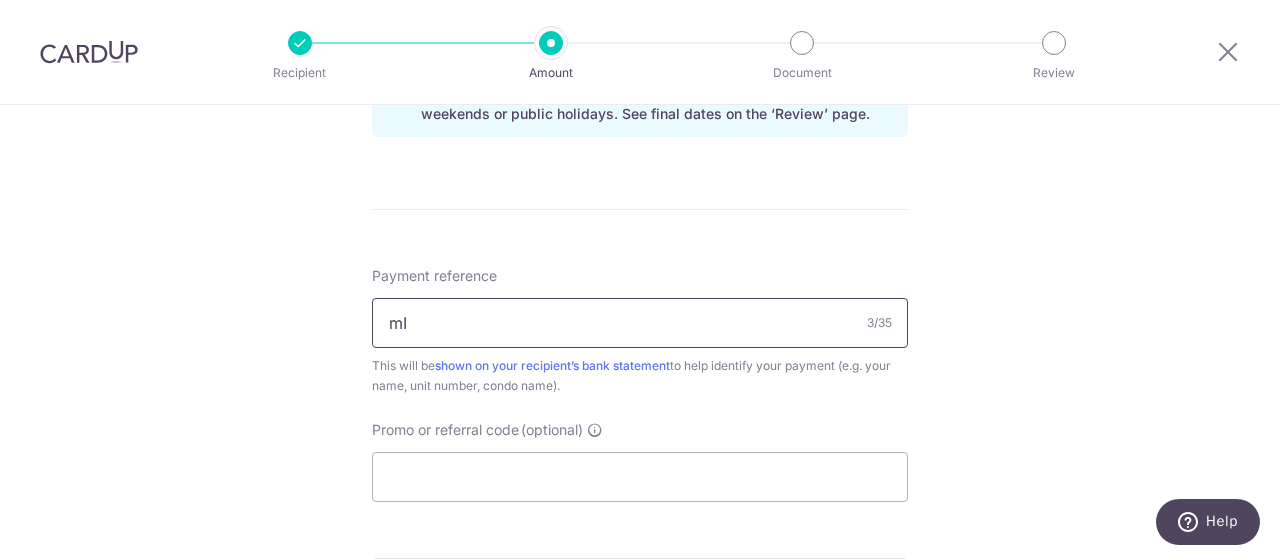 type on "m" 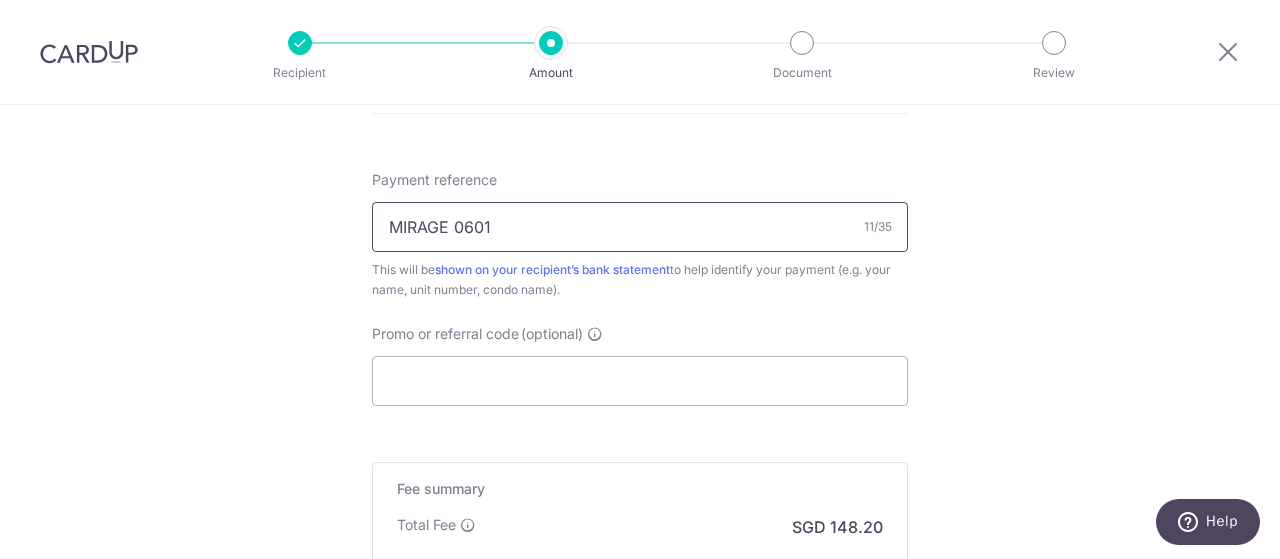 scroll, scrollTop: 1200, scrollLeft: 0, axis: vertical 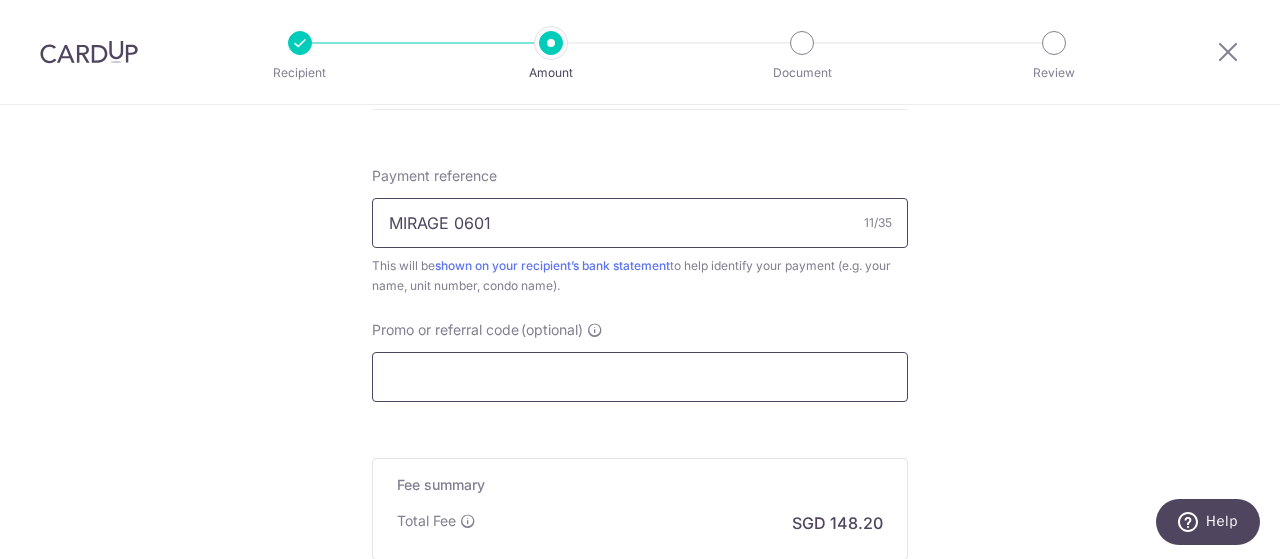 type on "MIRAGE 0601" 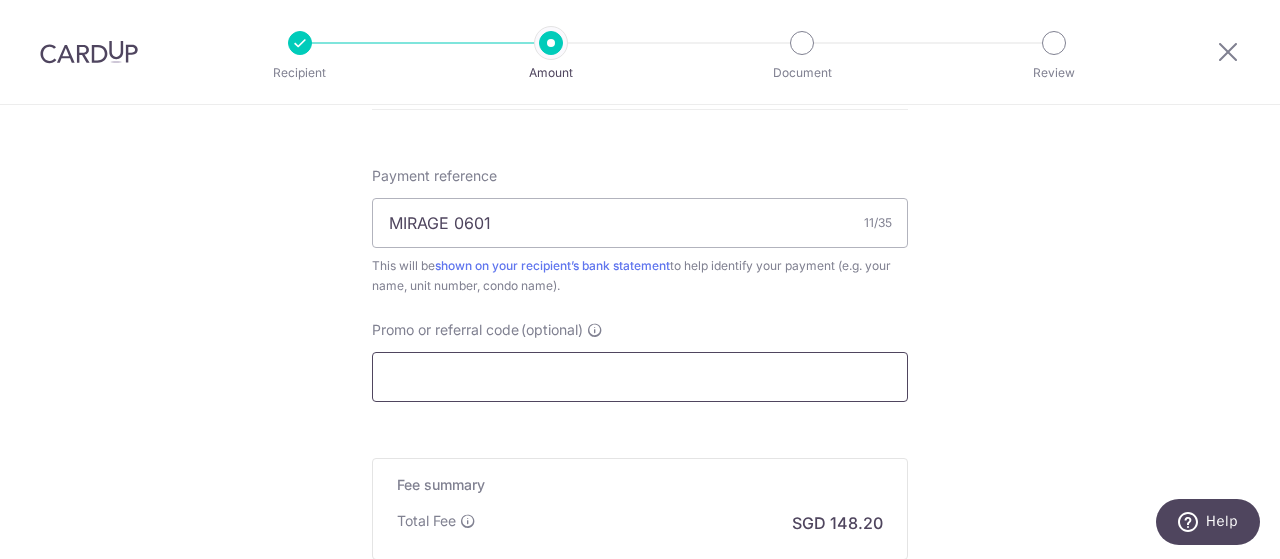 click on "Promo or referral code
(optional)" at bounding box center (640, 377) 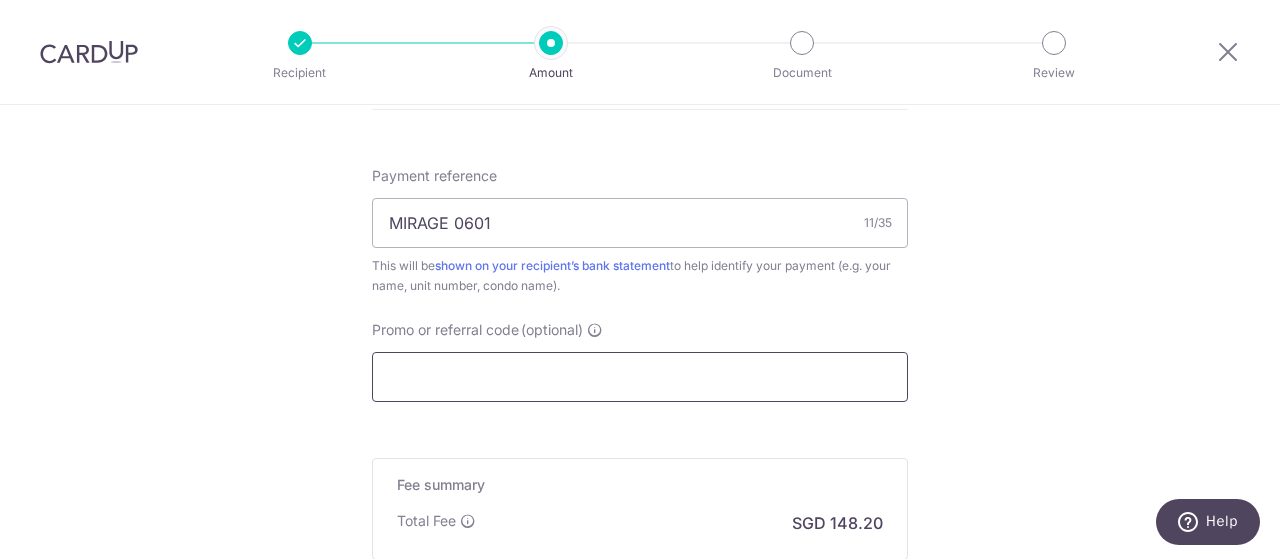 paste on "SAVERENT179" 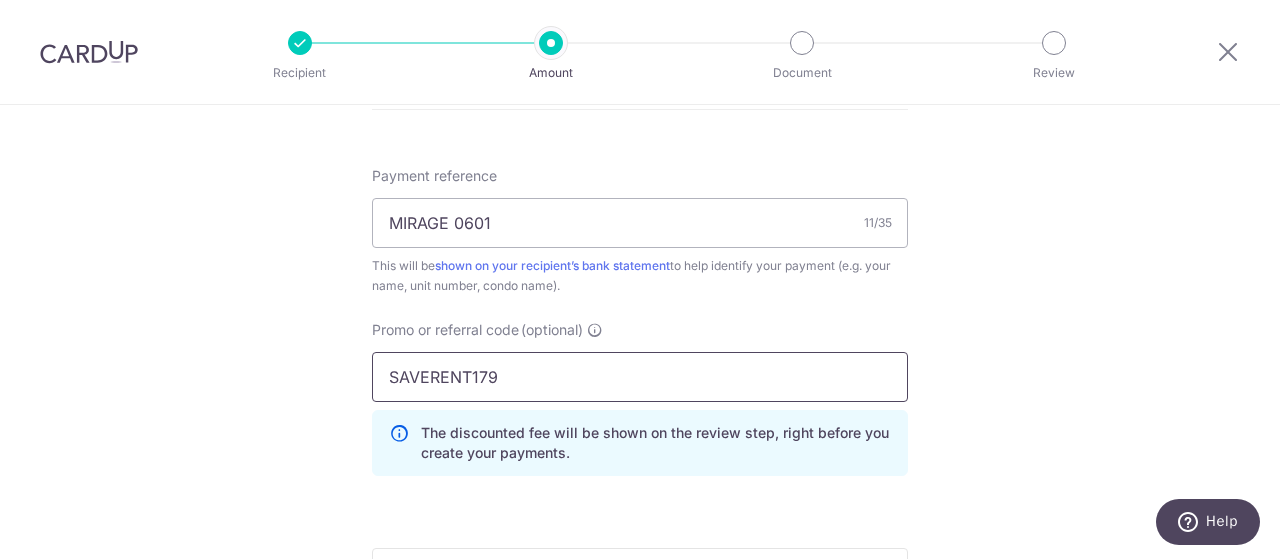 type on "SAVERENT179" 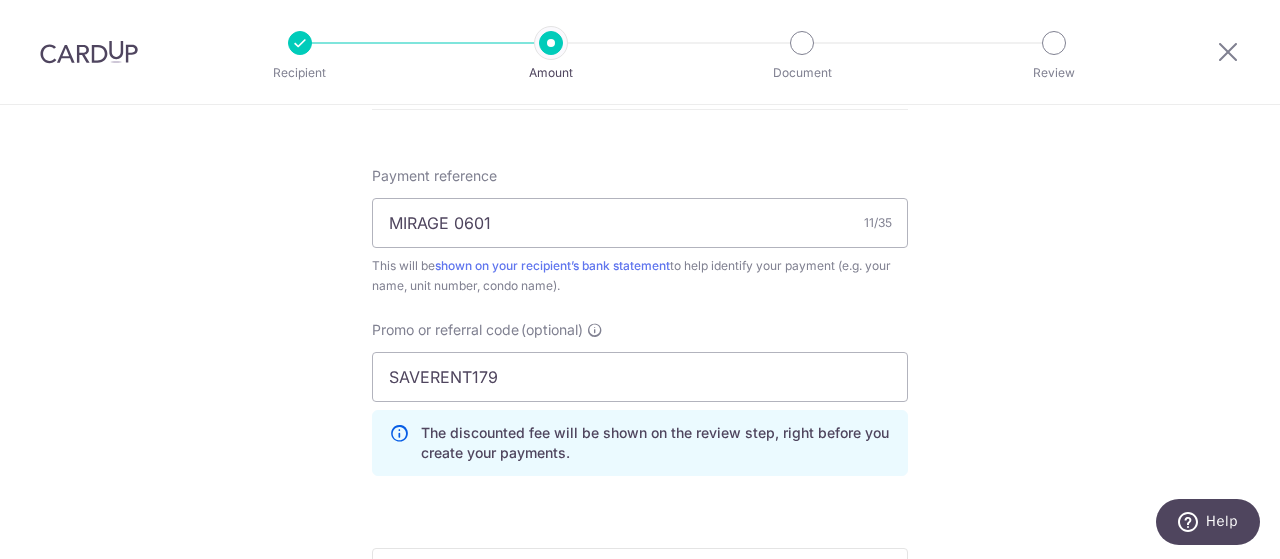 click on "Tell us more about your payment
Enter payment amount
SGD
5,700.00
5700.00
Card added successfully
Select Card
**** 1005
Add credit card
Your Cards
**** 1005
Secure 256-bit SSL
Text
New card details
Card
Secure 256-bit SSL" at bounding box center [640, -95] 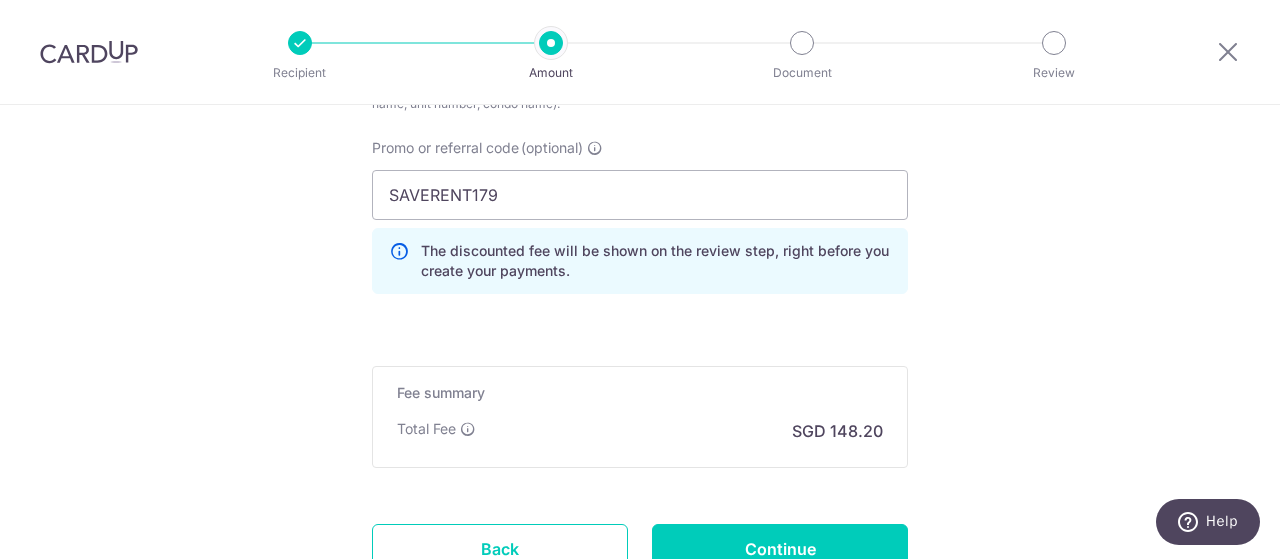 scroll, scrollTop: 1500, scrollLeft: 0, axis: vertical 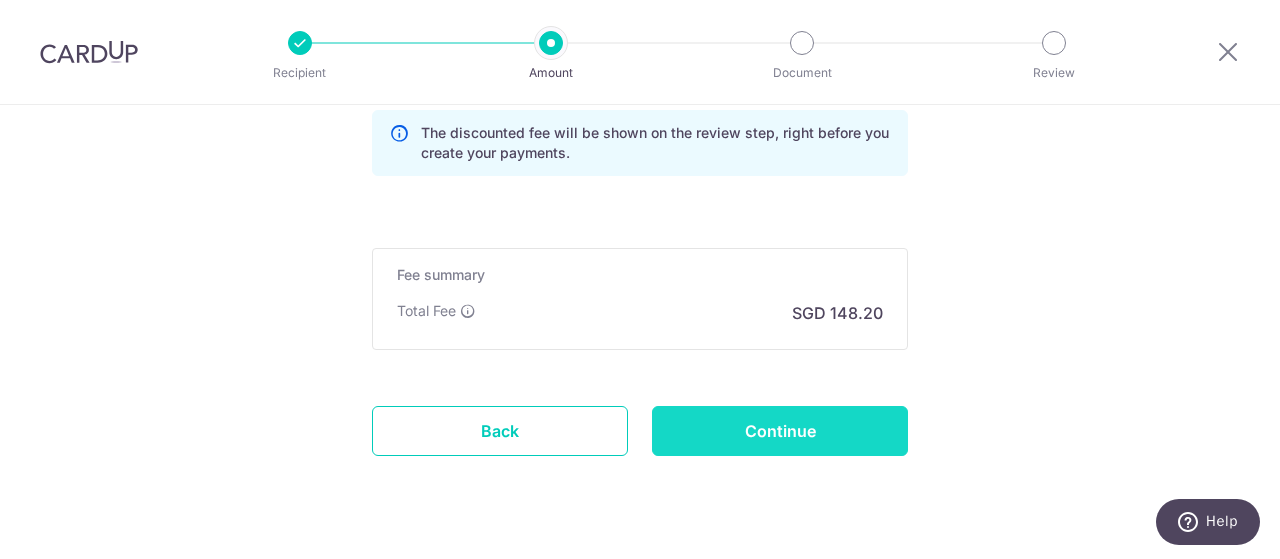 click on "Continue" at bounding box center (780, 431) 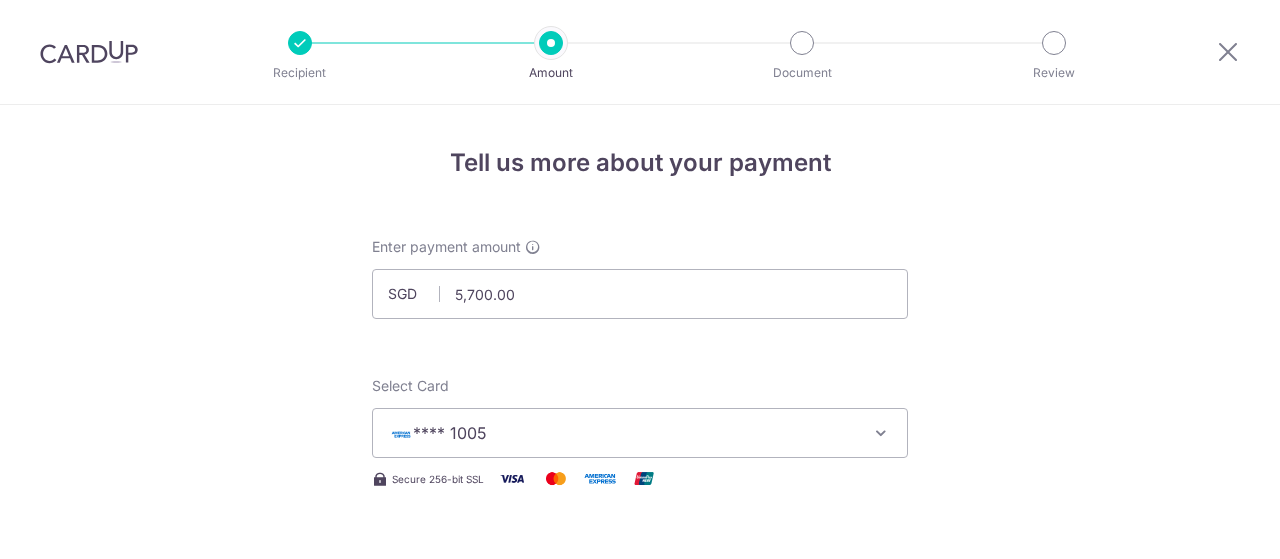 scroll, scrollTop: 0, scrollLeft: 0, axis: both 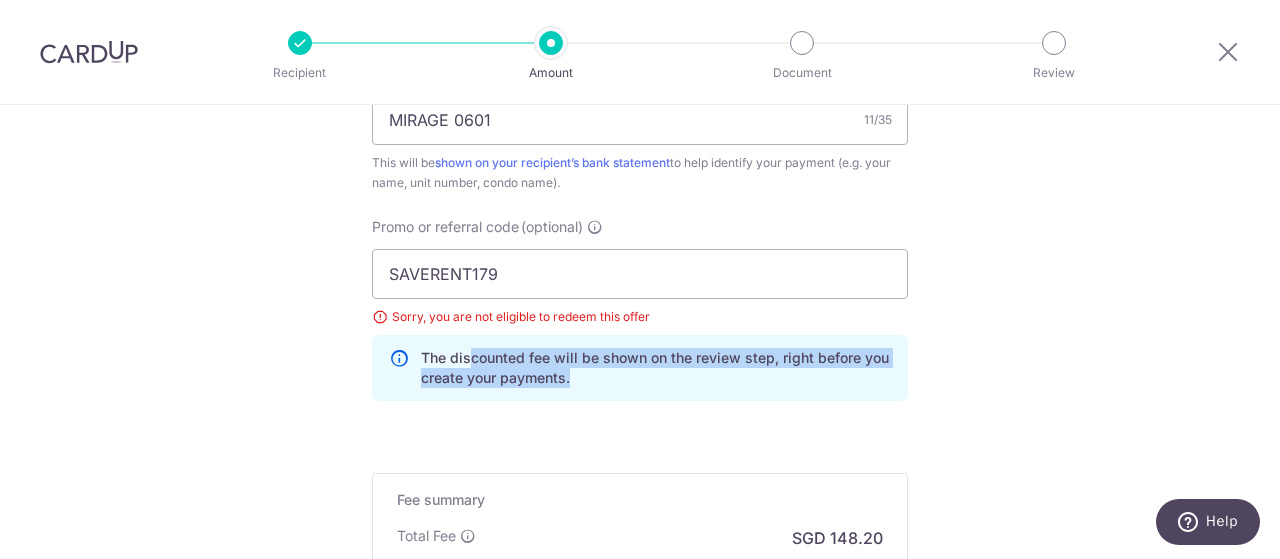 drag, startPoint x: 472, startPoint y: 357, endPoint x: 683, endPoint y: 383, distance: 212.59586 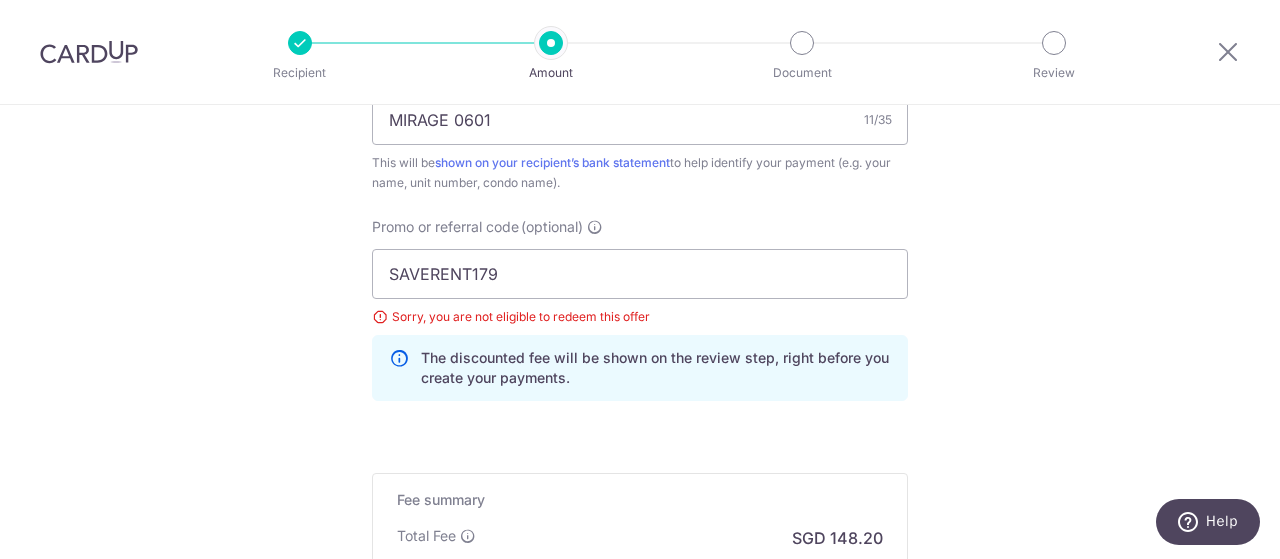 click on "The discounted fee will be shown on the review step, right before you create your payments." at bounding box center [656, 368] 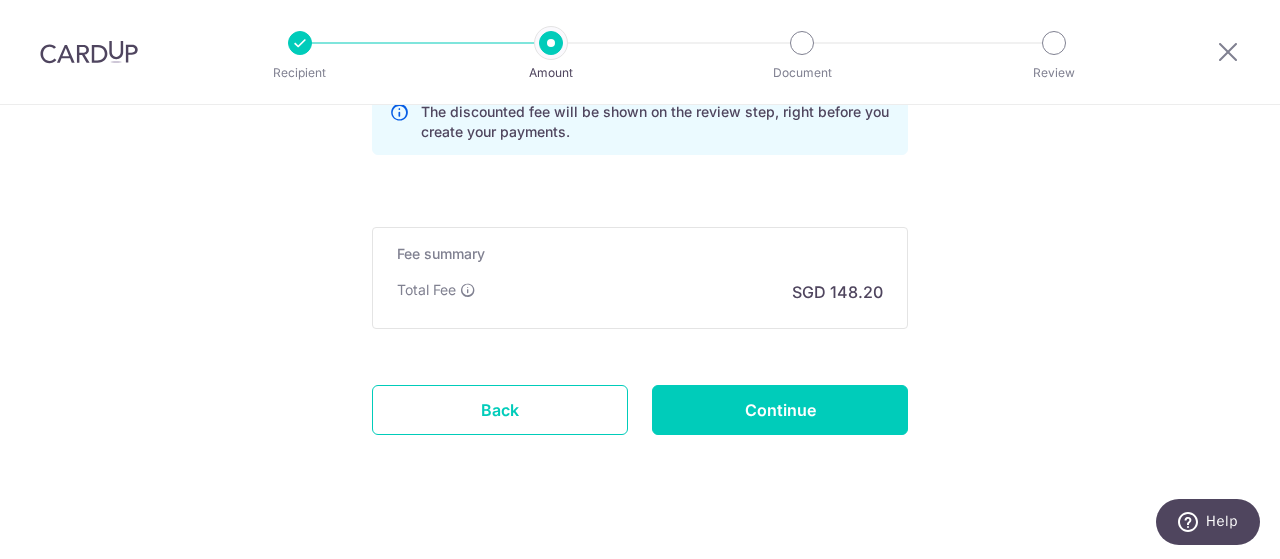 scroll, scrollTop: 1469, scrollLeft: 0, axis: vertical 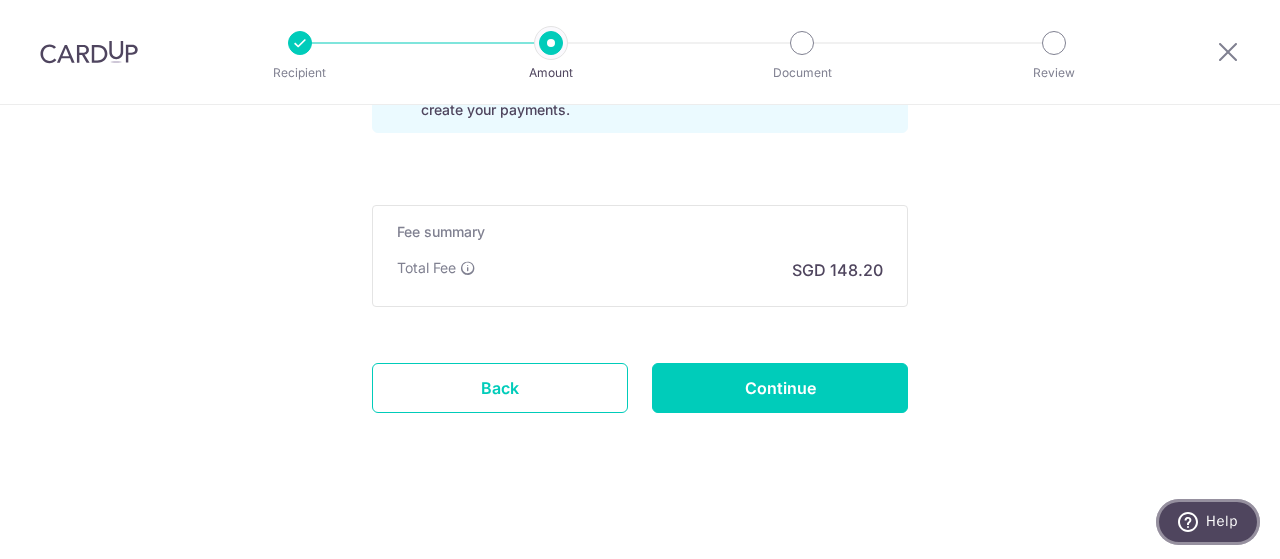 click at bounding box center (1192, 522) 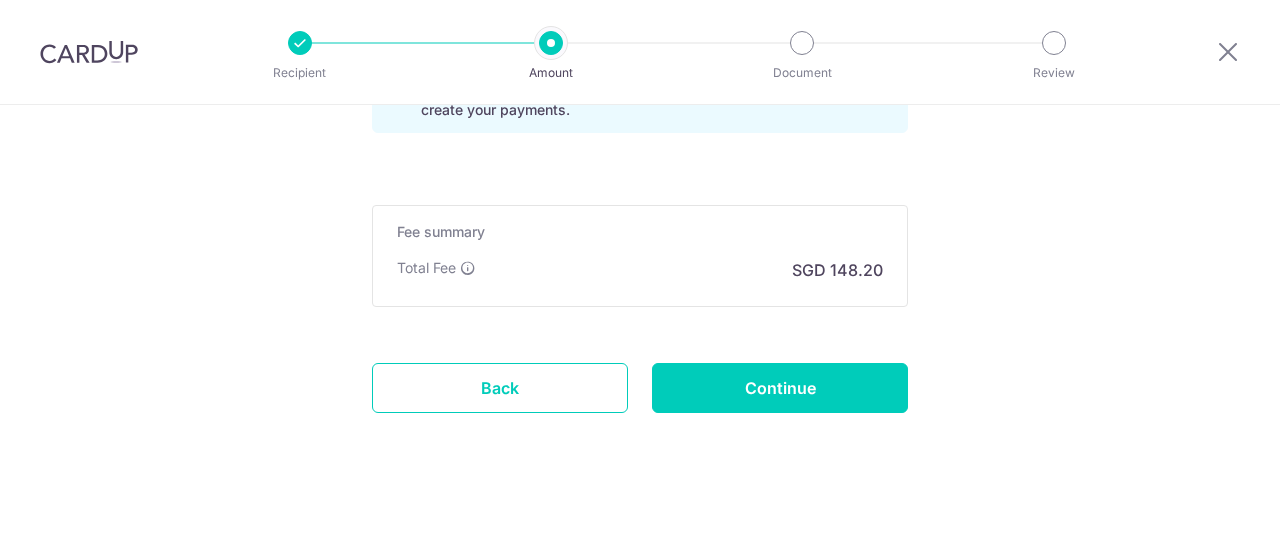 scroll, scrollTop: 0, scrollLeft: 0, axis: both 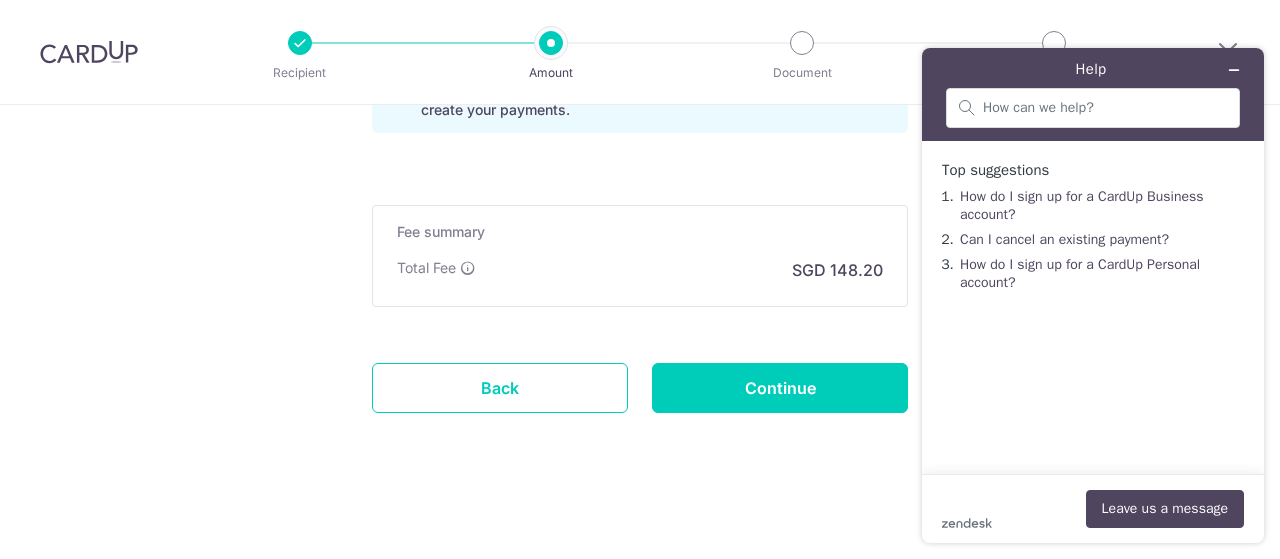 click on "zendesk .cls-1{fill:#03363d;} Leave us a message" at bounding box center (1093, 509) 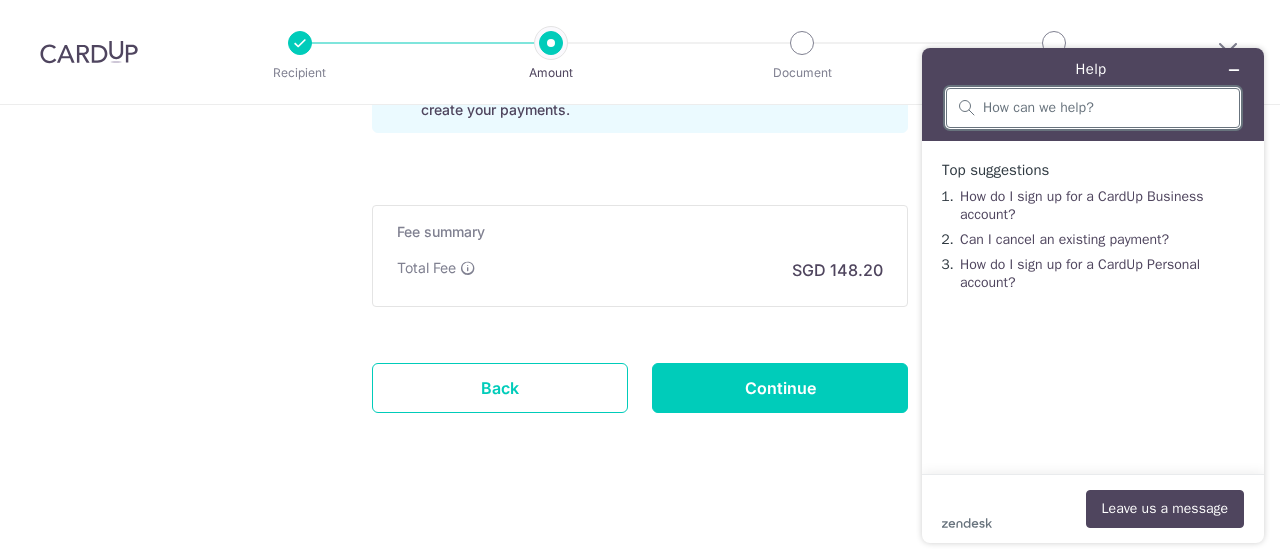 click at bounding box center [1105, 108] 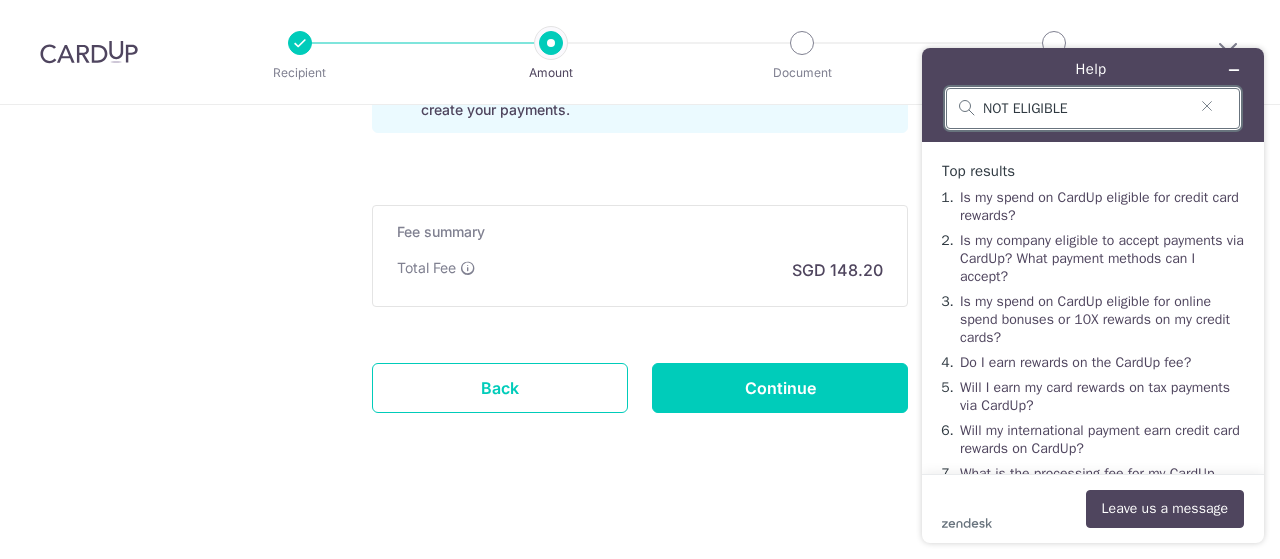 click on "NOT ELIGIBLE" at bounding box center [1085, 109] 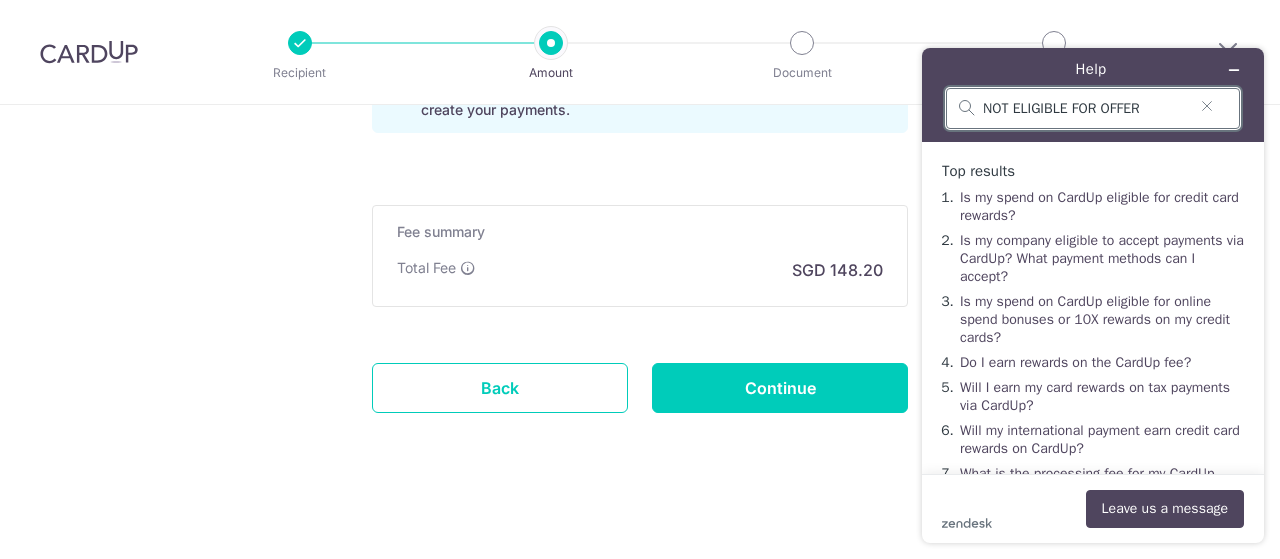 type on "NOT ELIGIBLE FOR OFFER" 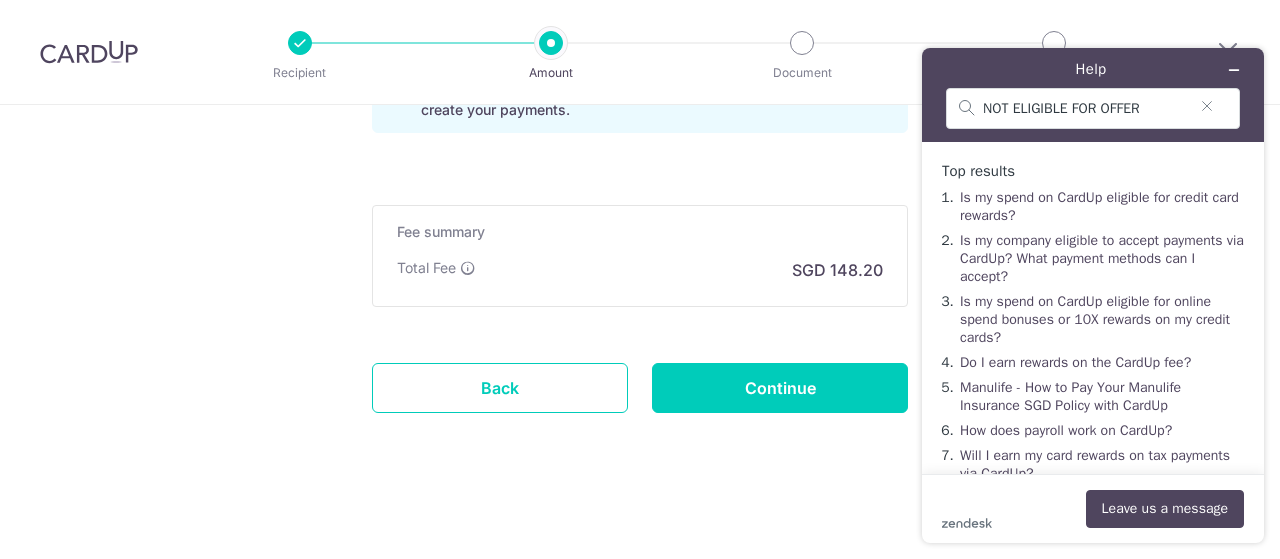 click on "Fee summary" at bounding box center [640, 232] 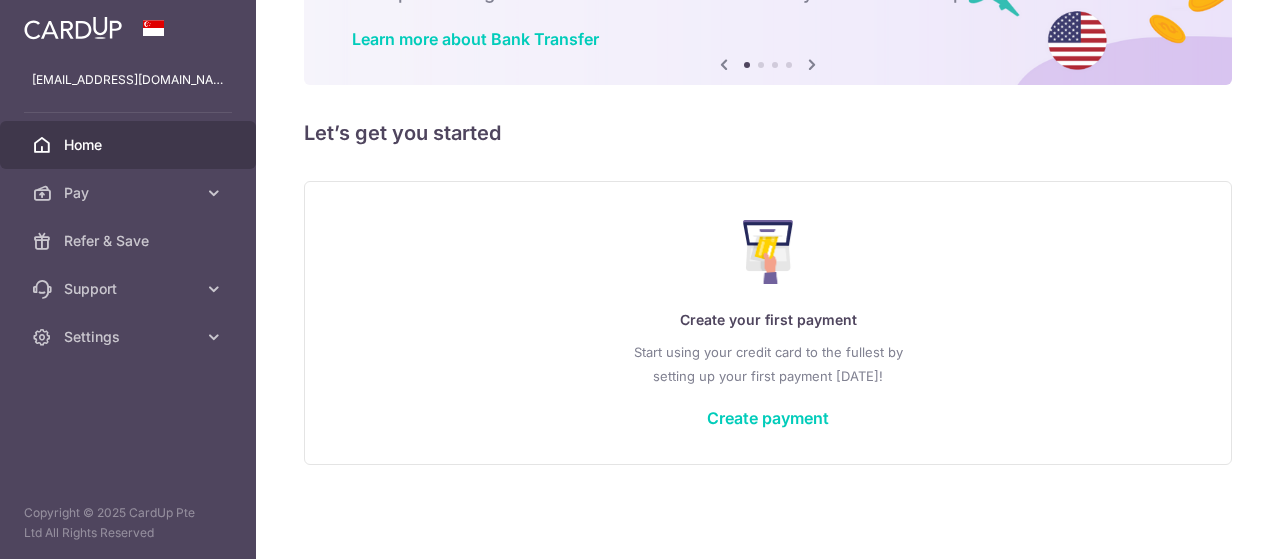 scroll, scrollTop: 0, scrollLeft: 0, axis: both 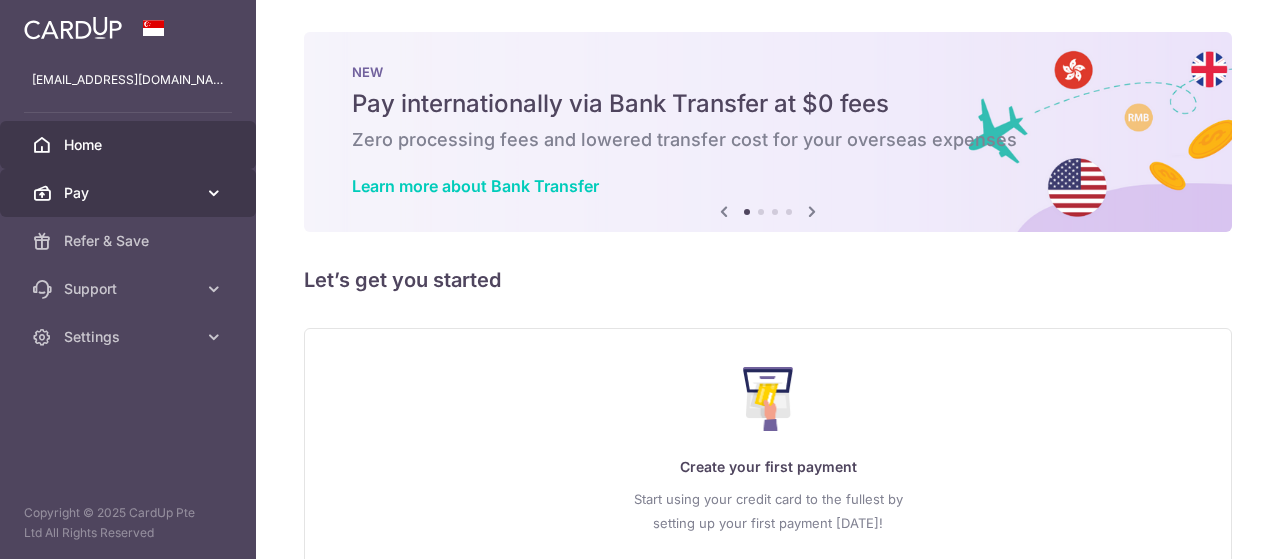 click on "Pay" at bounding box center [130, 193] 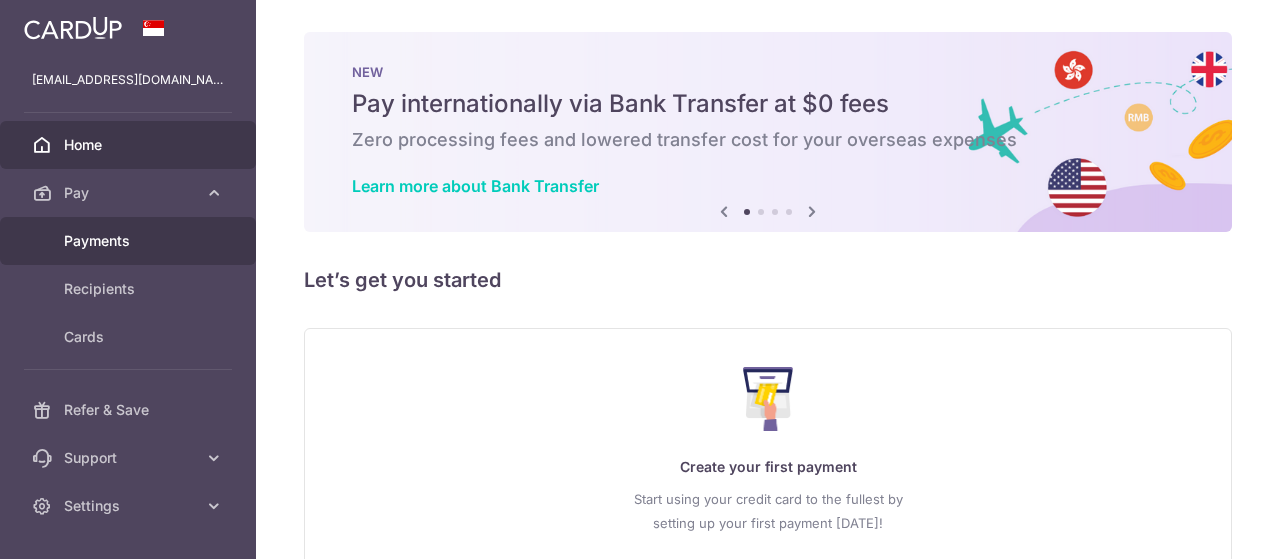 click on "Payments" at bounding box center [130, 241] 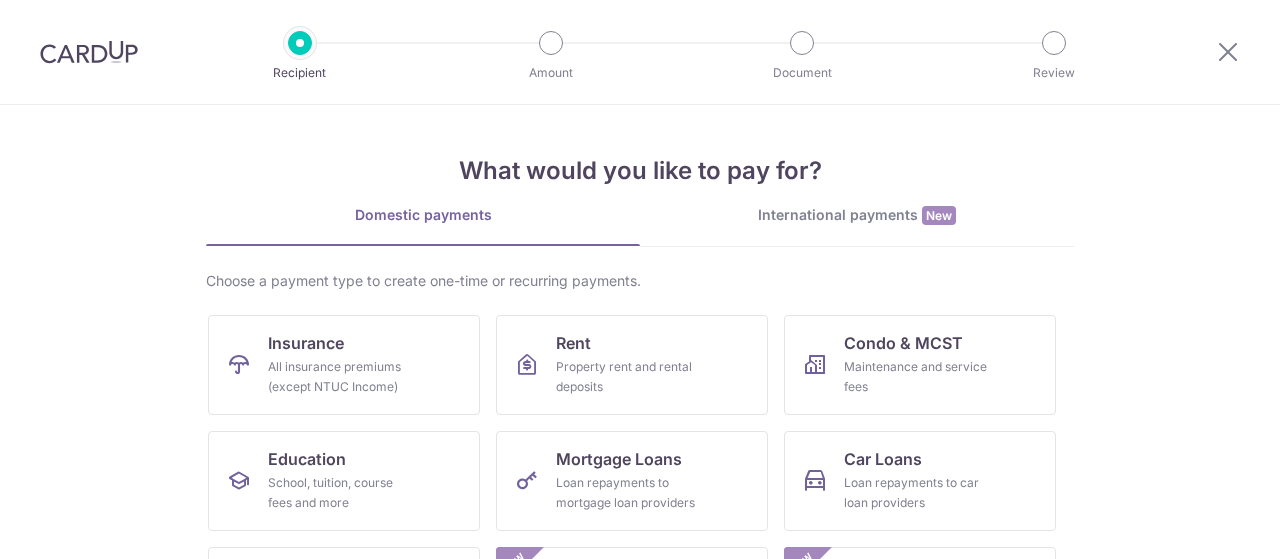 scroll, scrollTop: 0, scrollLeft: 0, axis: both 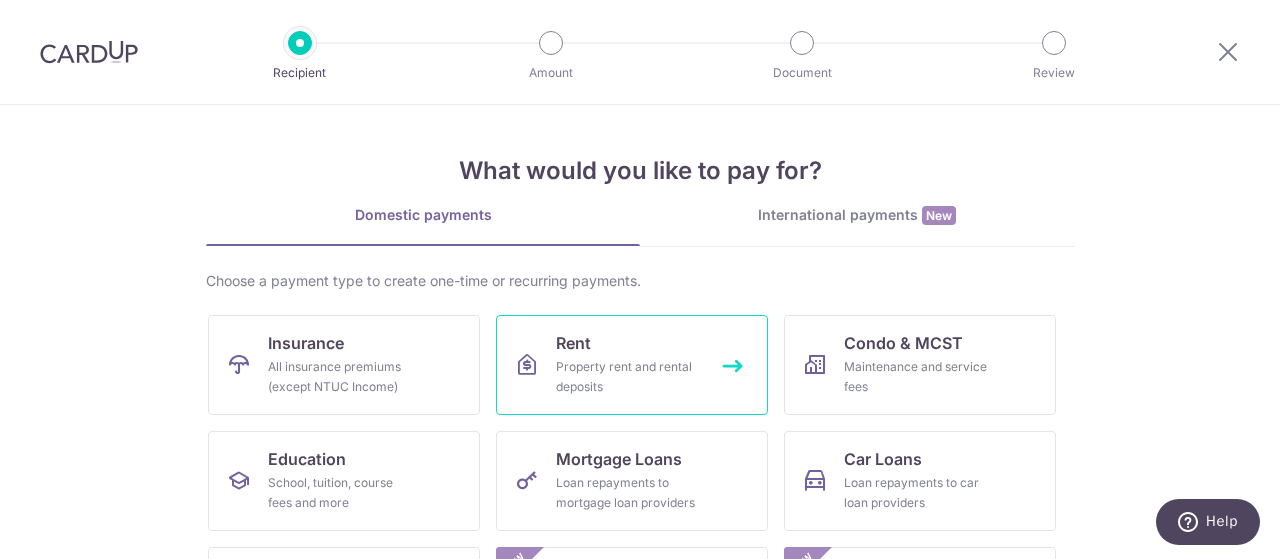 click on "Rent Property rent and rental deposits" at bounding box center [632, 365] 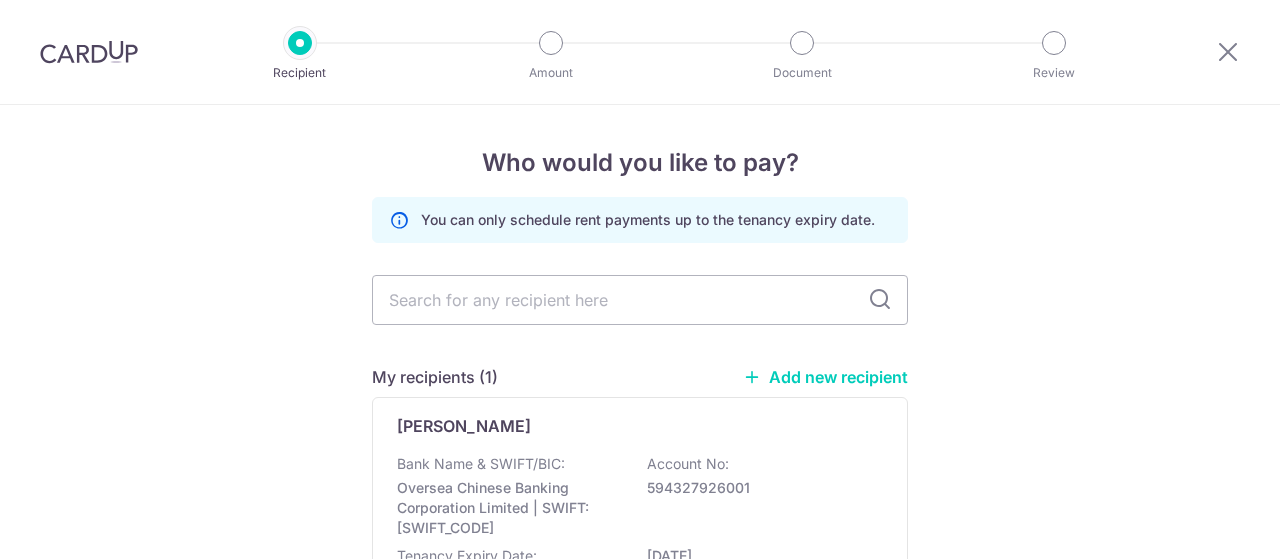 scroll, scrollTop: 0, scrollLeft: 0, axis: both 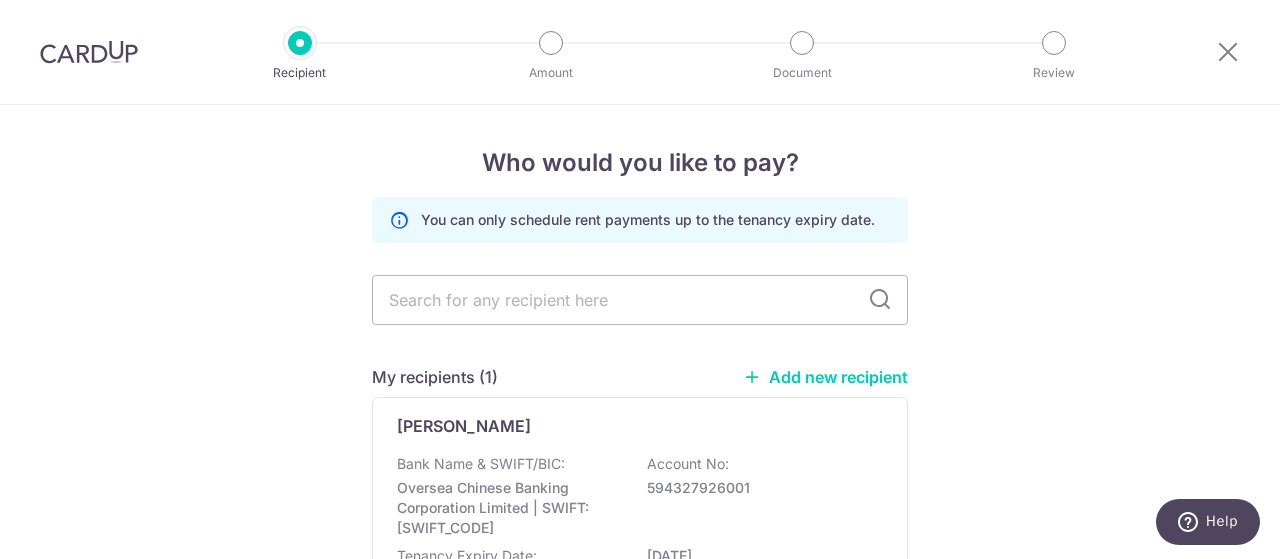 click at bounding box center (89, 52) 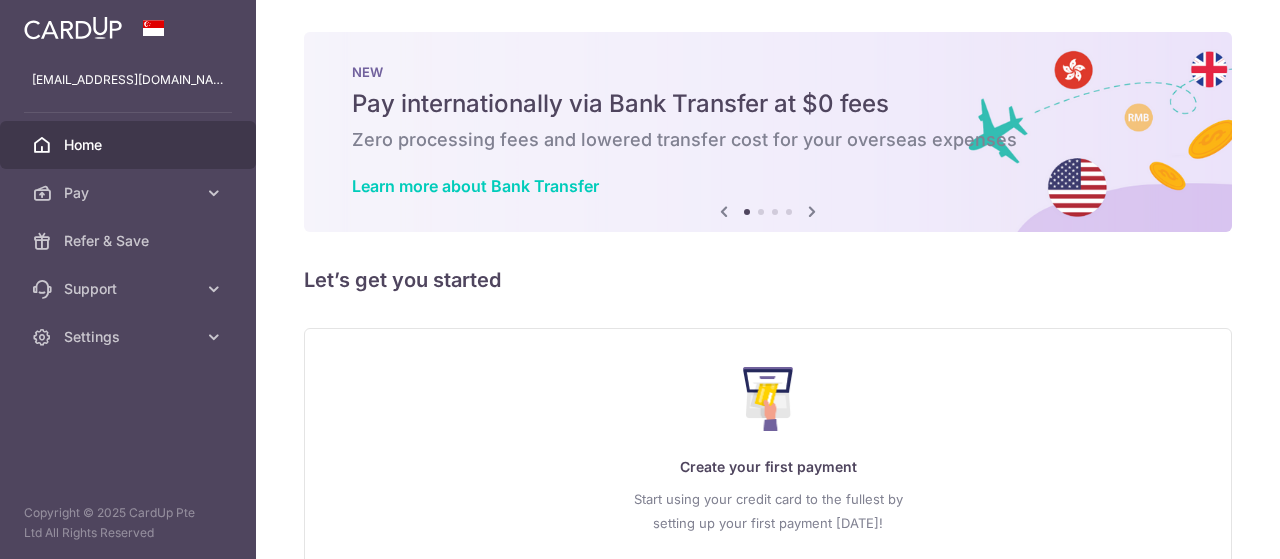 scroll, scrollTop: 0, scrollLeft: 0, axis: both 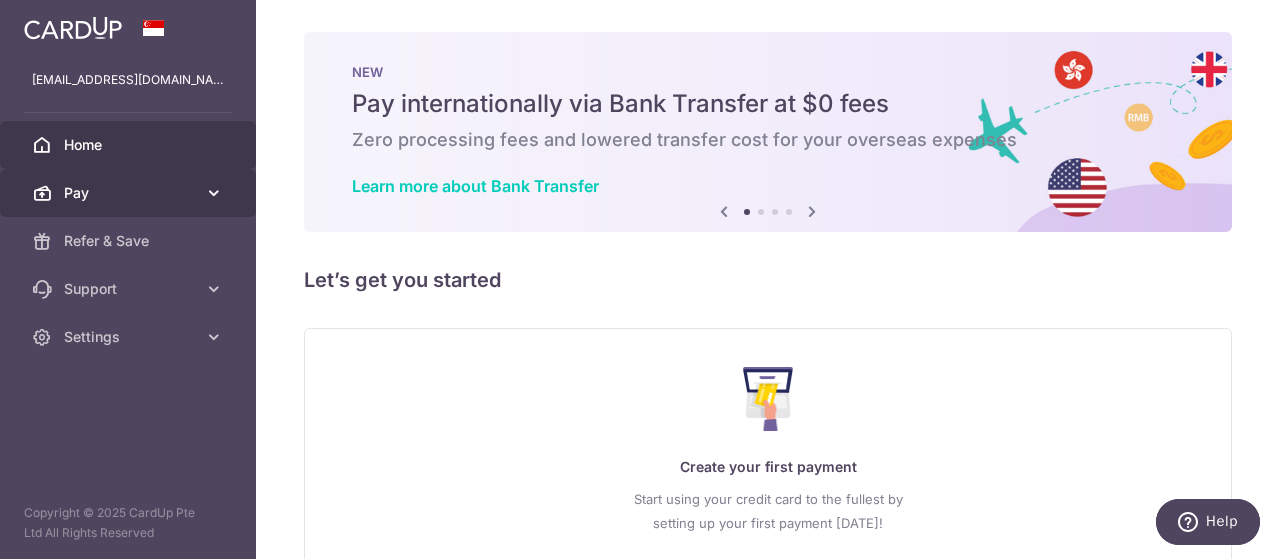 click at bounding box center (214, 193) 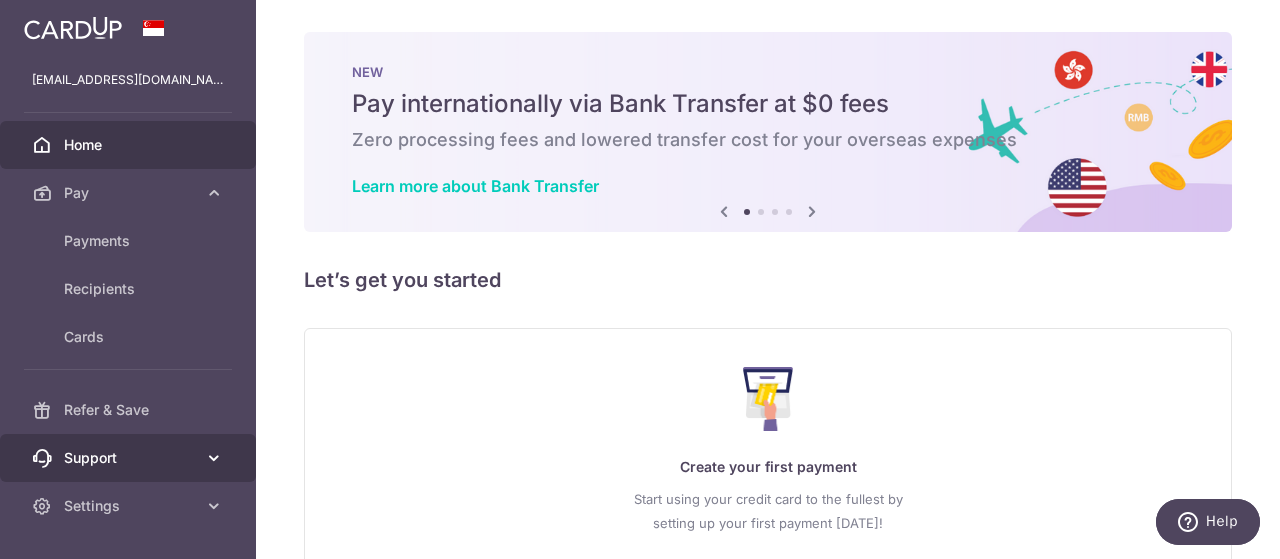 click at bounding box center [214, 458] 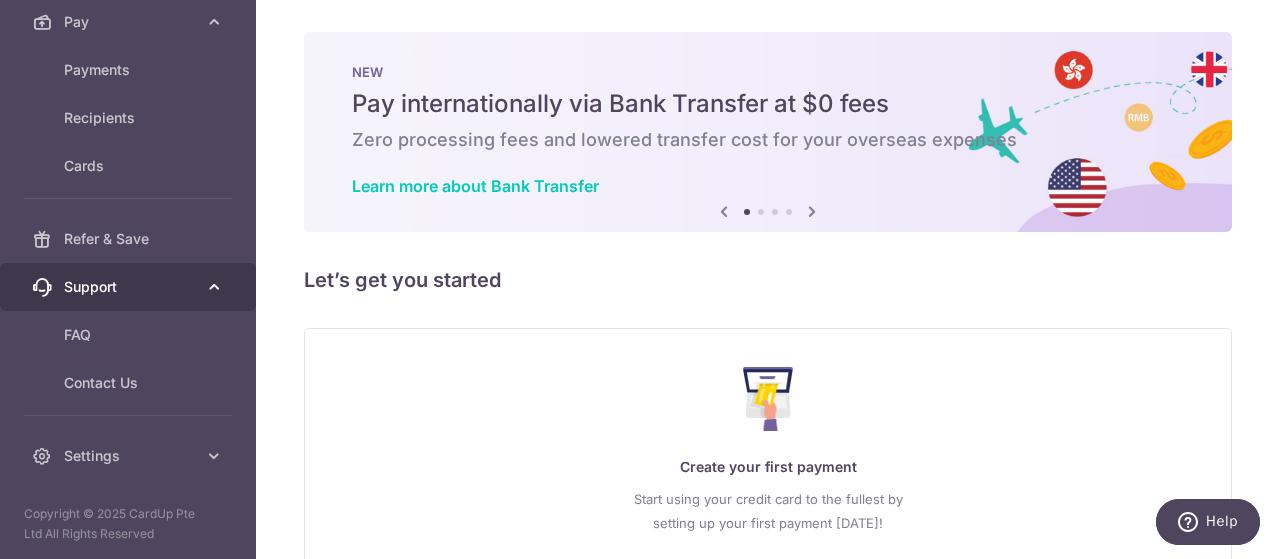 scroll, scrollTop: 0, scrollLeft: 0, axis: both 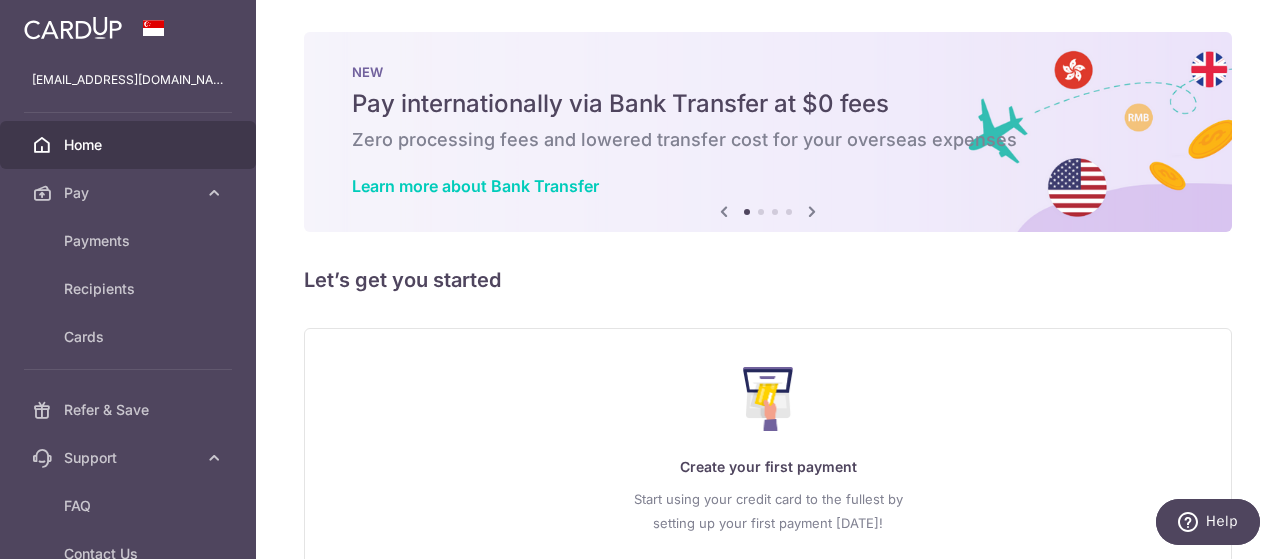 click on "NEW
Pay internationally via Bank Transfer at $0 fees
Zero processing fees and lowered transfer cost for your overseas expenses
Learn more about Bank Transfer" at bounding box center [768, 132] 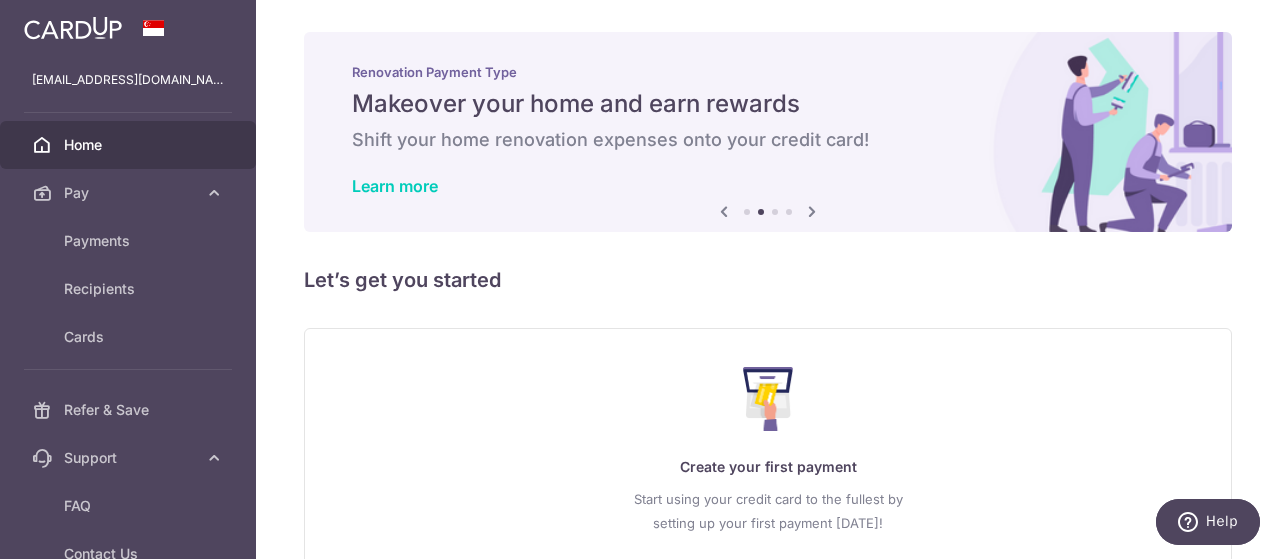 click at bounding box center [812, 211] 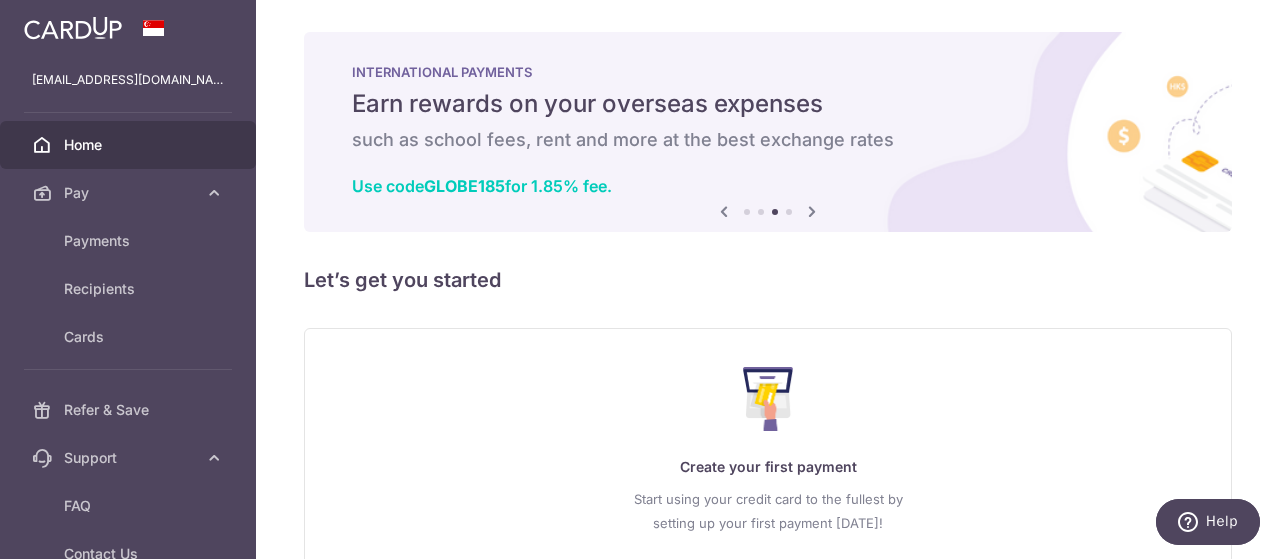 click at bounding box center [812, 211] 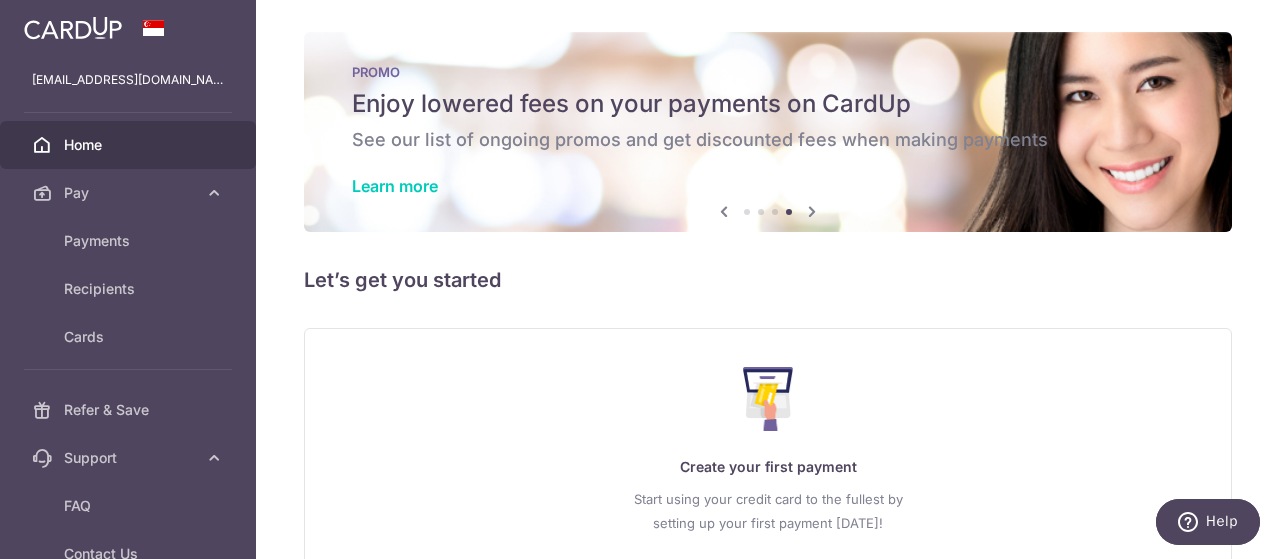 click on "Enjoy lowered fees on your payments on CardUp" at bounding box center [768, 104] 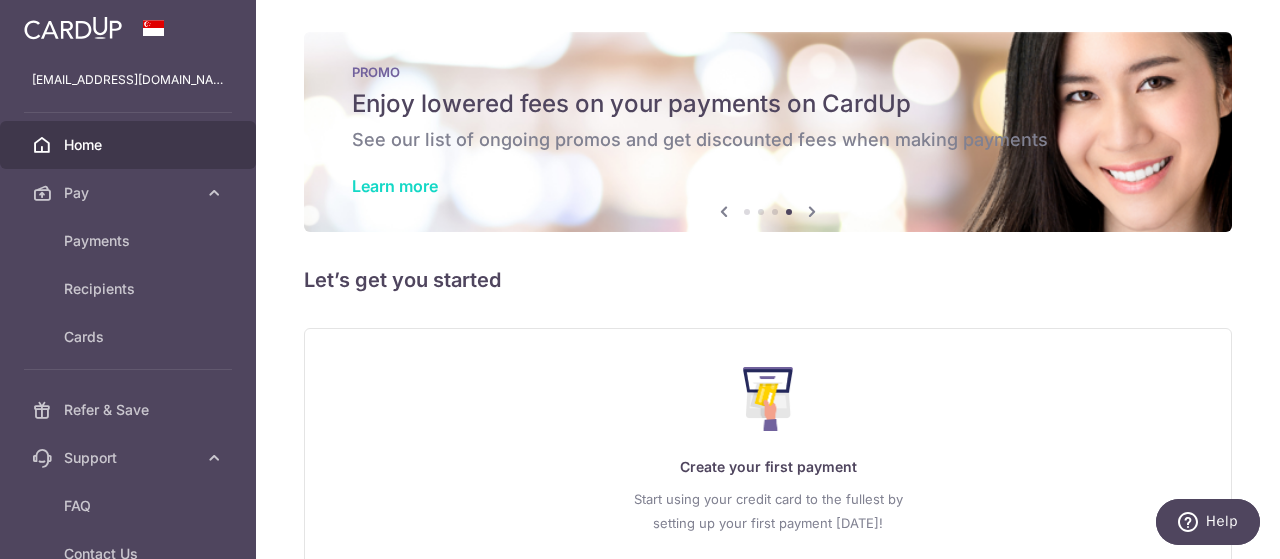 click on "Learn more" at bounding box center (395, 186) 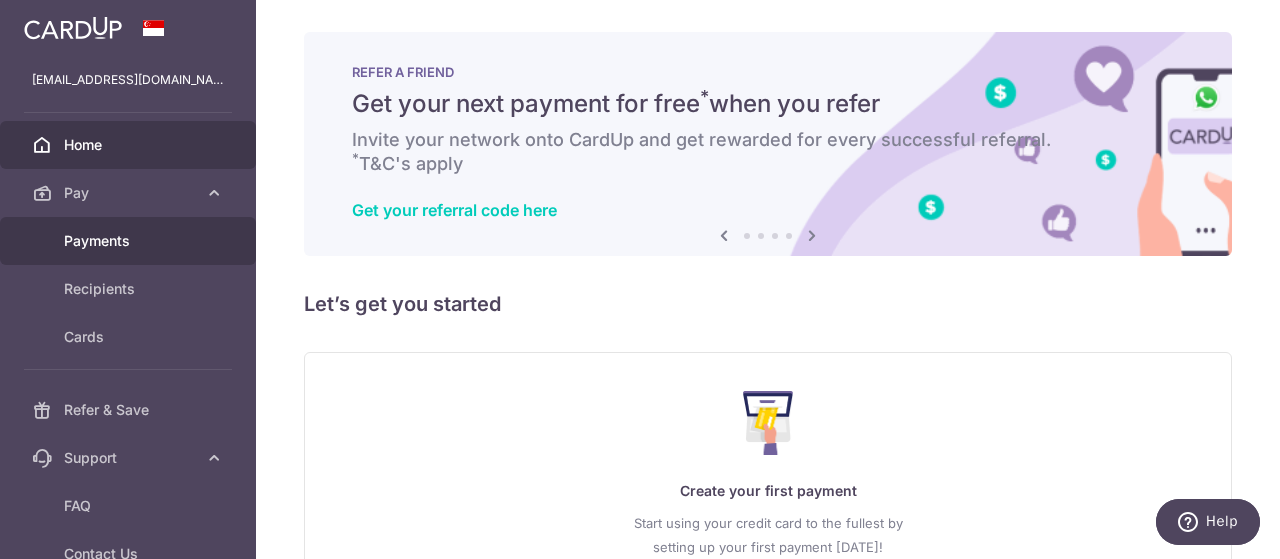 click on "Payments" at bounding box center [128, 241] 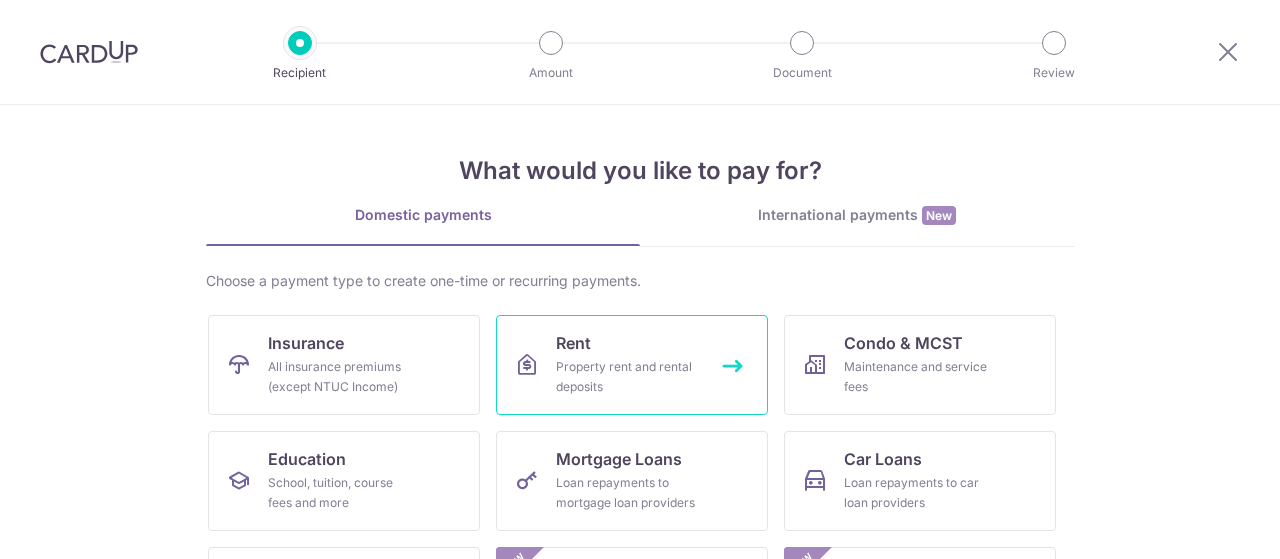 scroll, scrollTop: 0, scrollLeft: 0, axis: both 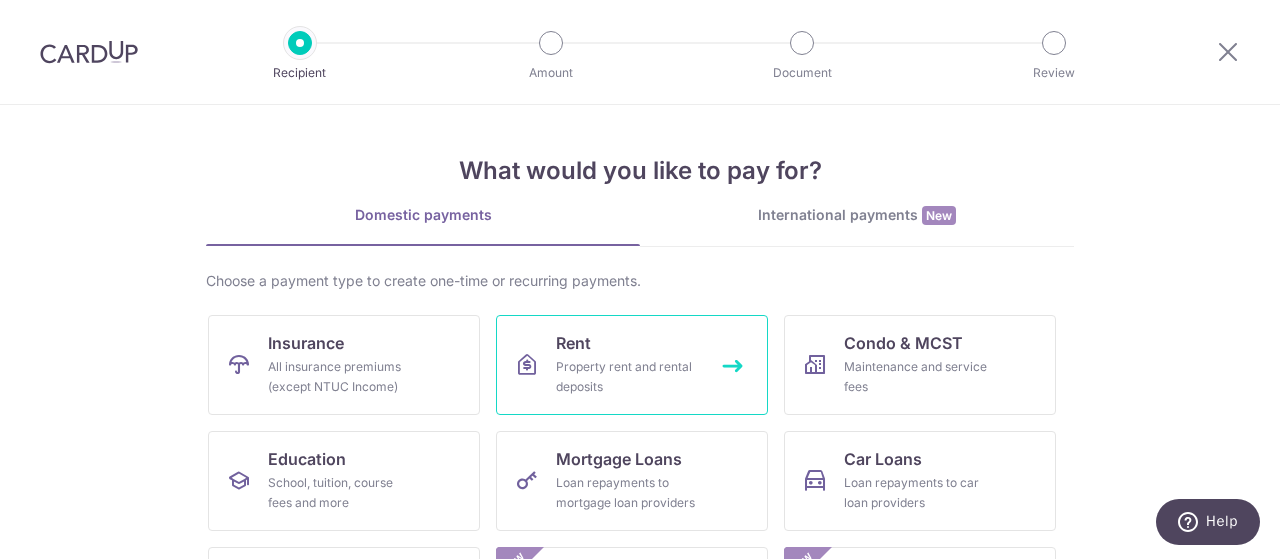 click on "Rent Property rent and rental deposits" at bounding box center (632, 365) 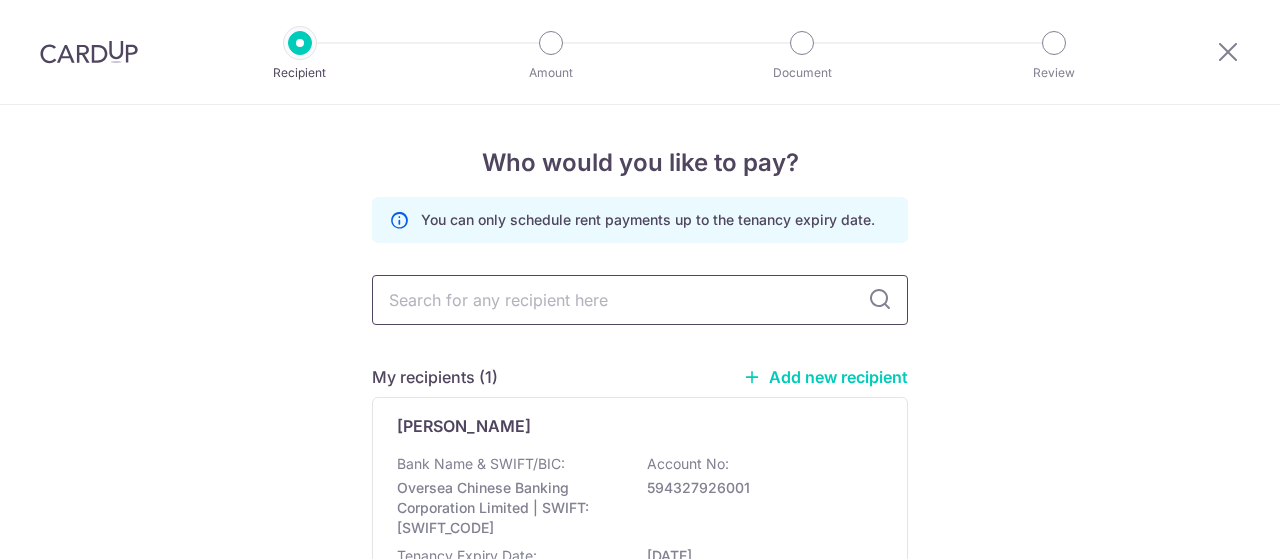 scroll, scrollTop: 0, scrollLeft: 0, axis: both 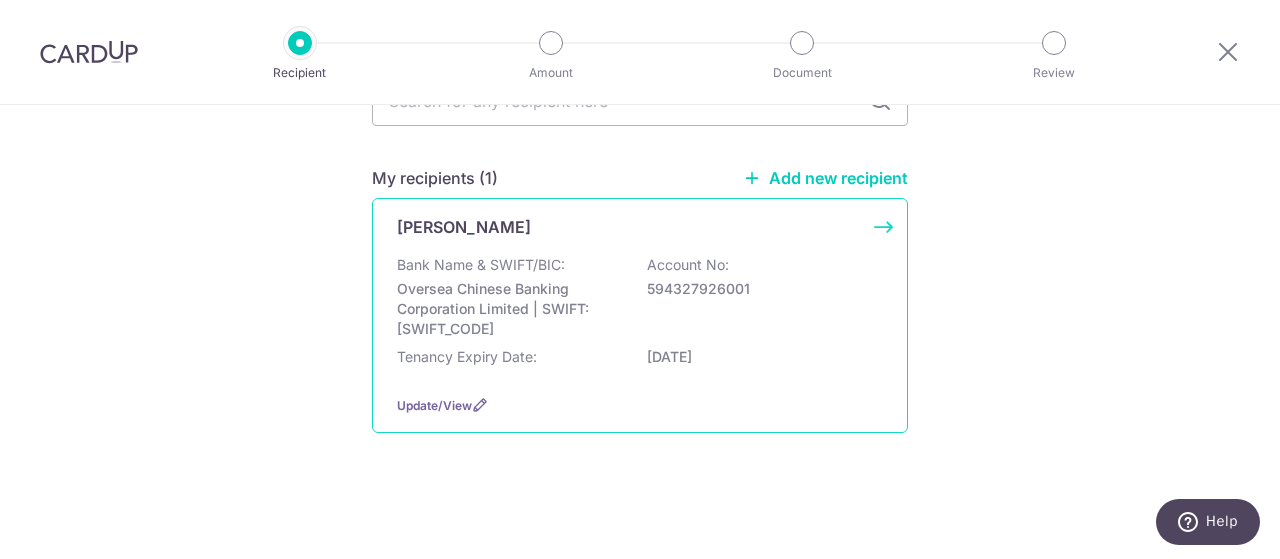 click on "Oversea Chinese Banking Corporation Limited | SWIFT: [SWIFT_CODE]" at bounding box center [509, 309] 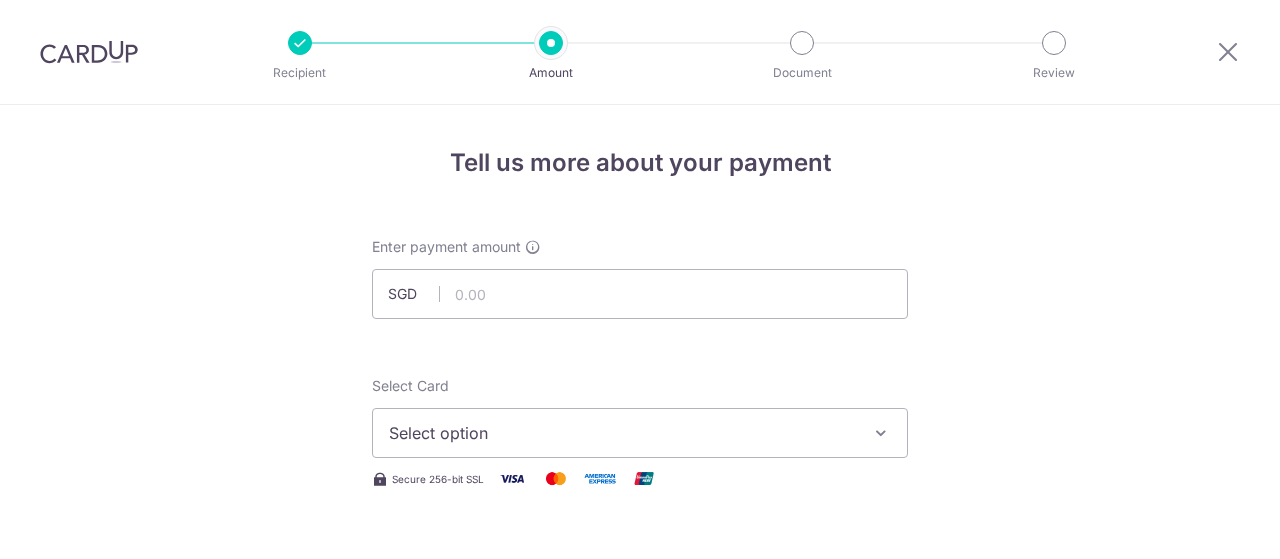 scroll, scrollTop: 0, scrollLeft: 0, axis: both 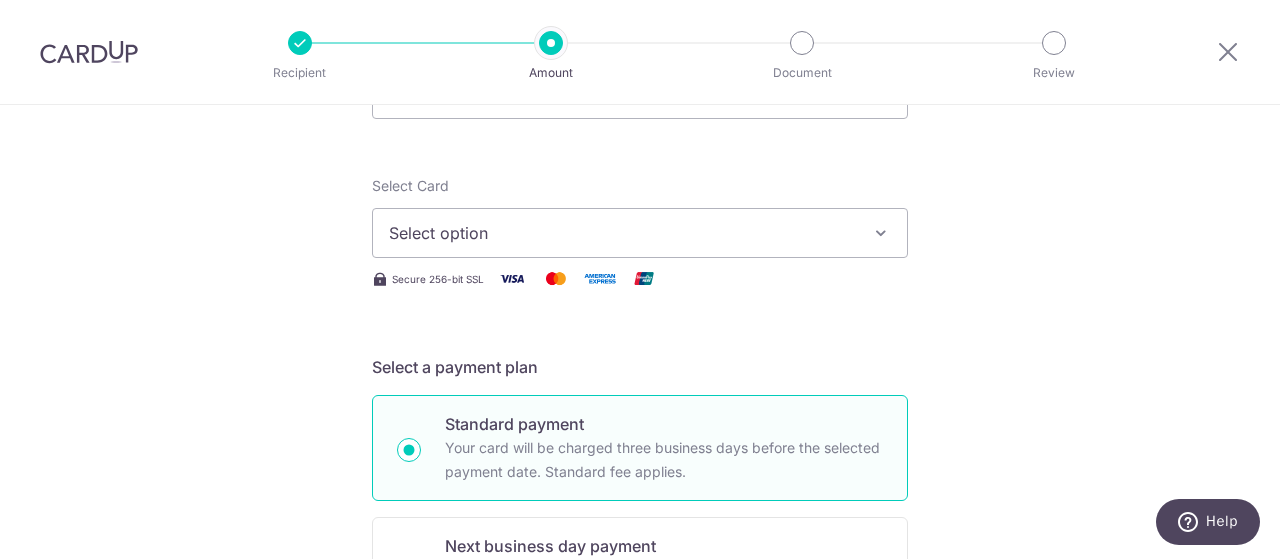 click on "Select option" at bounding box center (622, 233) 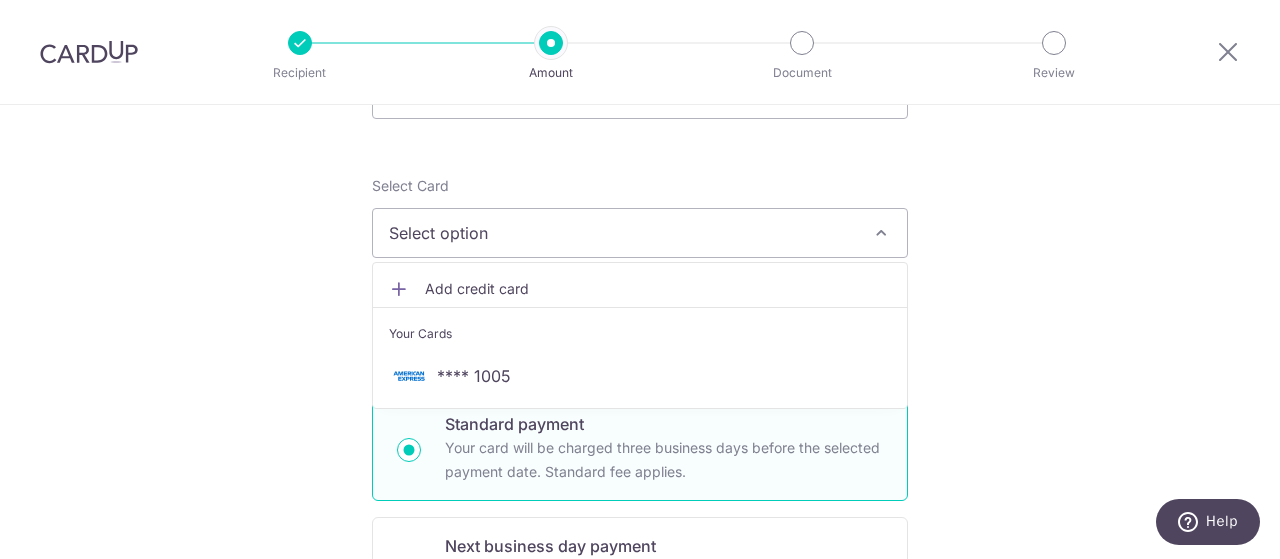 click on "Add credit card" at bounding box center (658, 289) 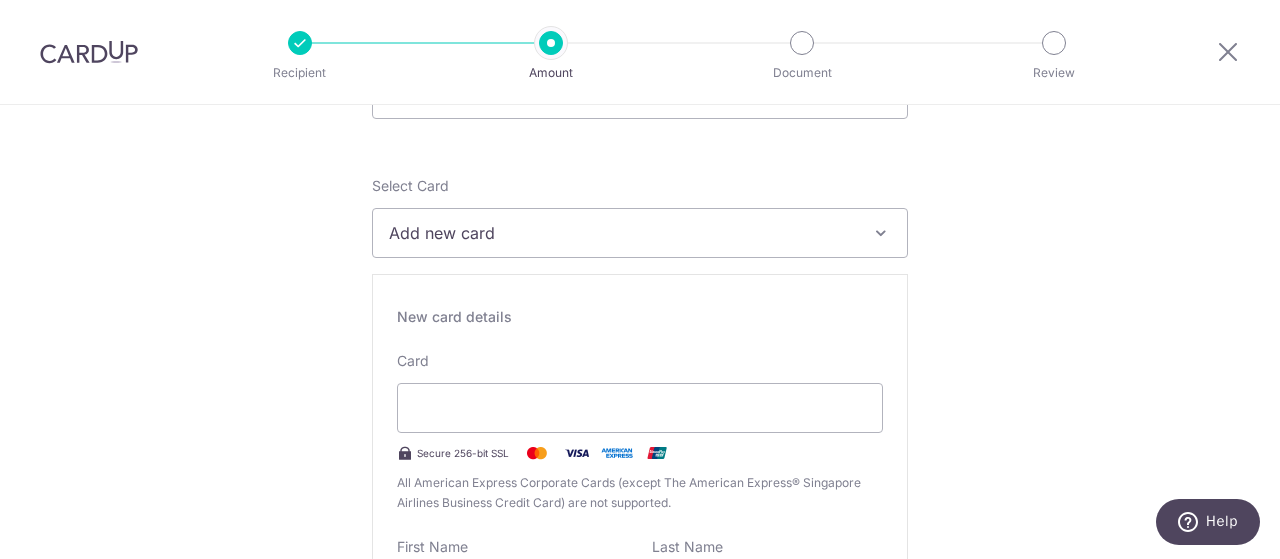 click on "Add new card" at bounding box center [622, 233] 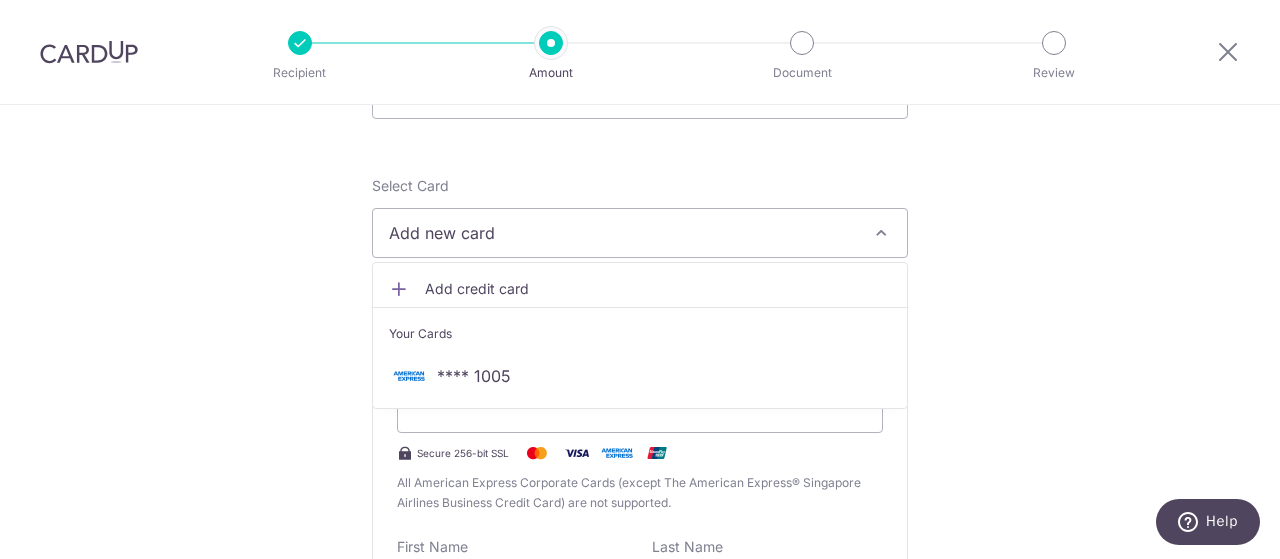 click on "Add new card" at bounding box center (622, 233) 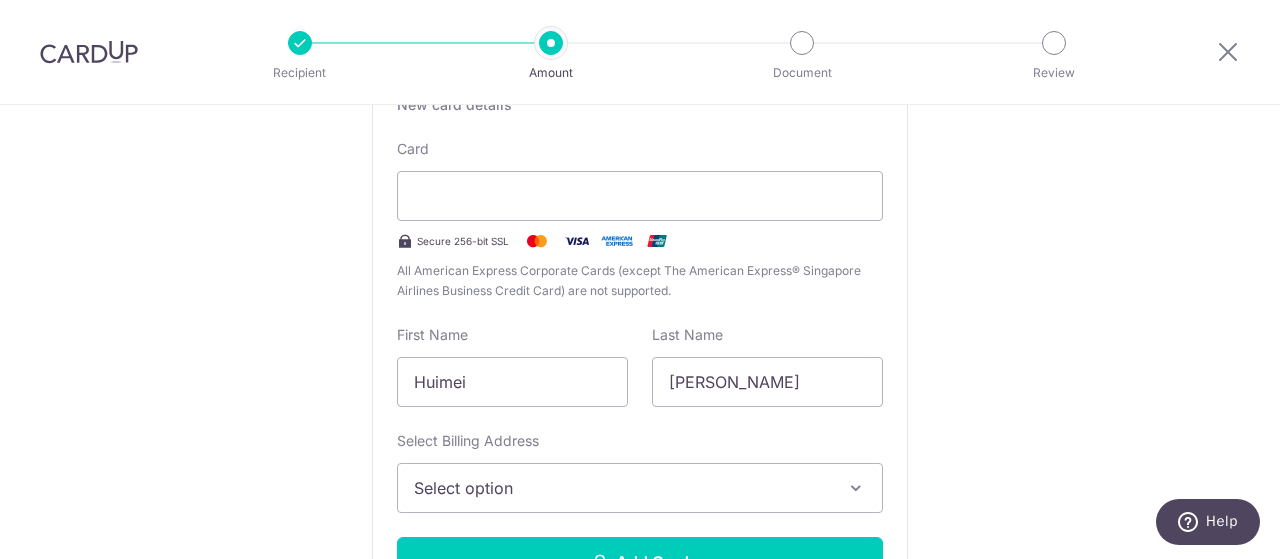 scroll, scrollTop: 600, scrollLeft: 0, axis: vertical 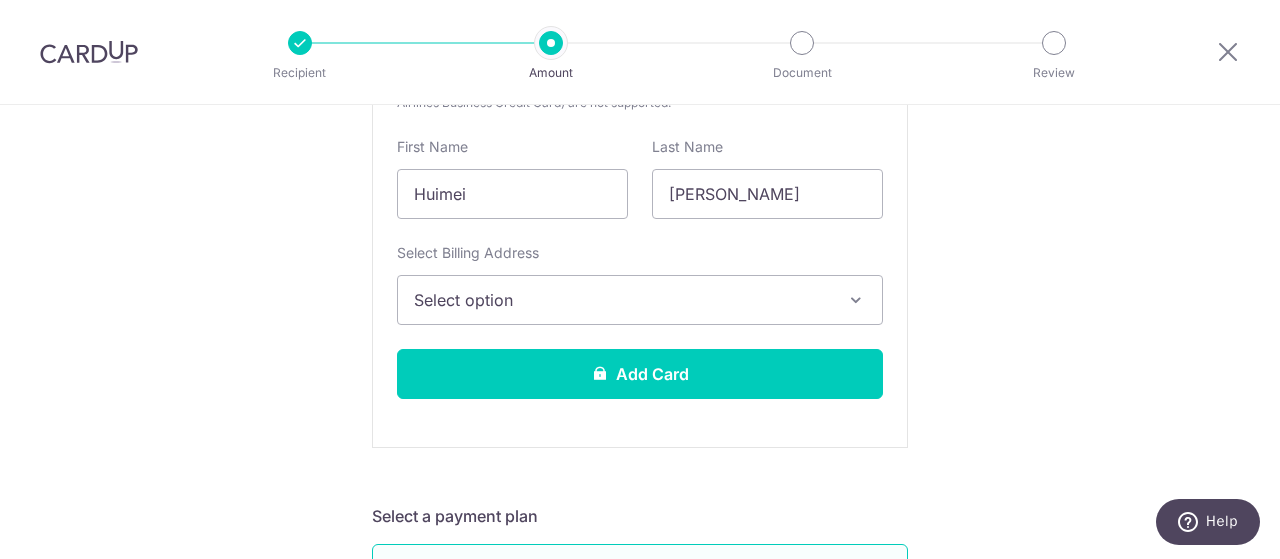 click on "Select option" at bounding box center (622, 300) 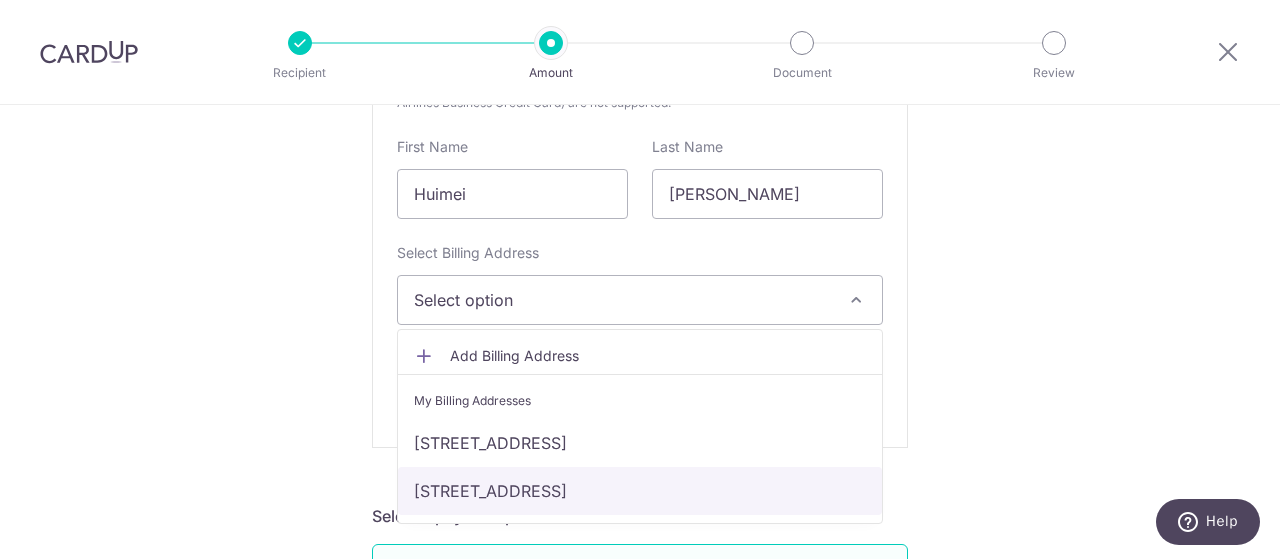 click on "[STREET_ADDRESS]" at bounding box center (640, 491) 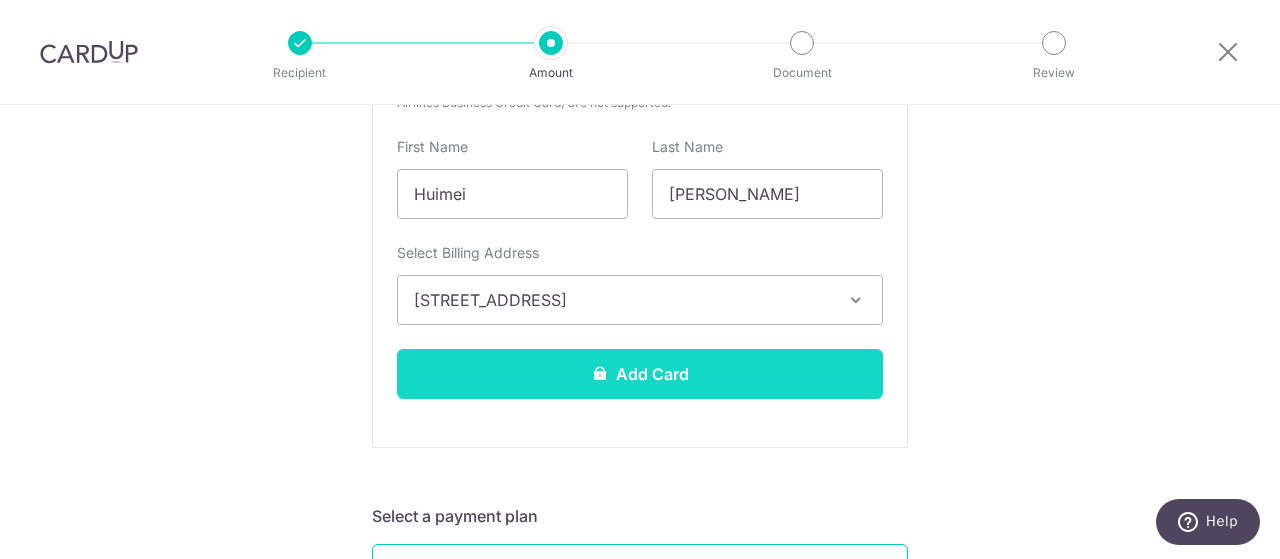 click on "Add Card" at bounding box center [640, 374] 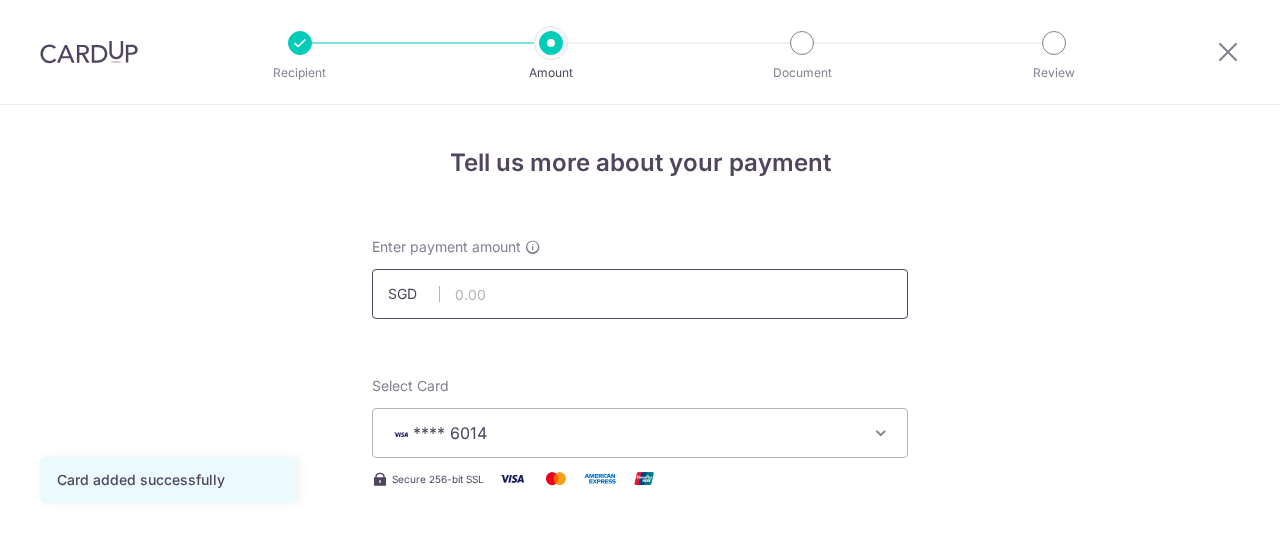 scroll, scrollTop: 0, scrollLeft: 0, axis: both 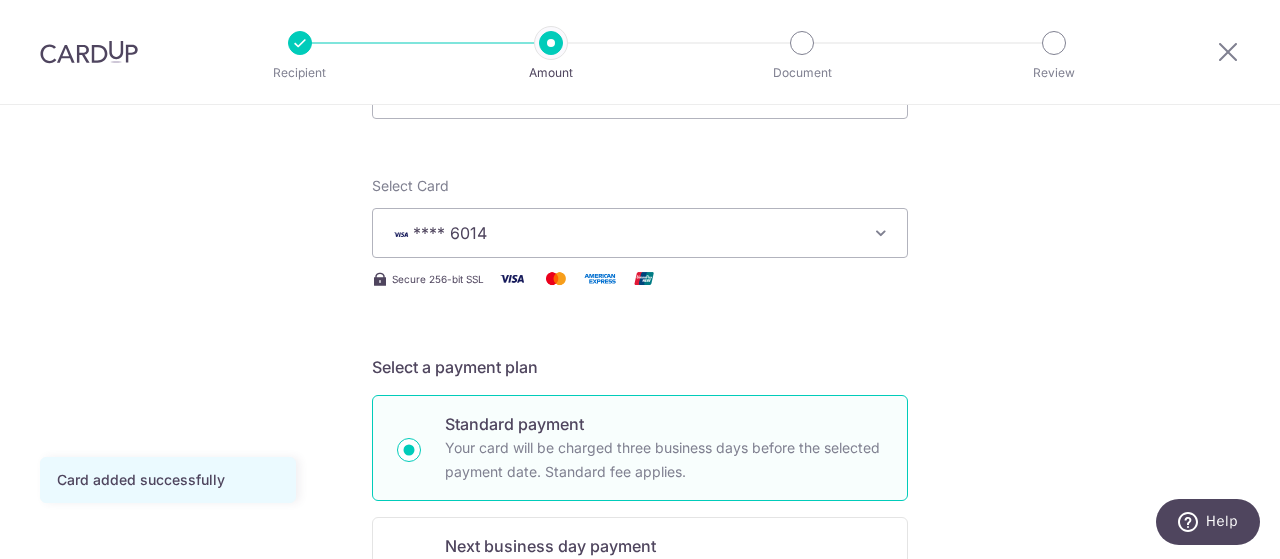 type on "5,600.00" 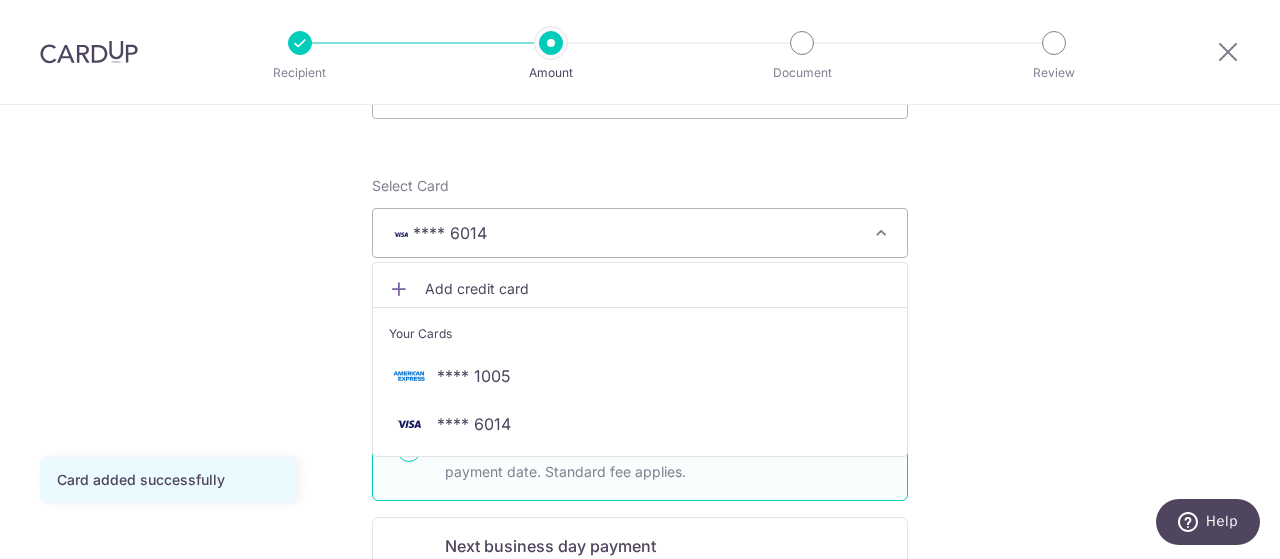 click on "**** 6014" at bounding box center (622, 233) 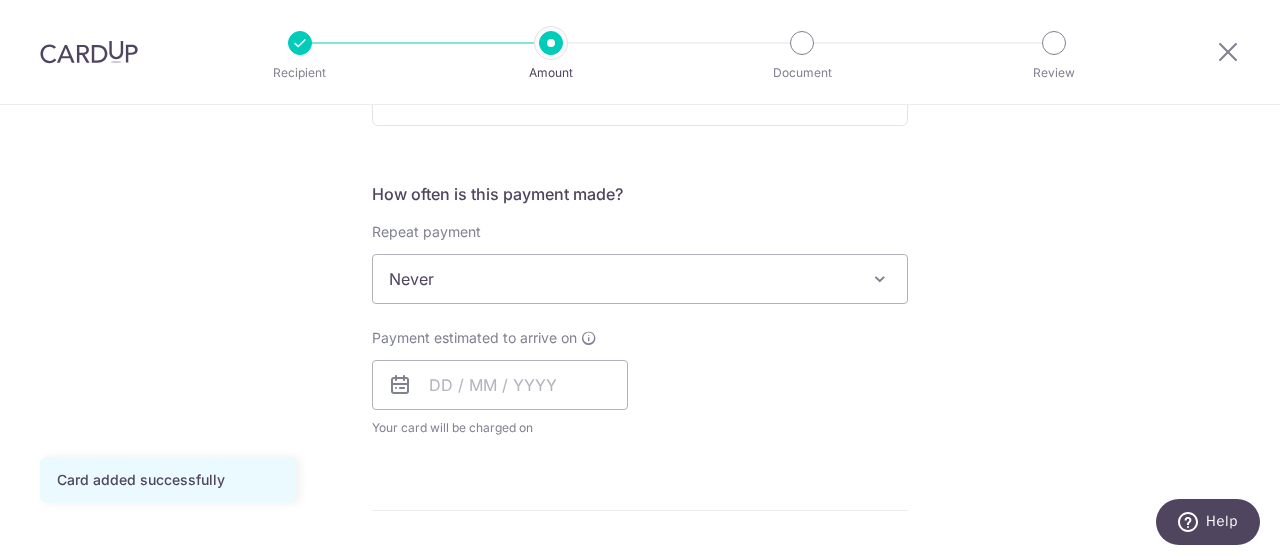scroll, scrollTop: 700, scrollLeft: 0, axis: vertical 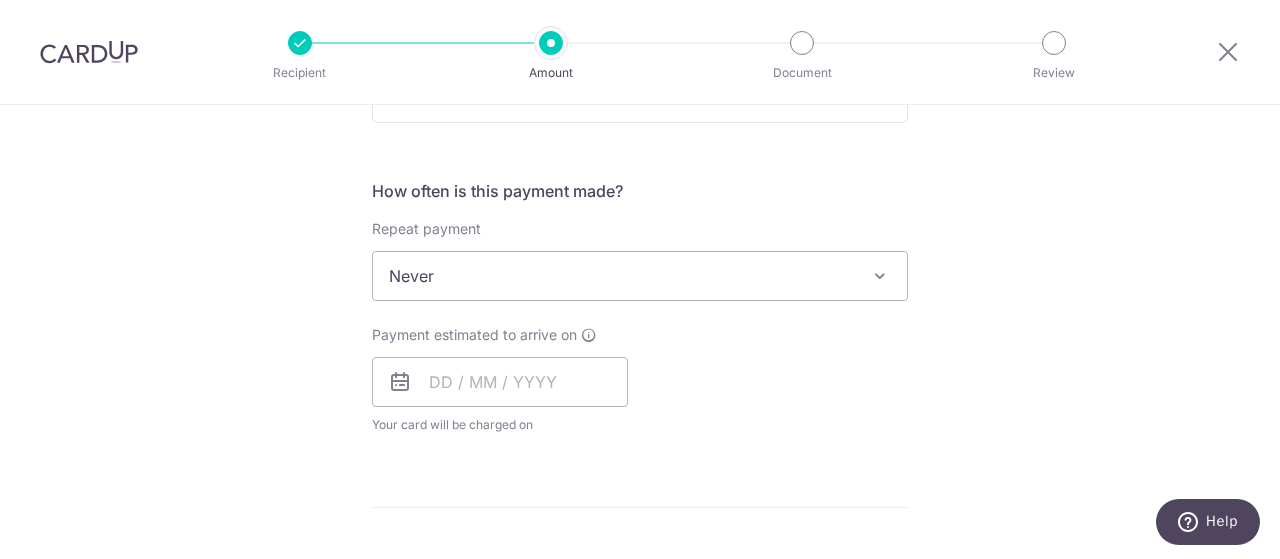 click on "Never" at bounding box center [640, 276] 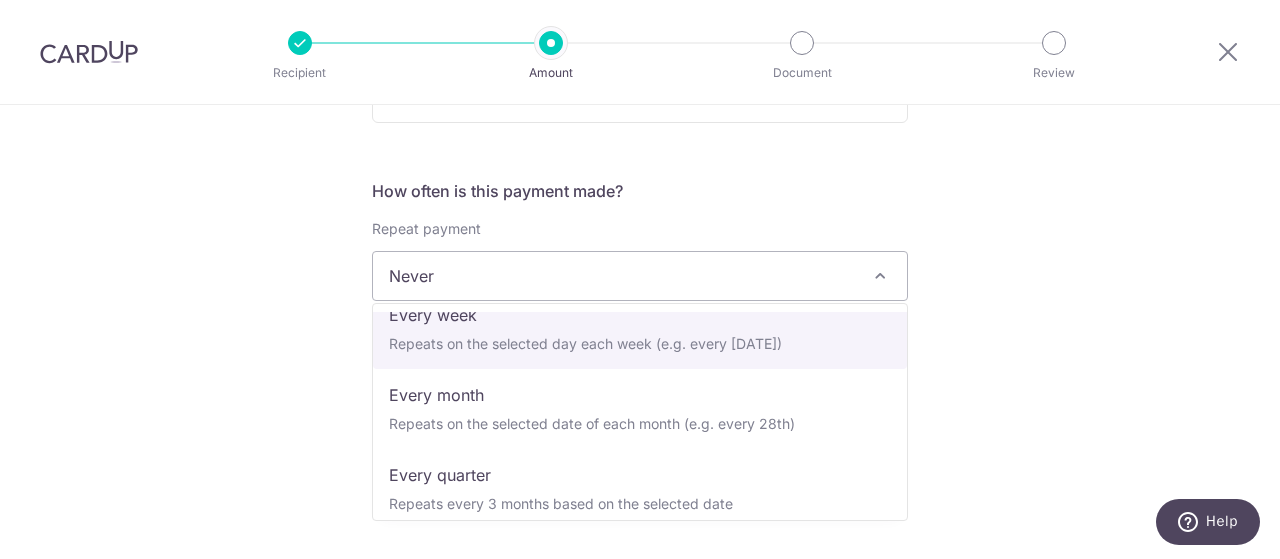 scroll, scrollTop: 100, scrollLeft: 0, axis: vertical 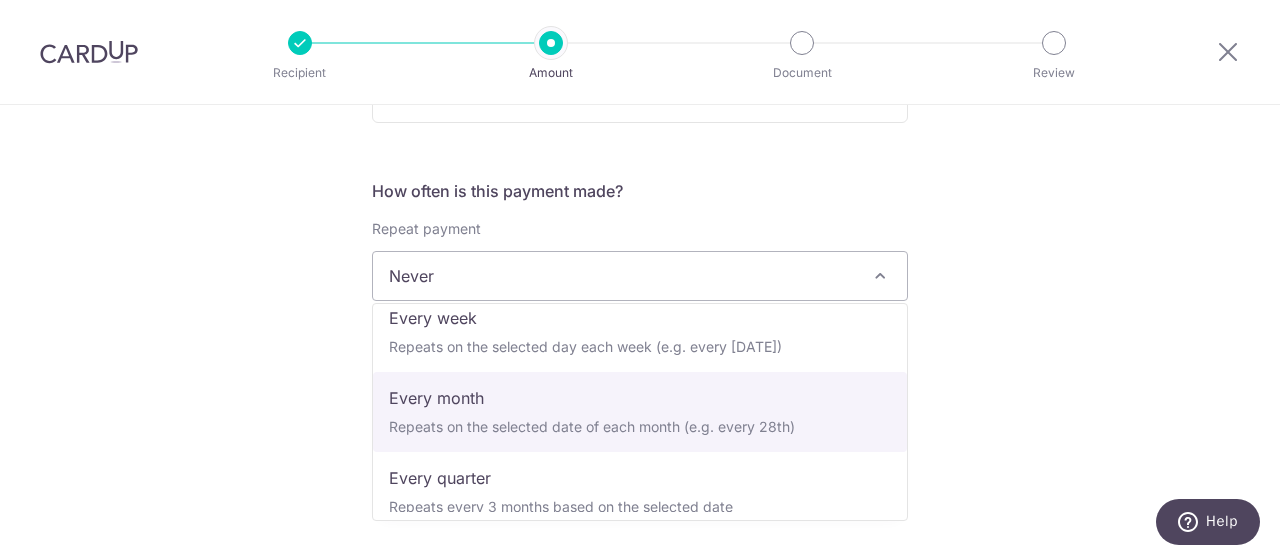 select on "3" 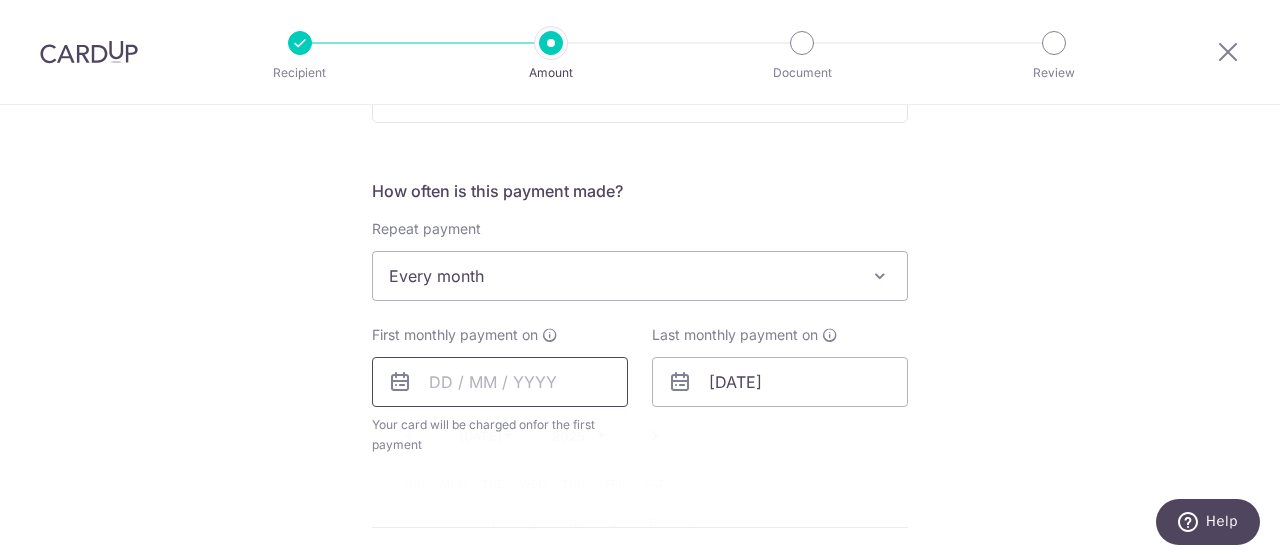 click at bounding box center [500, 382] 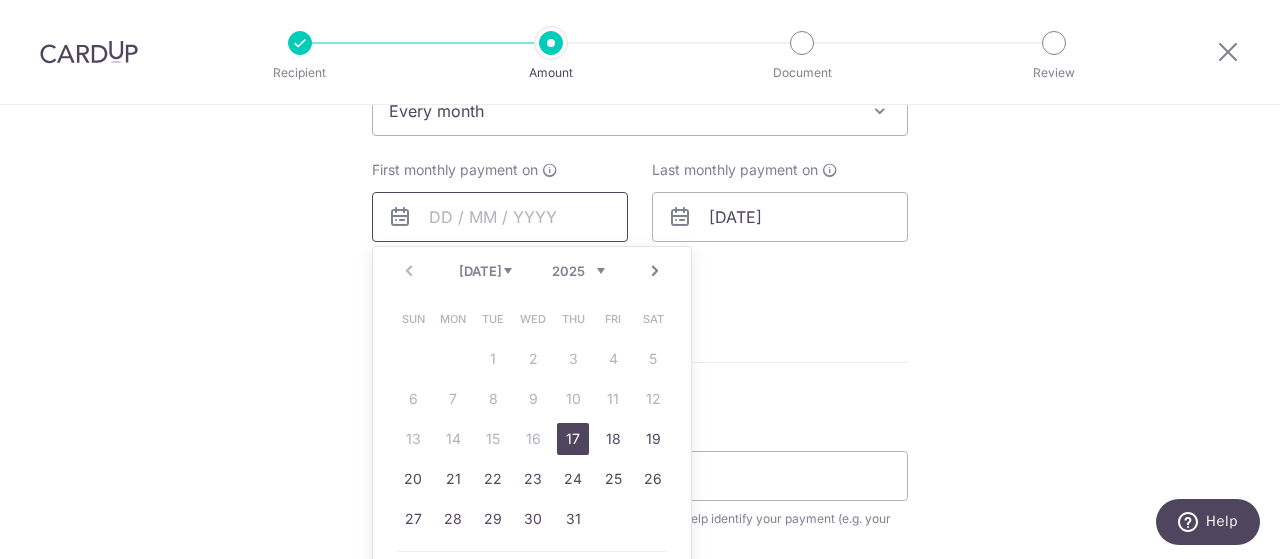 scroll, scrollTop: 900, scrollLeft: 0, axis: vertical 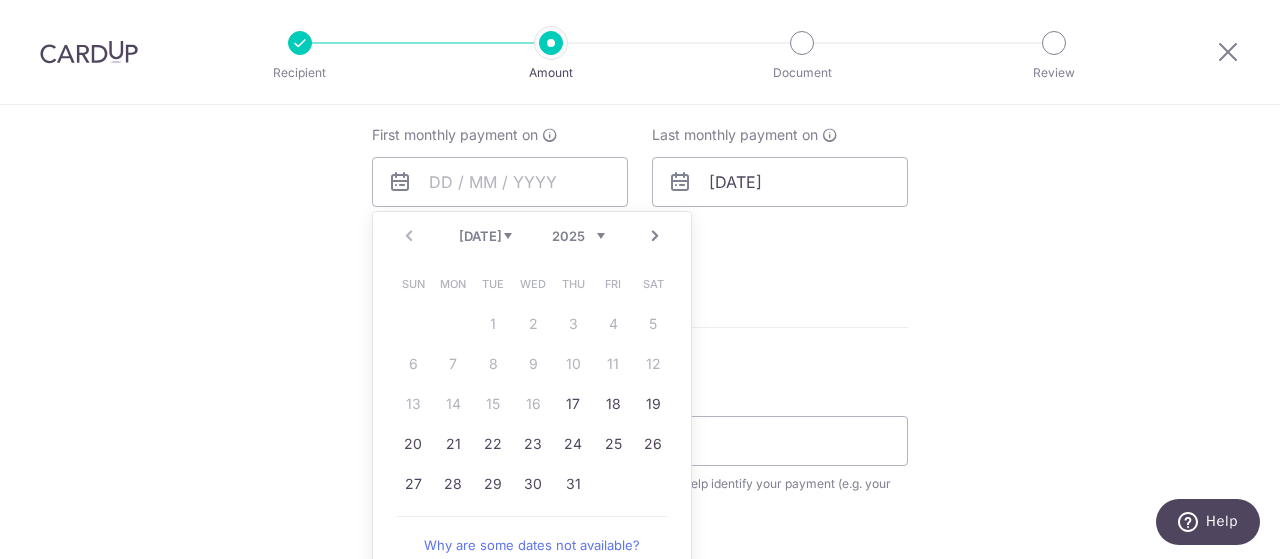 click on "Next" at bounding box center [655, 236] 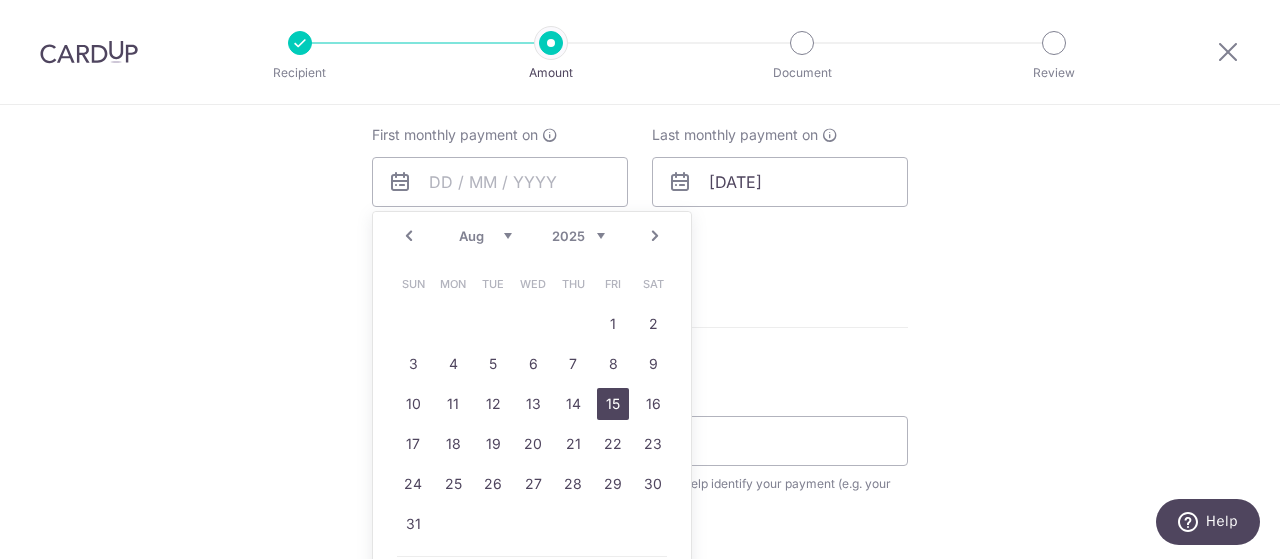 click on "15" at bounding box center (613, 404) 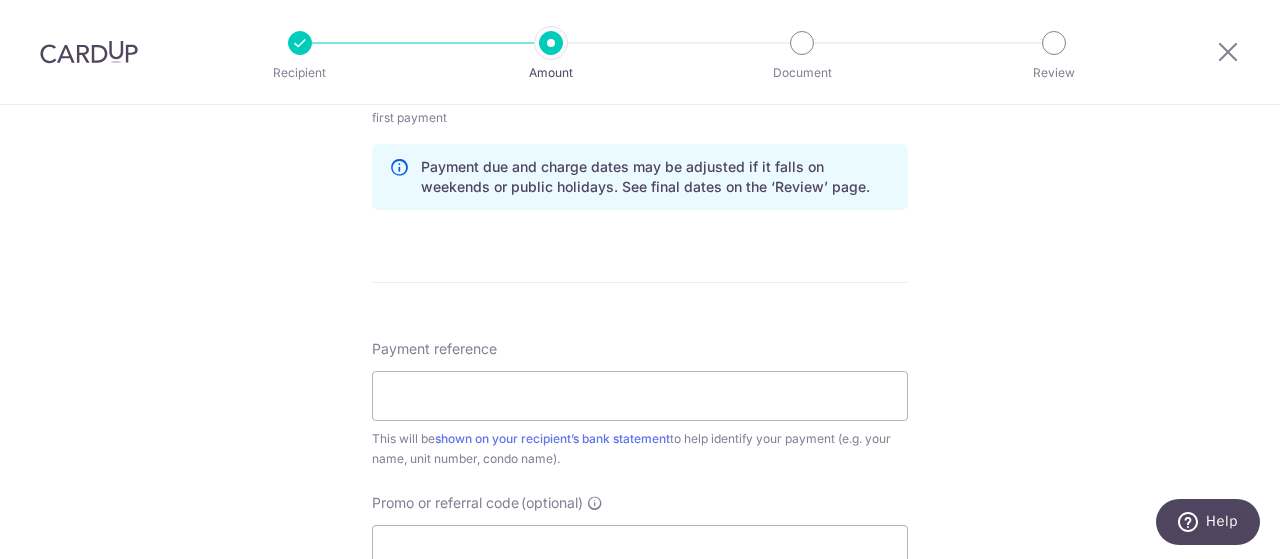 scroll, scrollTop: 1100, scrollLeft: 0, axis: vertical 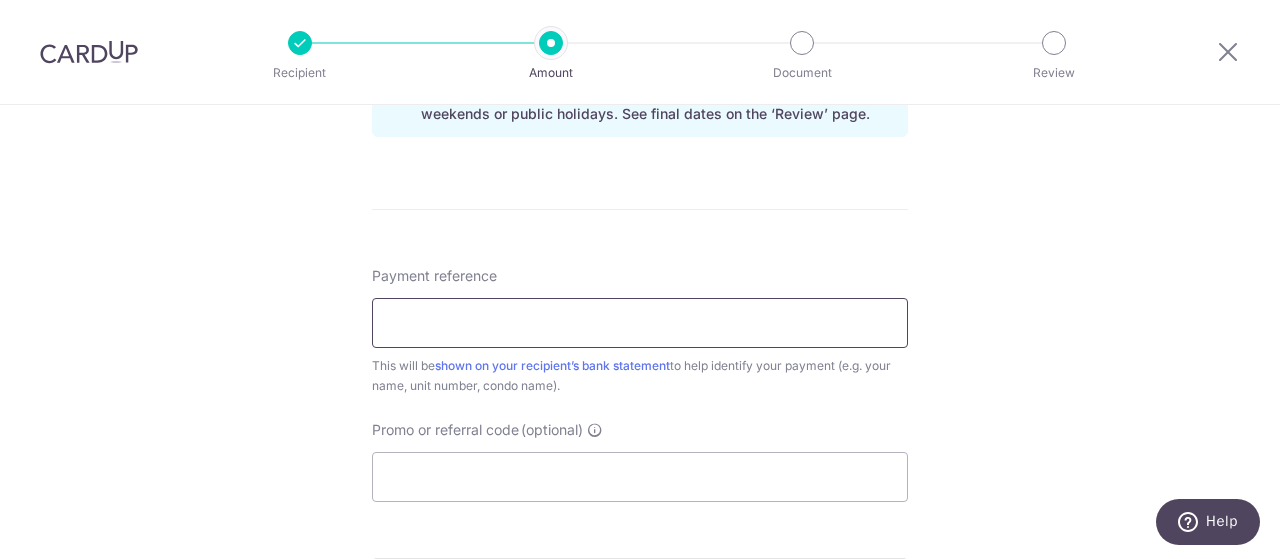 click on "Payment reference" at bounding box center [640, 323] 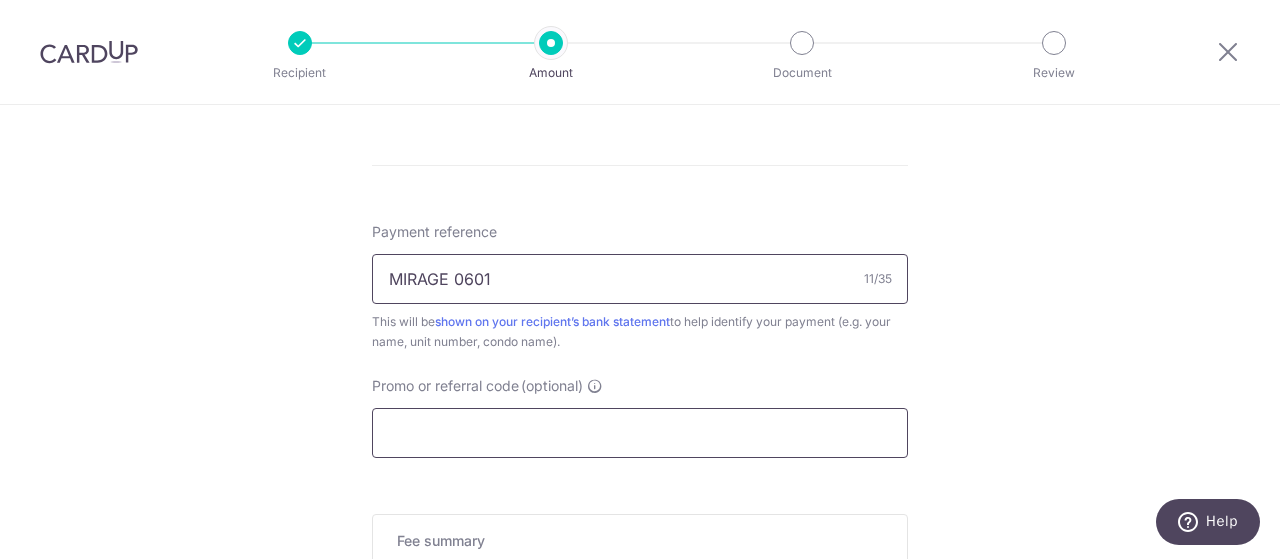 scroll, scrollTop: 1200, scrollLeft: 0, axis: vertical 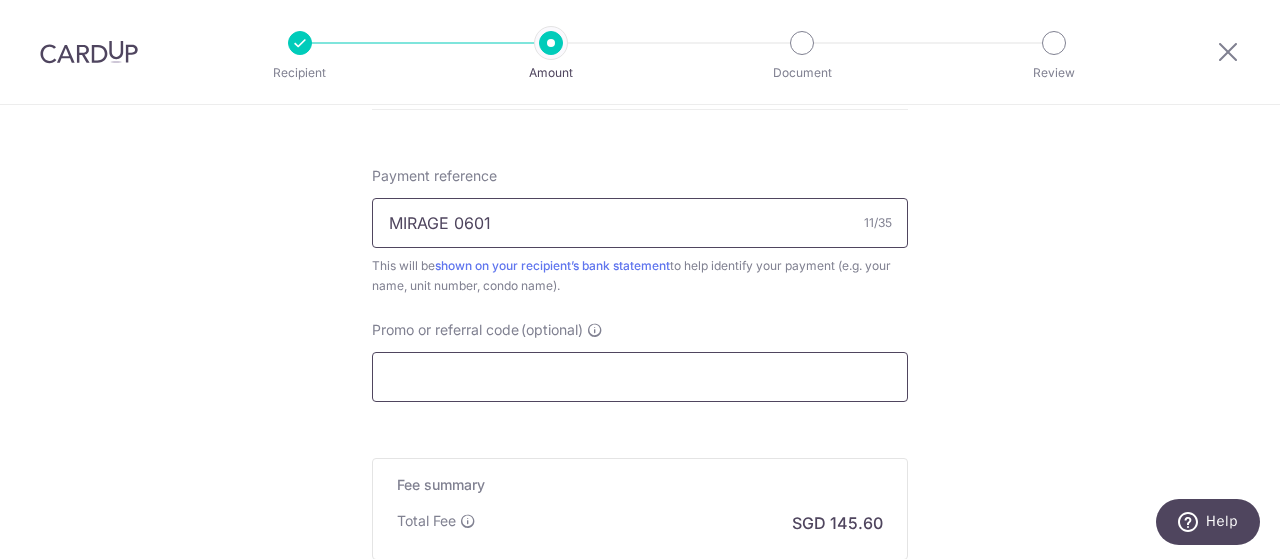 type on "MIRAGE 0601" 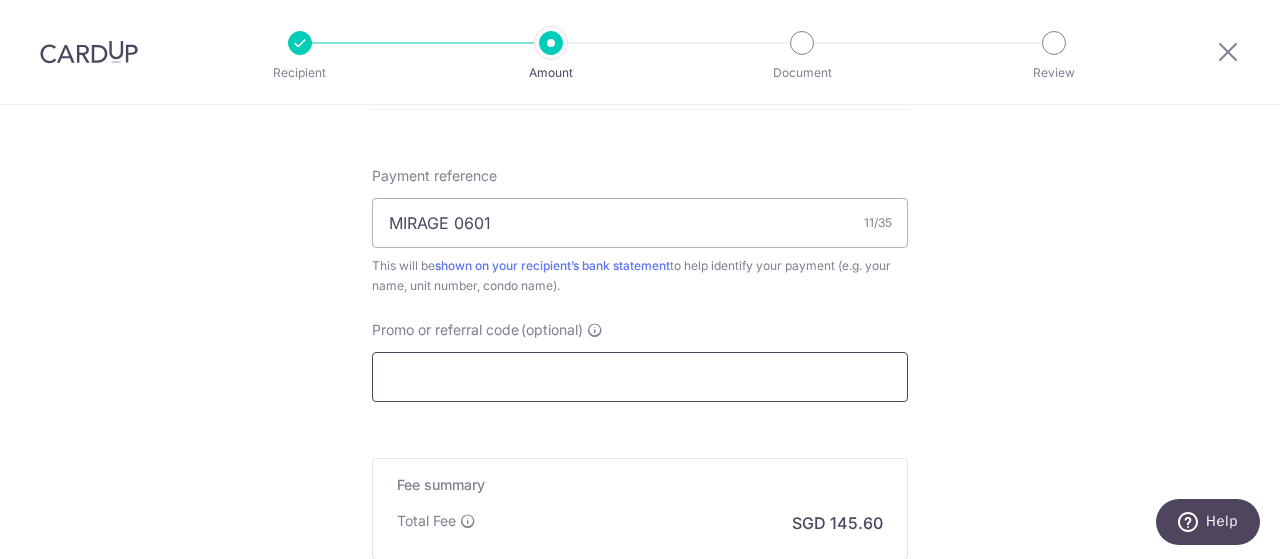 click on "Promo or referral code
(optional)" at bounding box center (640, 377) 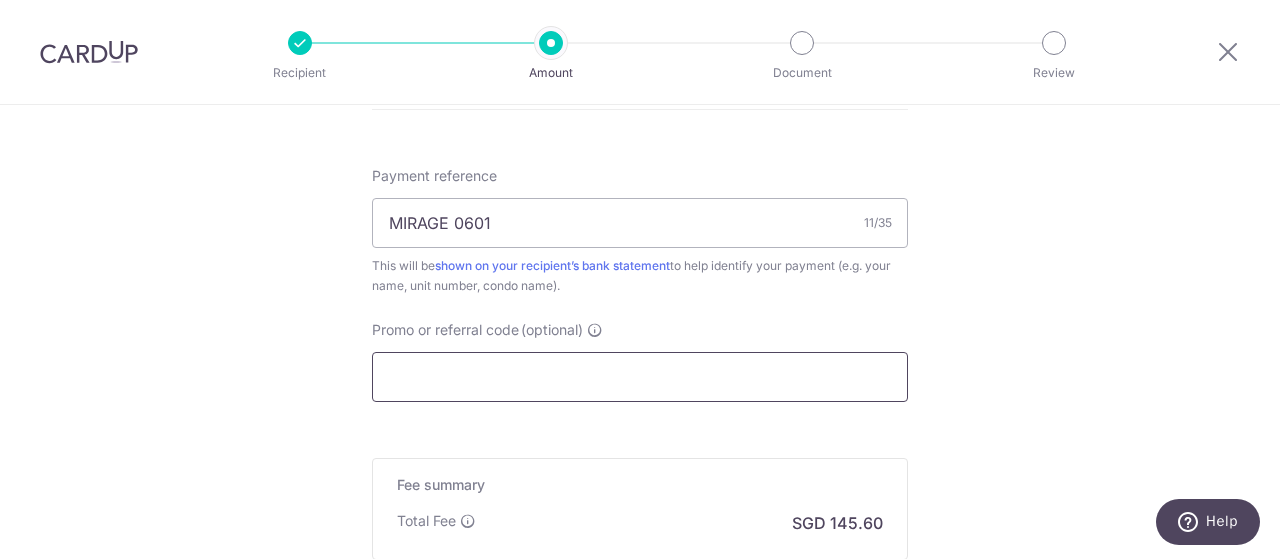 paste on "SAVERENT179" 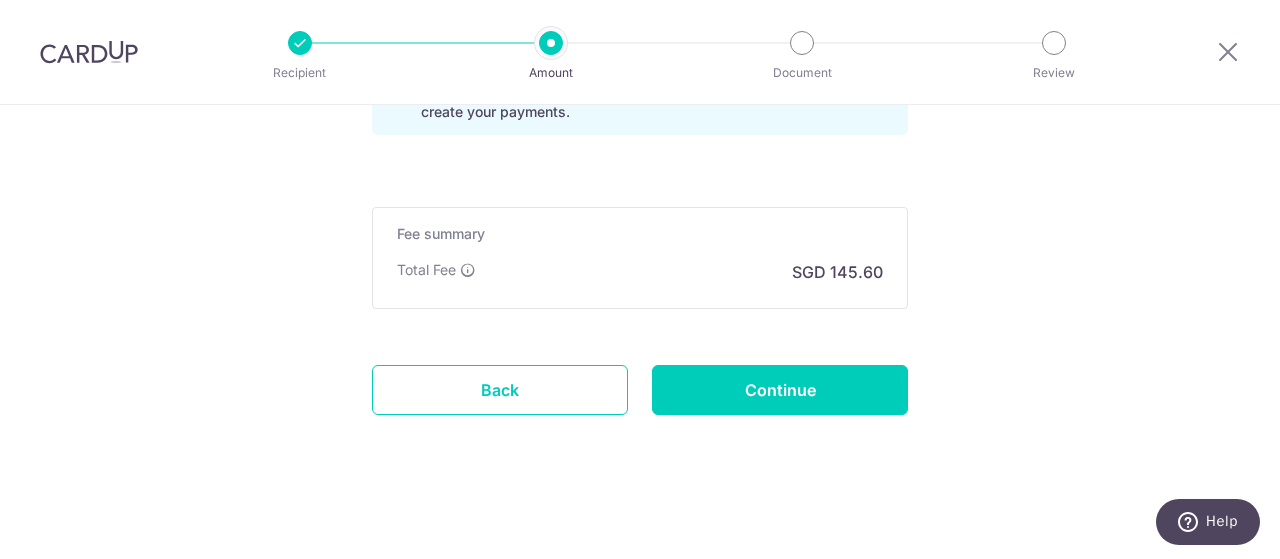 scroll, scrollTop: 1542, scrollLeft: 0, axis: vertical 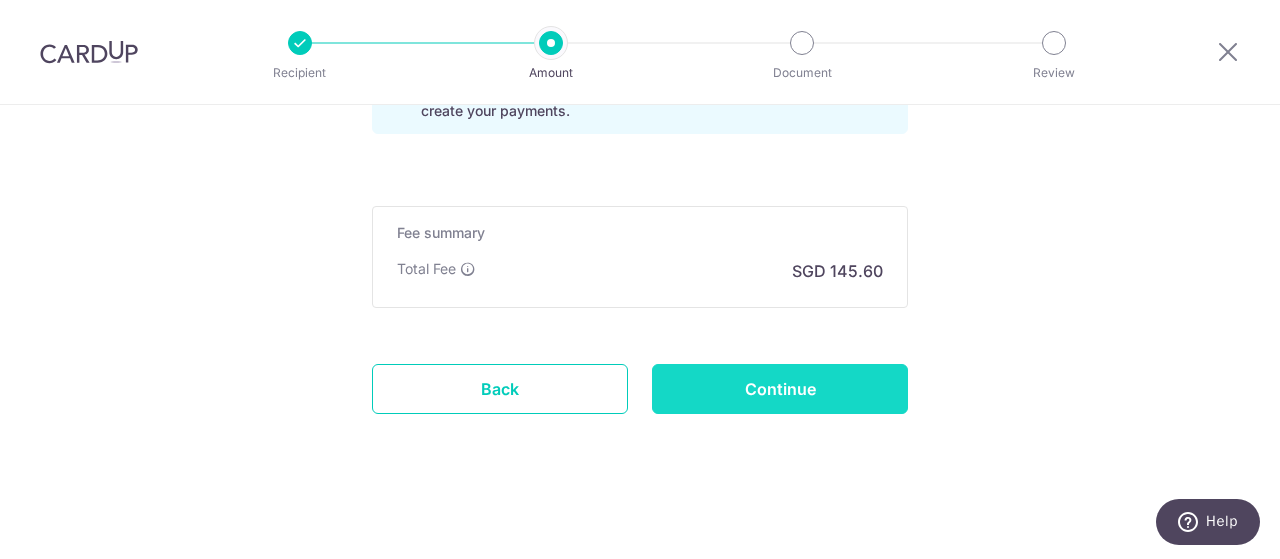 type on "SAVERENT179" 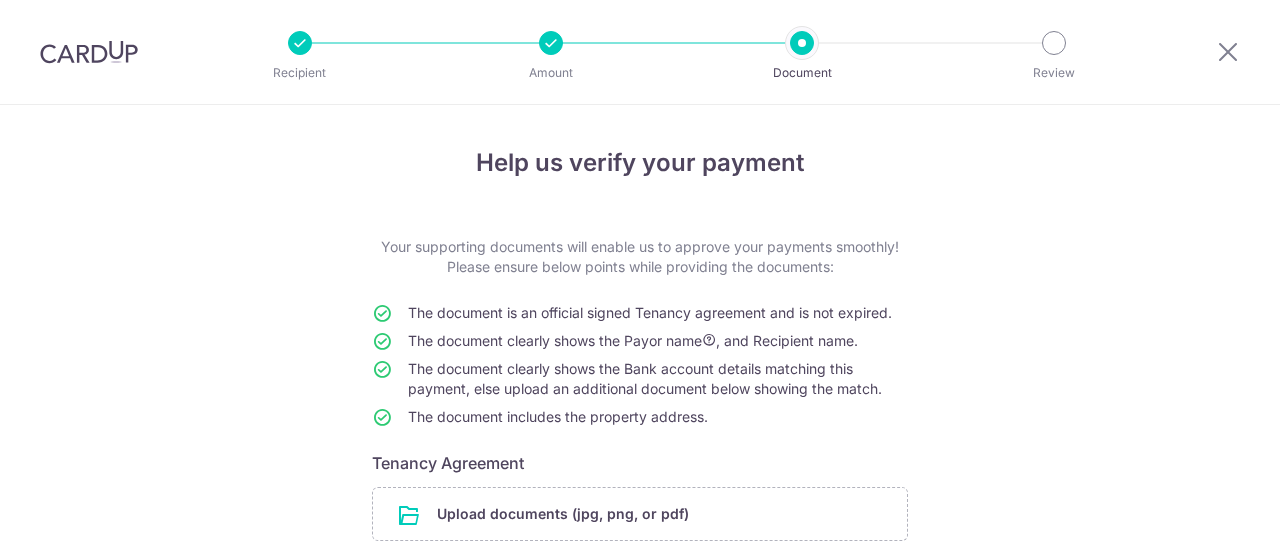 scroll, scrollTop: 0, scrollLeft: 0, axis: both 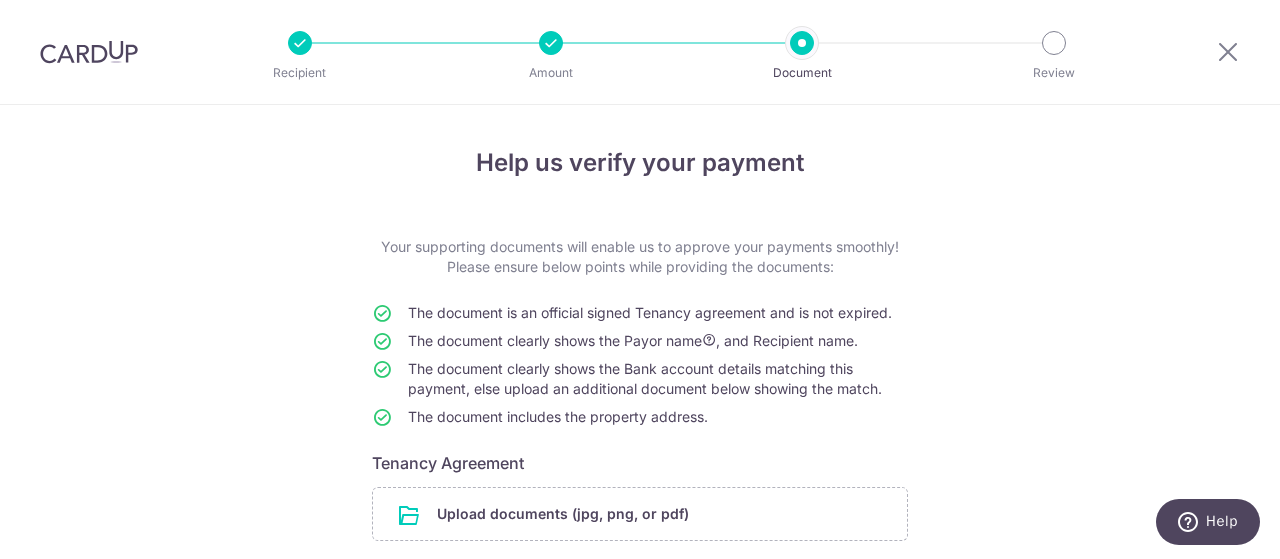 drag, startPoint x: 557, startPoint y: 251, endPoint x: 865, endPoint y: 286, distance: 309.98227 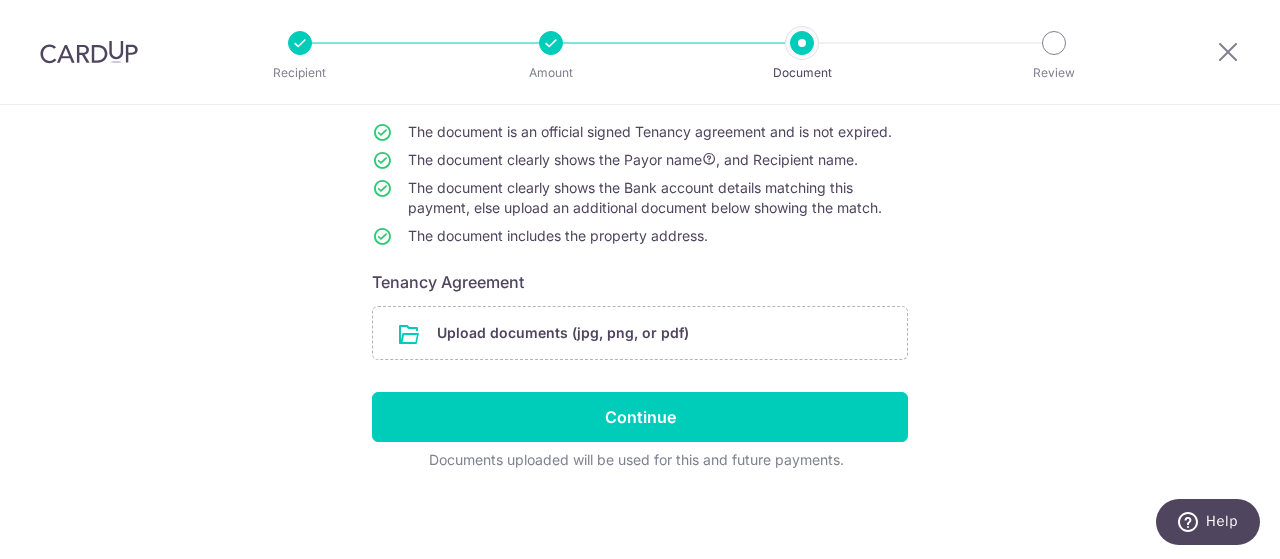 scroll, scrollTop: 185, scrollLeft: 0, axis: vertical 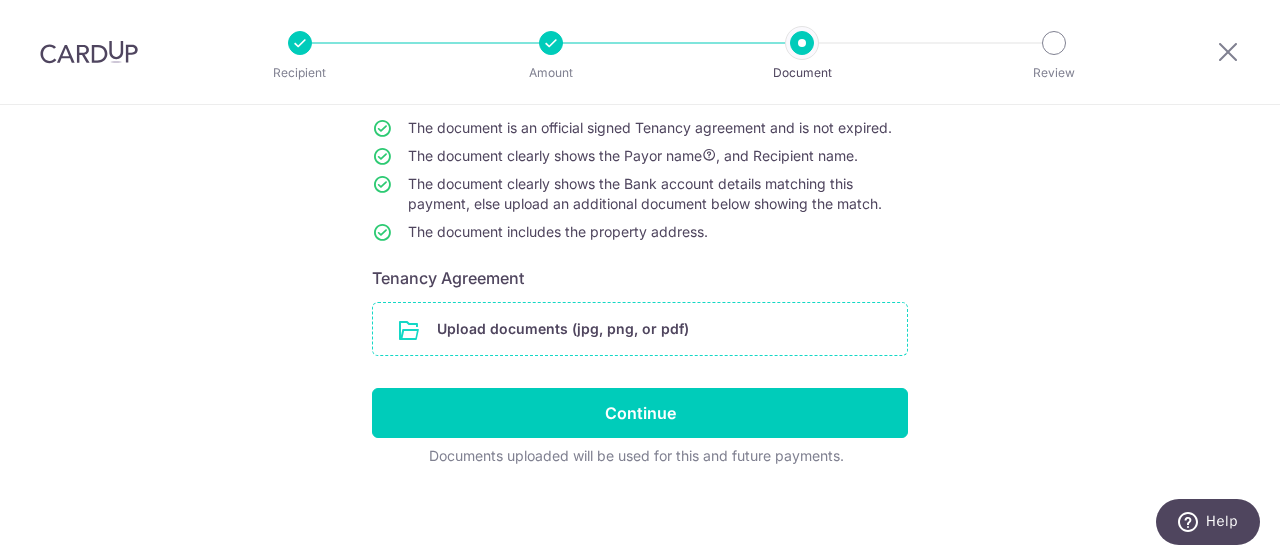 click at bounding box center (640, 329) 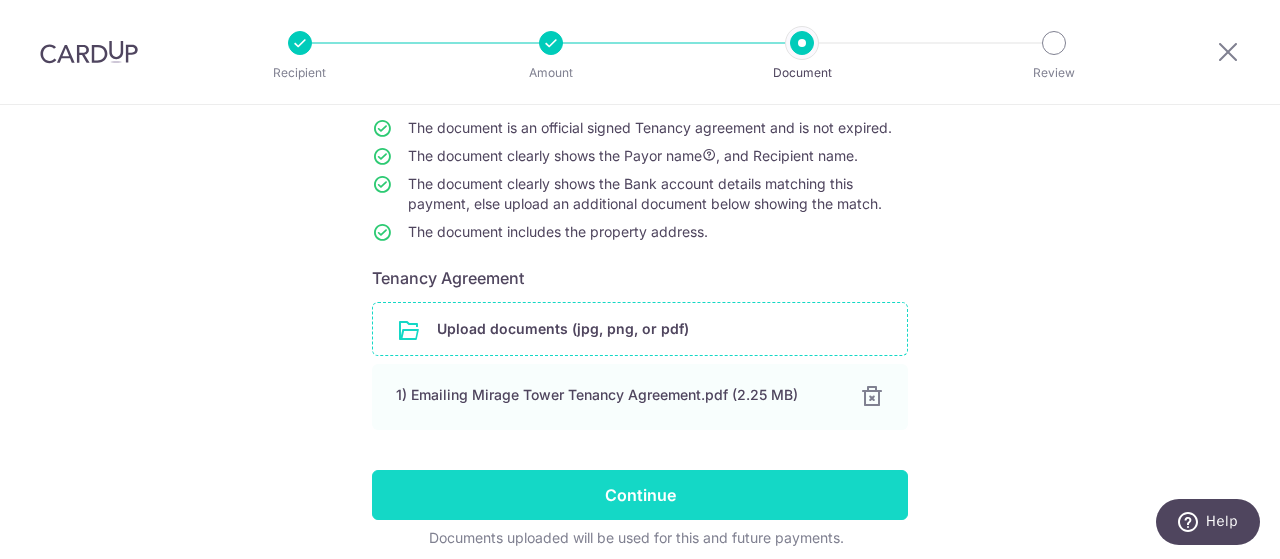 click on "Continue" at bounding box center [640, 495] 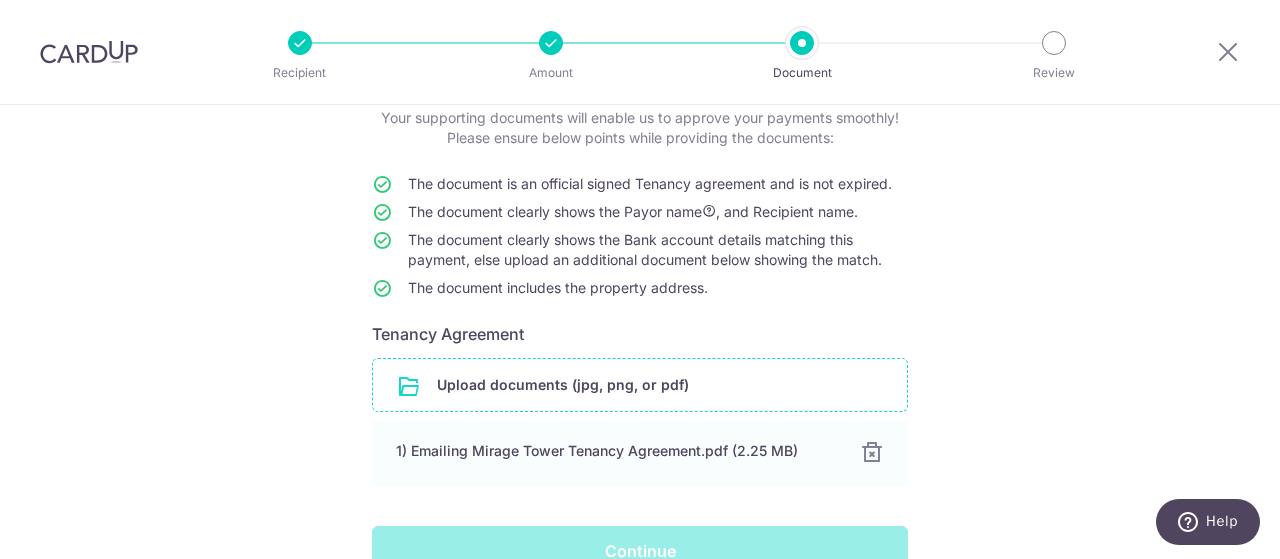 scroll, scrollTop: 267, scrollLeft: 0, axis: vertical 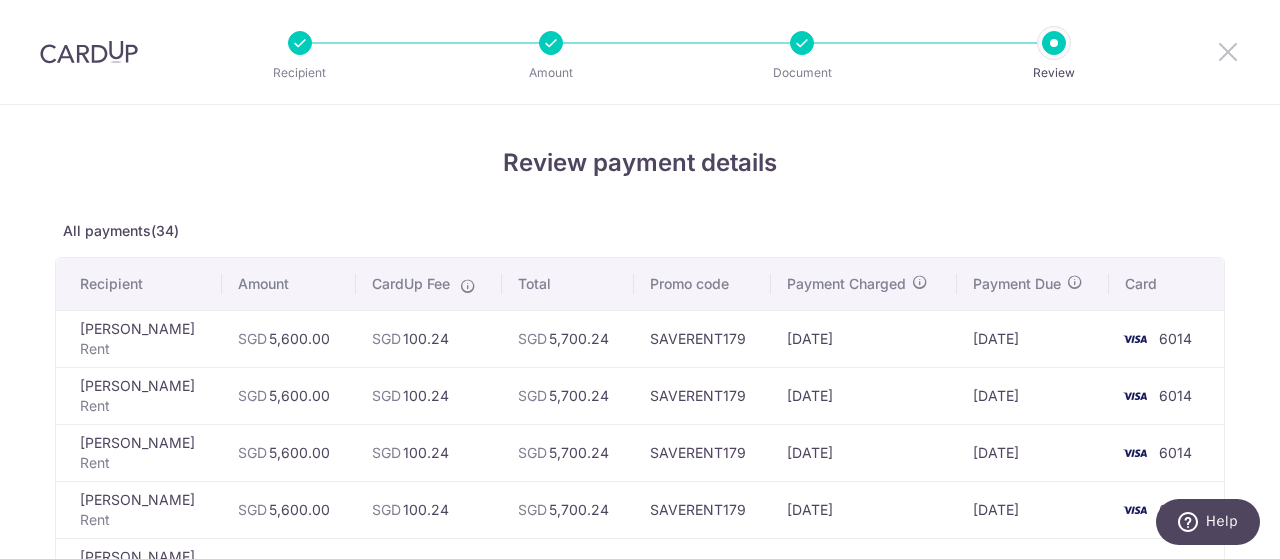 click at bounding box center (1228, 51) 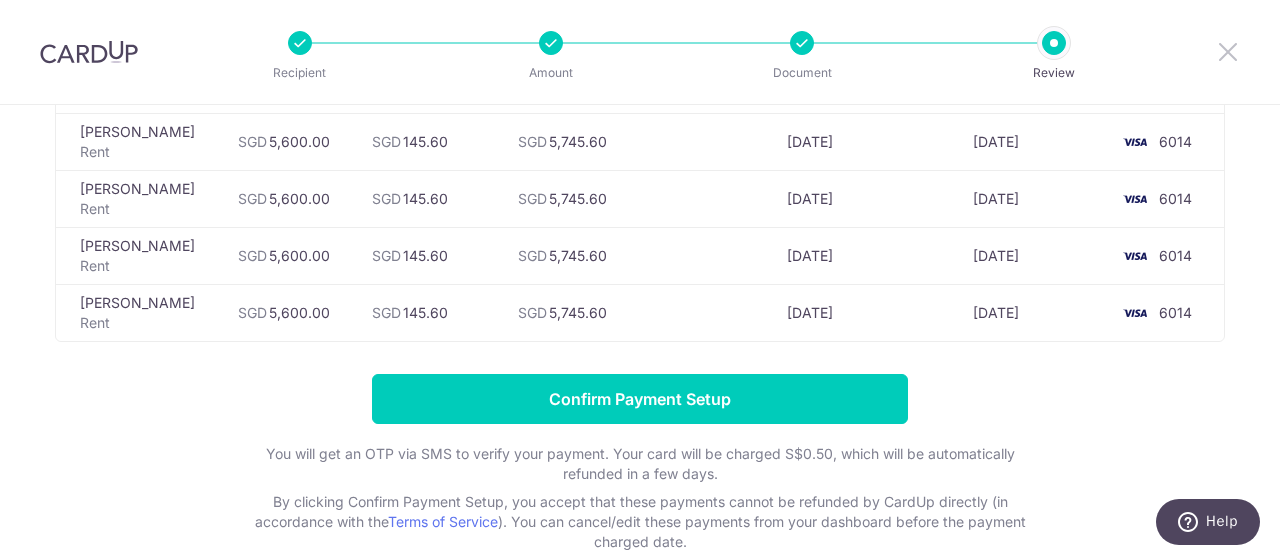 scroll, scrollTop: 1905, scrollLeft: 0, axis: vertical 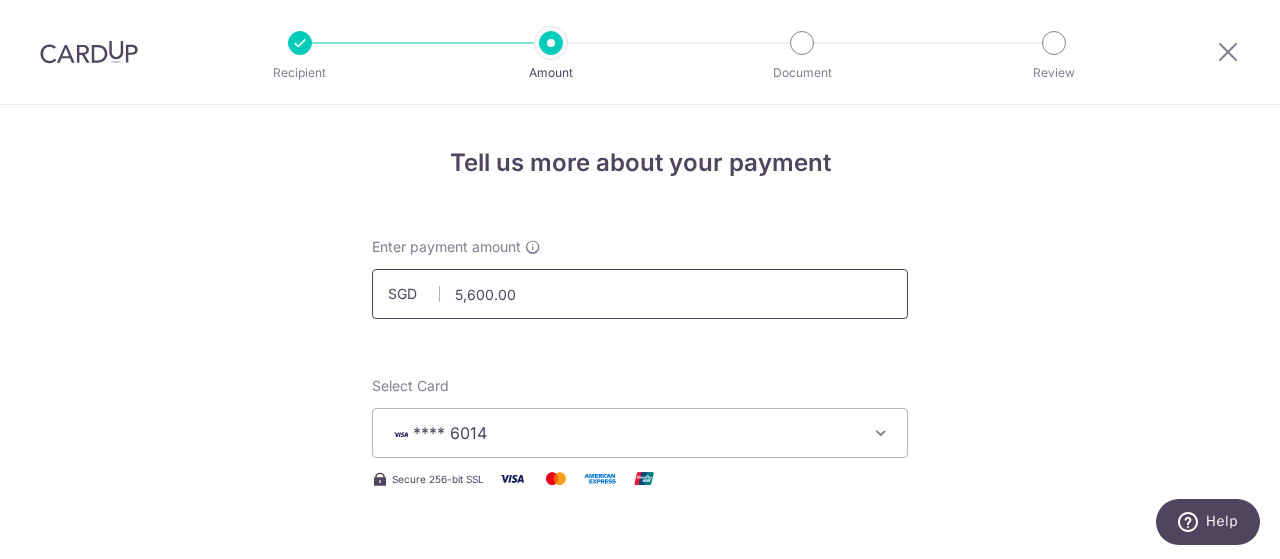 click on "5,600.00" at bounding box center [640, 294] 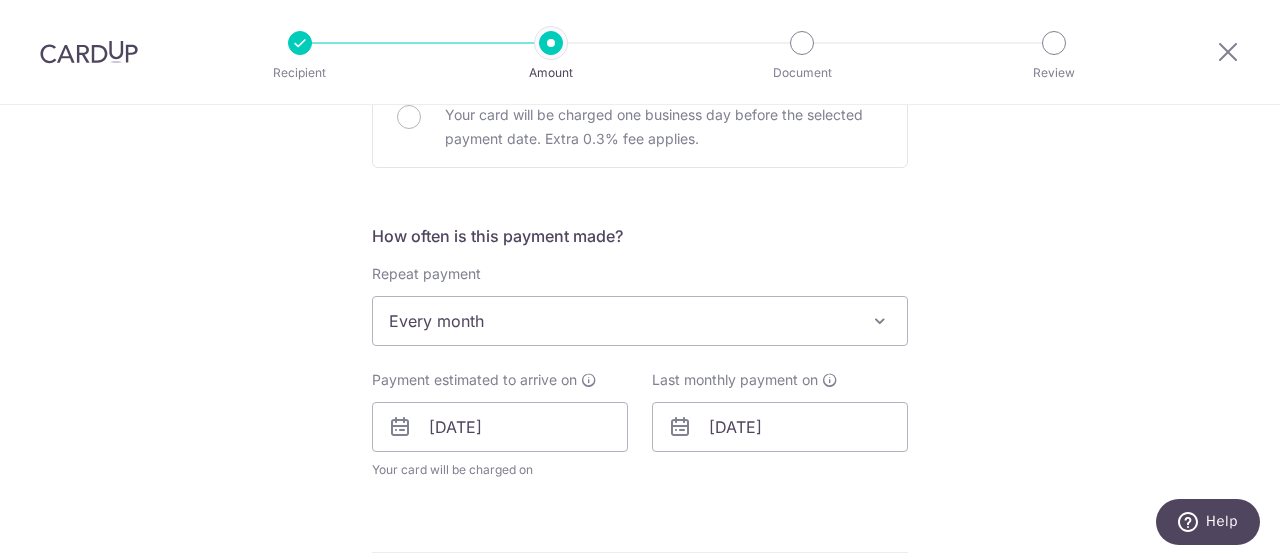 scroll, scrollTop: 700, scrollLeft: 0, axis: vertical 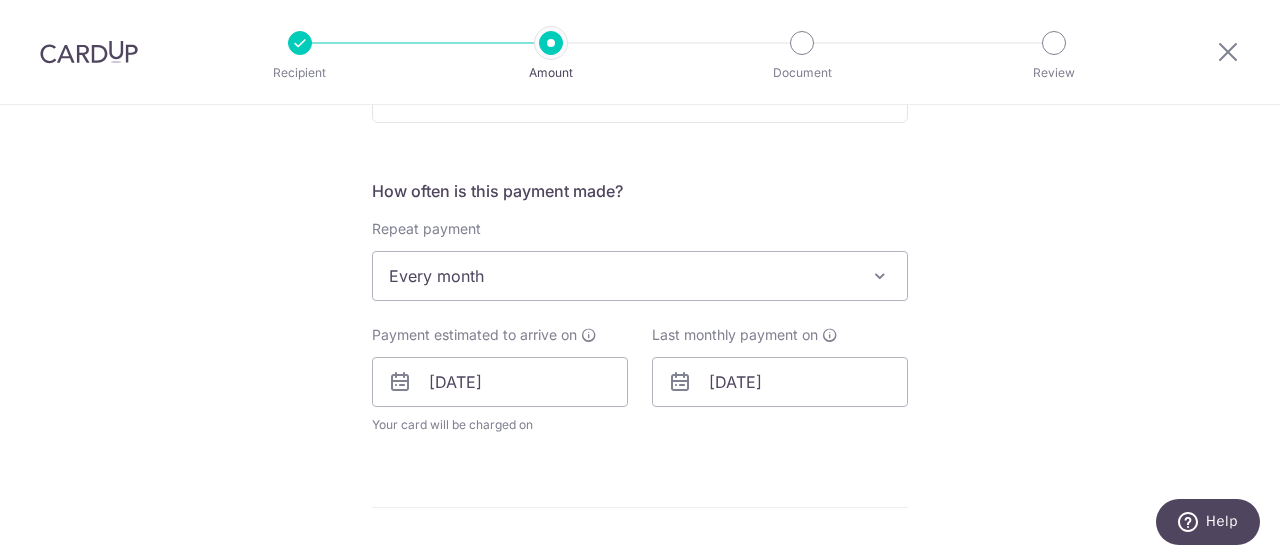 type on "5,700.00" 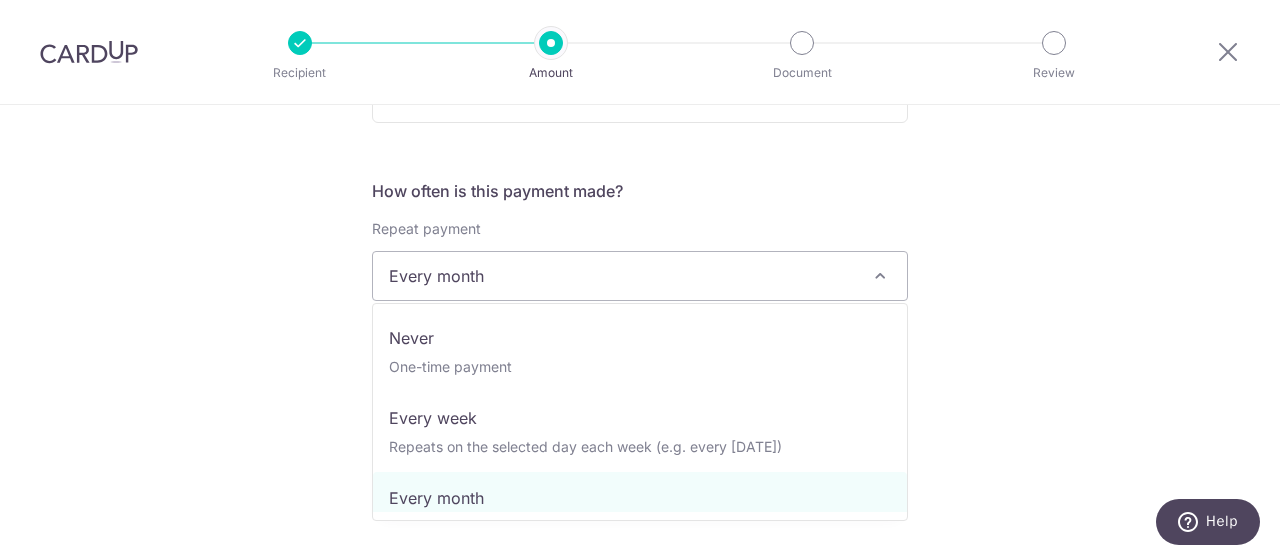 click on "Every month" at bounding box center (640, 276) 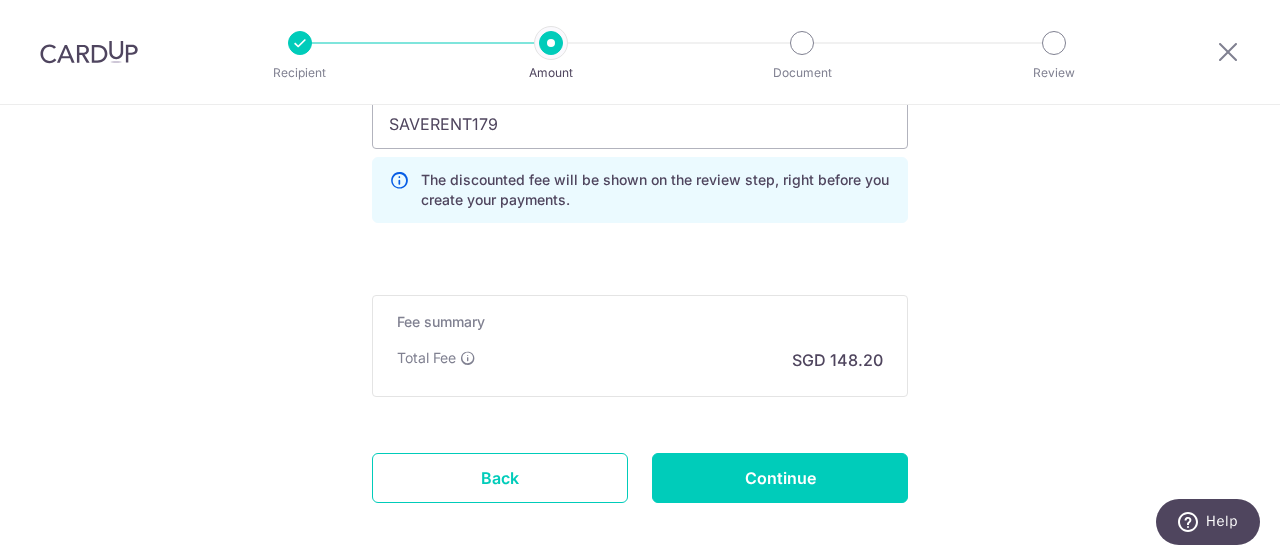 scroll, scrollTop: 1441, scrollLeft: 0, axis: vertical 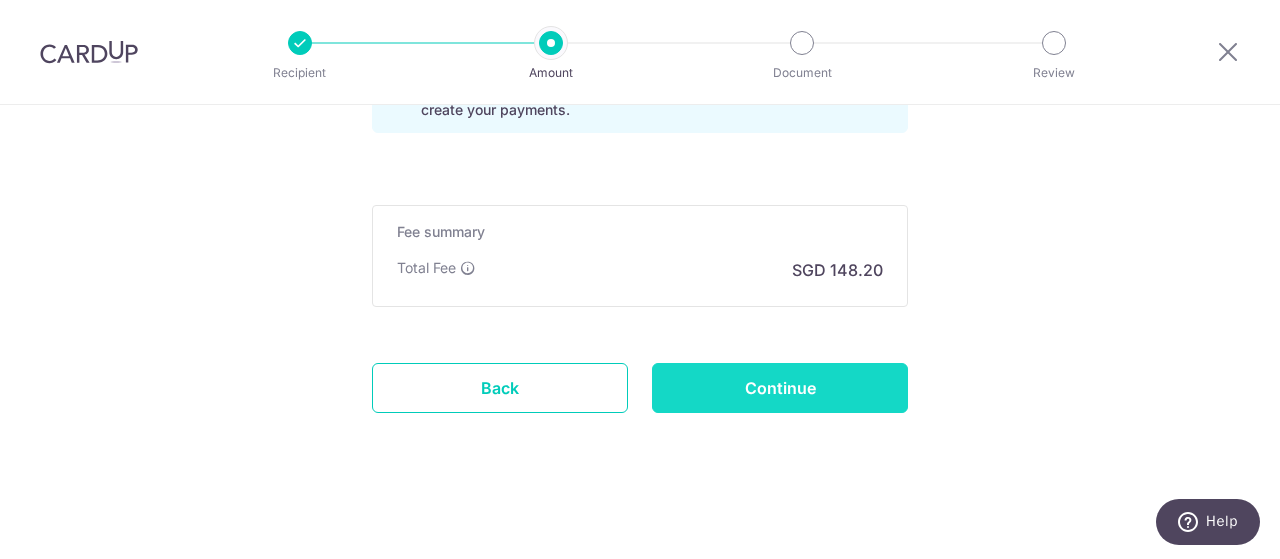 click on "Continue" at bounding box center (780, 388) 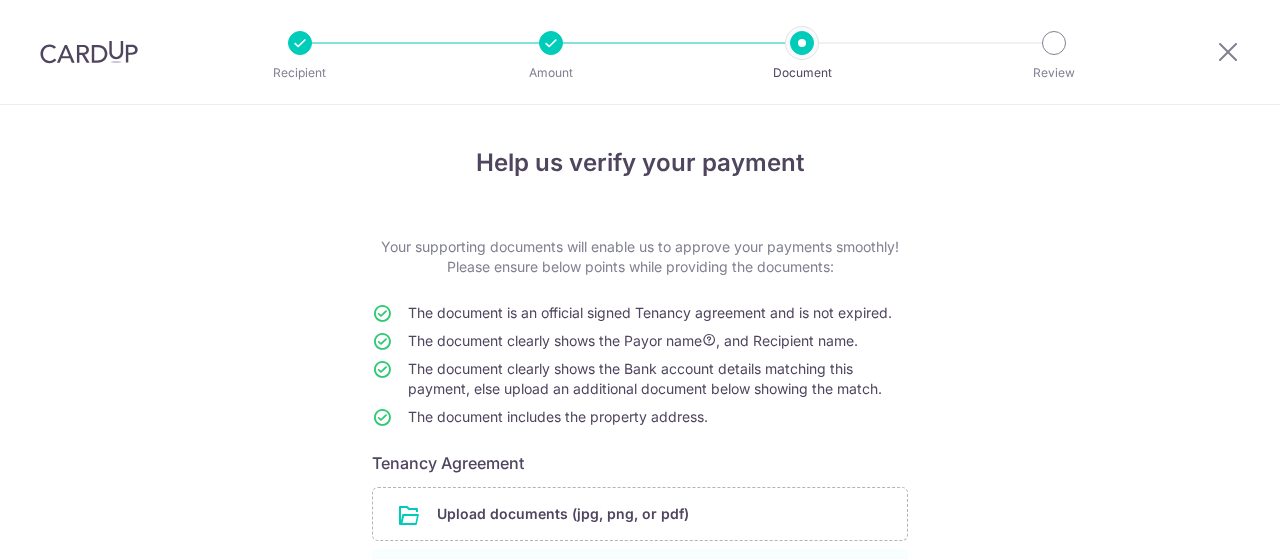 scroll, scrollTop: 0, scrollLeft: 0, axis: both 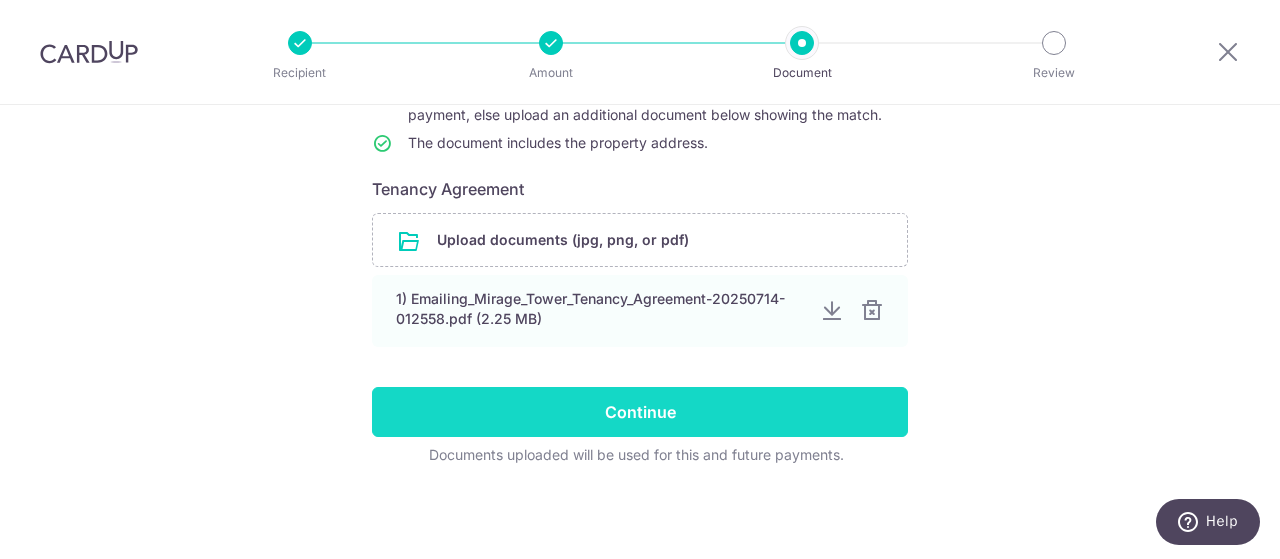 click on "Continue" at bounding box center [640, 412] 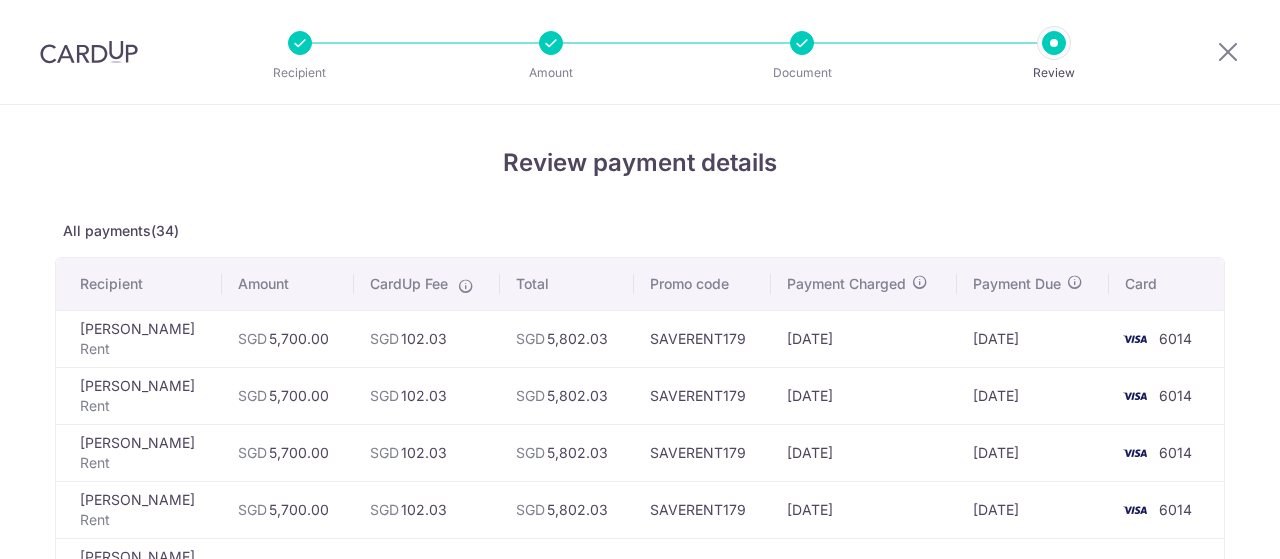 scroll, scrollTop: 0, scrollLeft: 0, axis: both 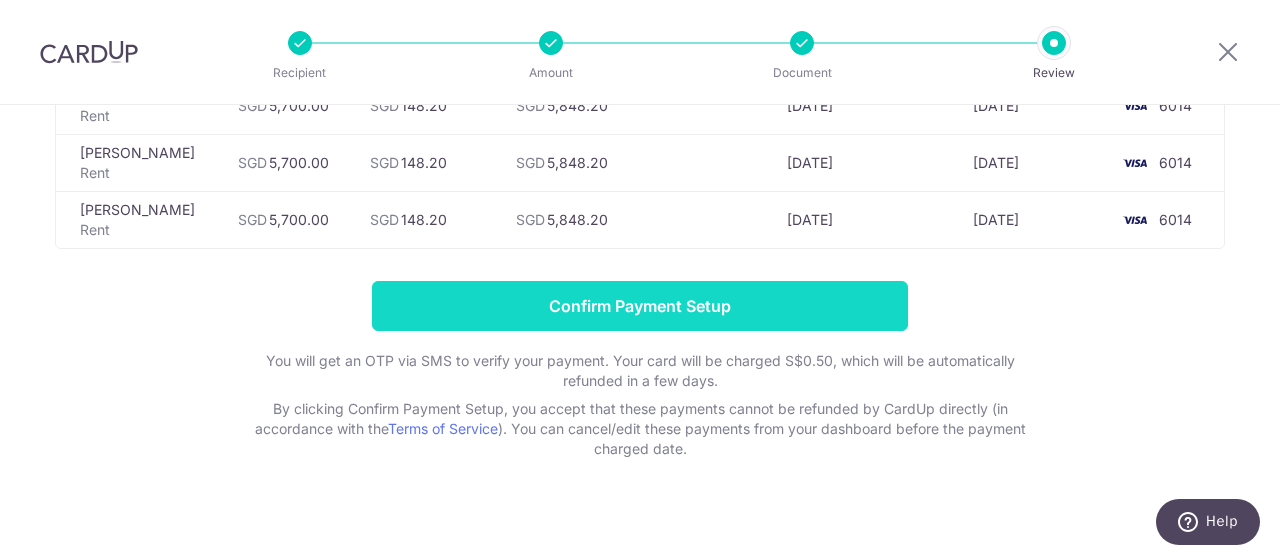 click on "Confirm Payment Setup" at bounding box center [640, 306] 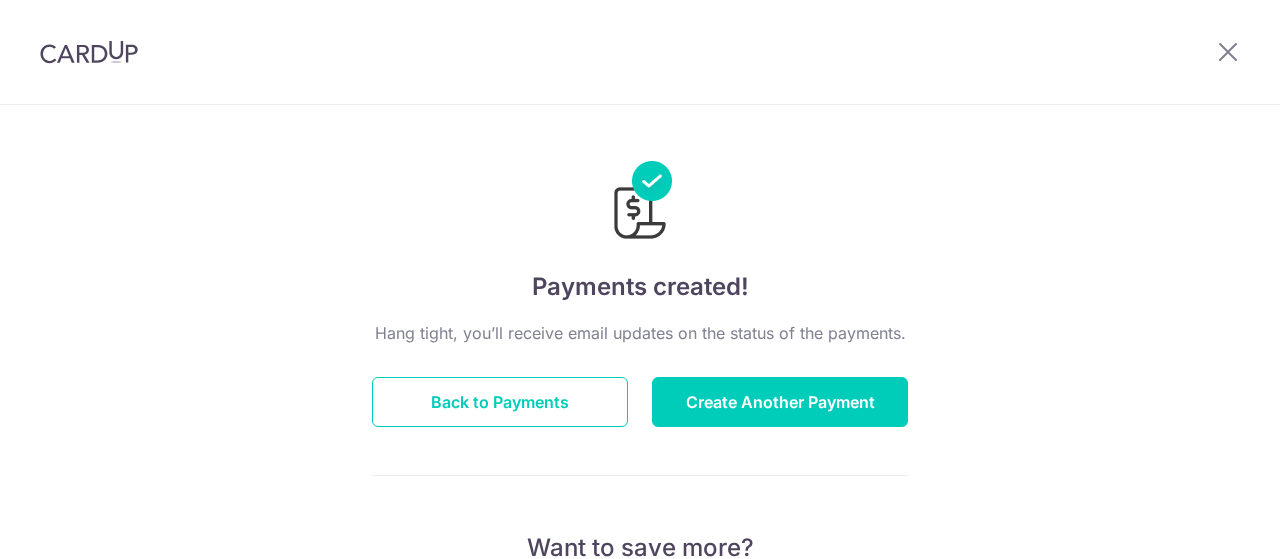 scroll, scrollTop: 0, scrollLeft: 0, axis: both 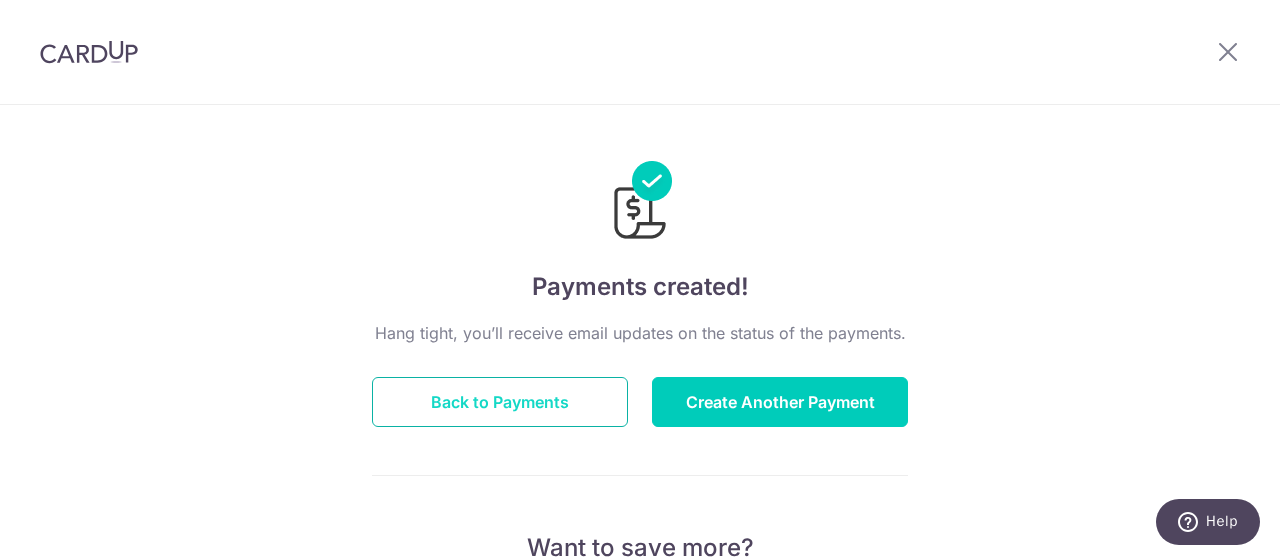 click on "Back to Payments" at bounding box center (500, 402) 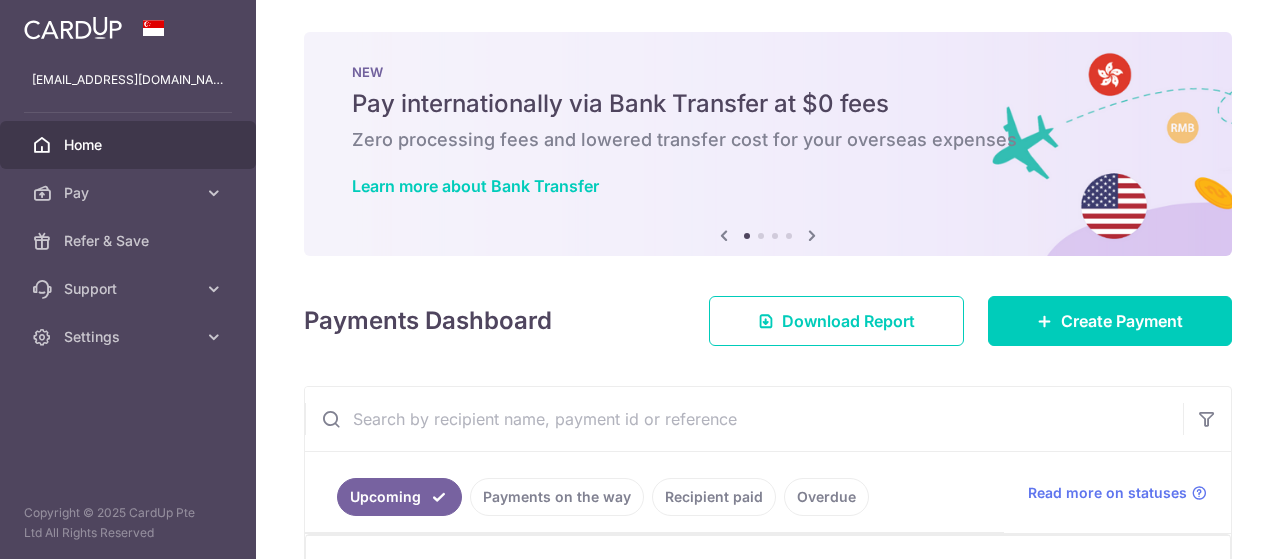 scroll, scrollTop: 0, scrollLeft: 0, axis: both 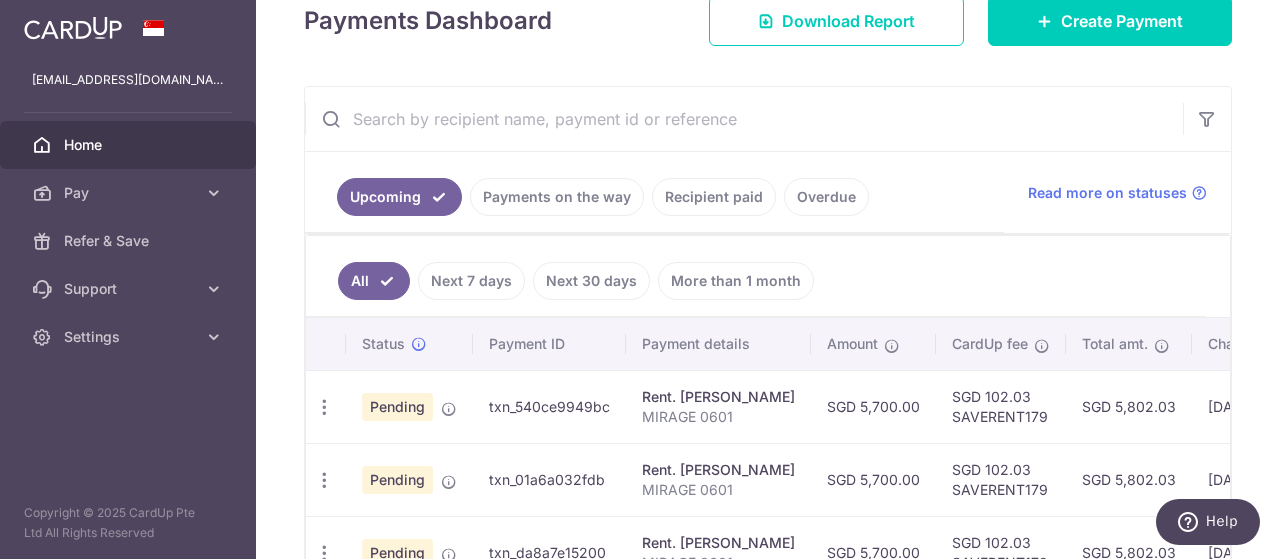 click on "Rent. [PERSON_NAME]" at bounding box center [718, 397] 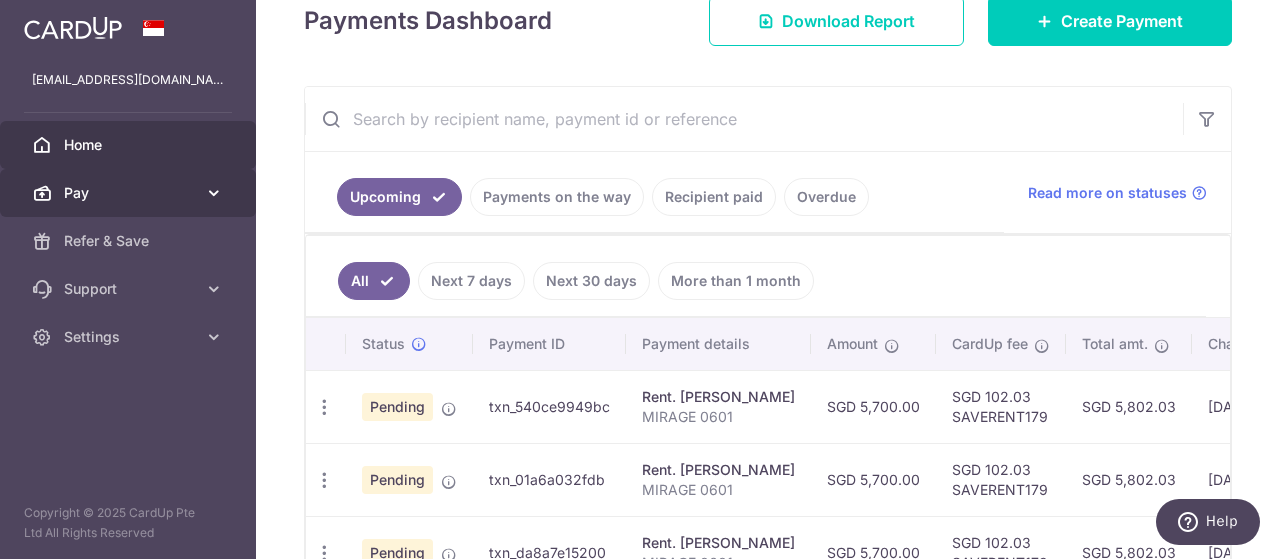 click at bounding box center [214, 193] 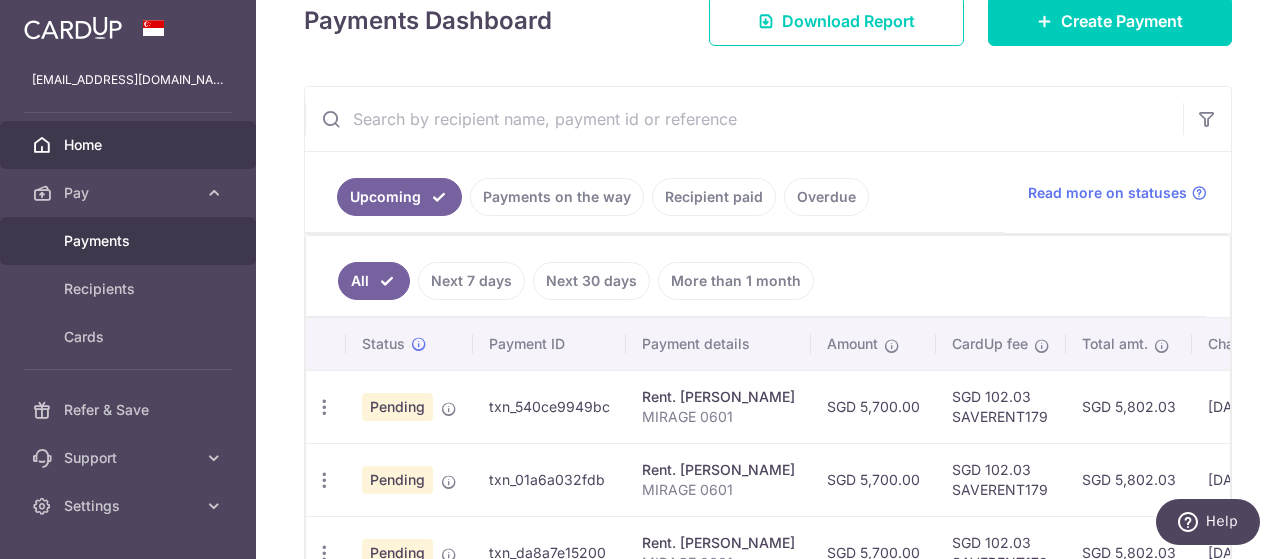 click on "Payments" at bounding box center (130, 241) 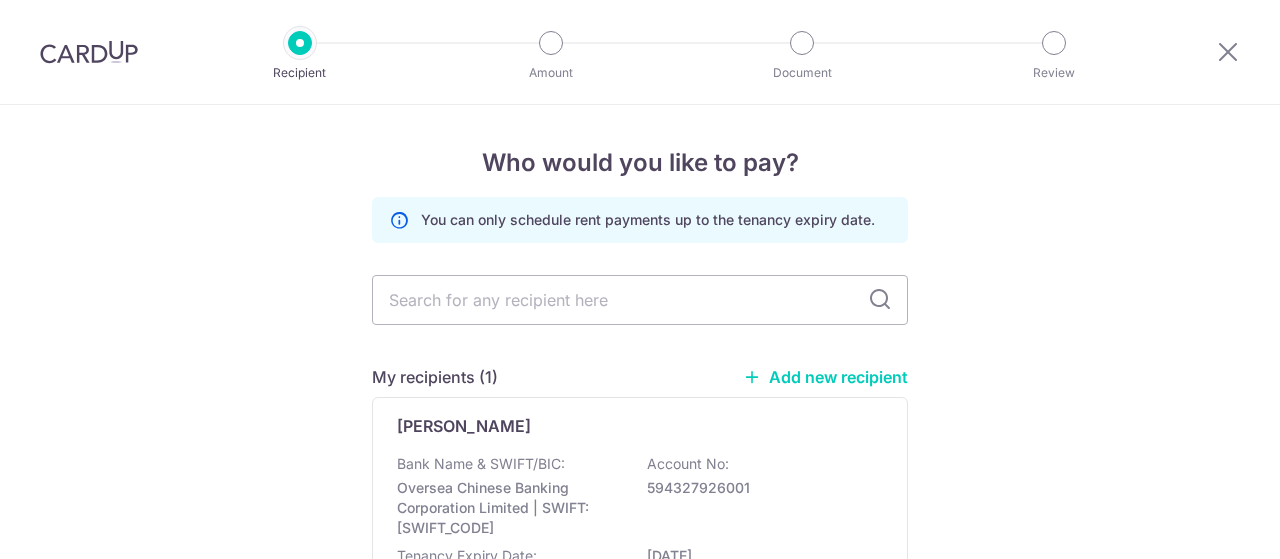 scroll, scrollTop: 0, scrollLeft: 0, axis: both 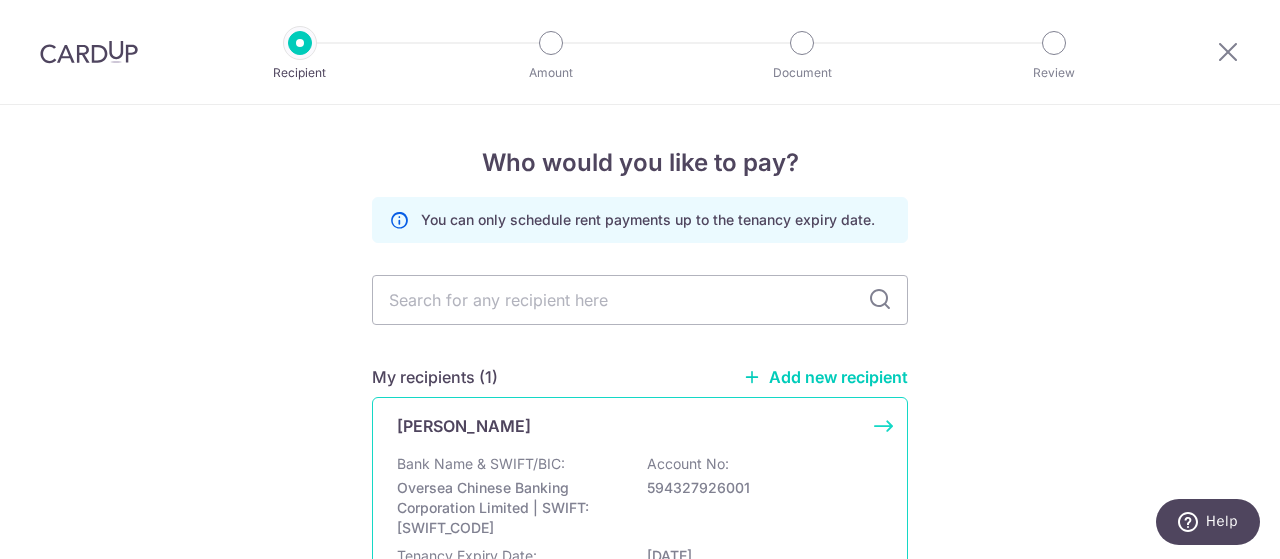 click on "[PERSON_NAME]
Bank Name & SWIFT/BIC:
Oversea Chinese Banking Corporation Limited | SWIFT: [SWIFT_CODE]
Account No:
594327926001
Tenancy Expiry Date:
[DATE]
Update/View" at bounding box center [640, 514] 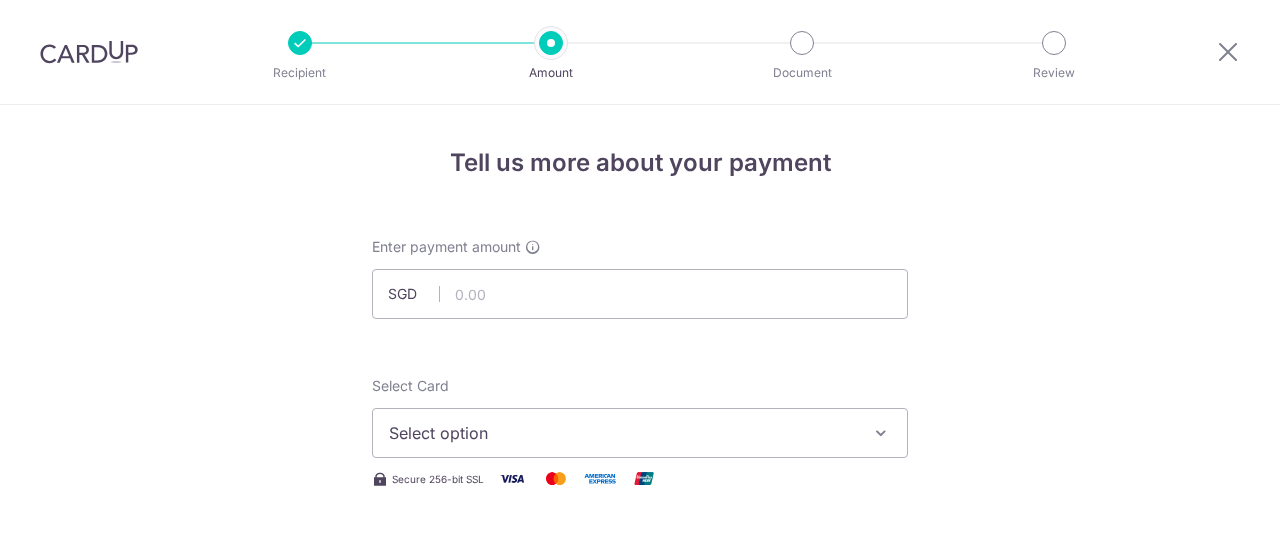 scroll, scrollTop: 0, scrollLeft: 0, axis: both 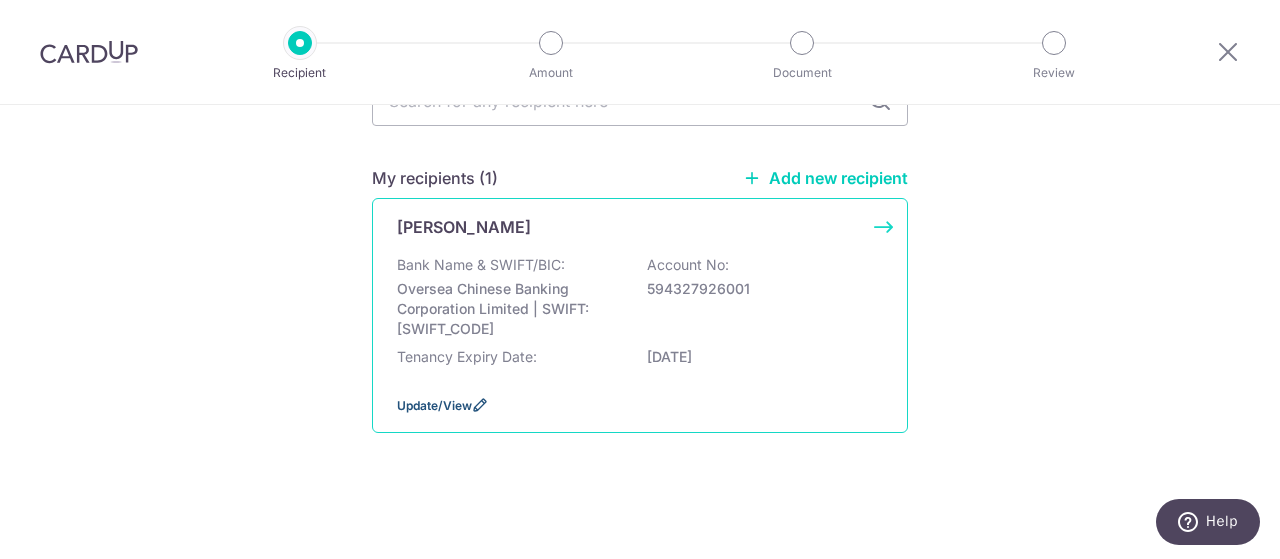 click on "Update/View" at bounding box center (434, 405) 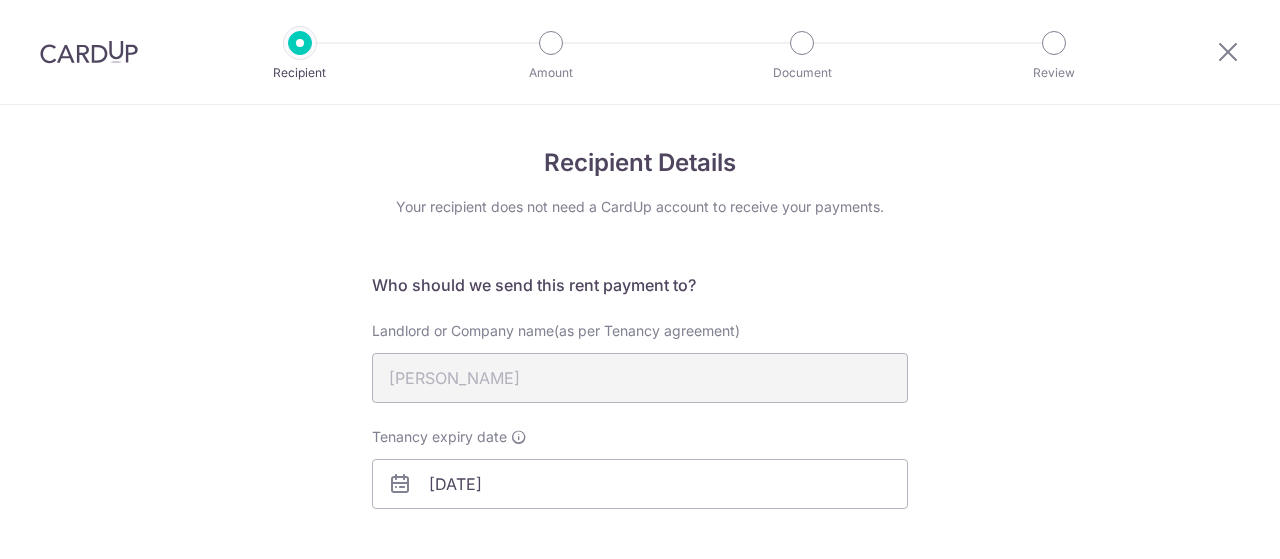 scroll, scrollTop: 0, scrollLeft: 0, axis: both 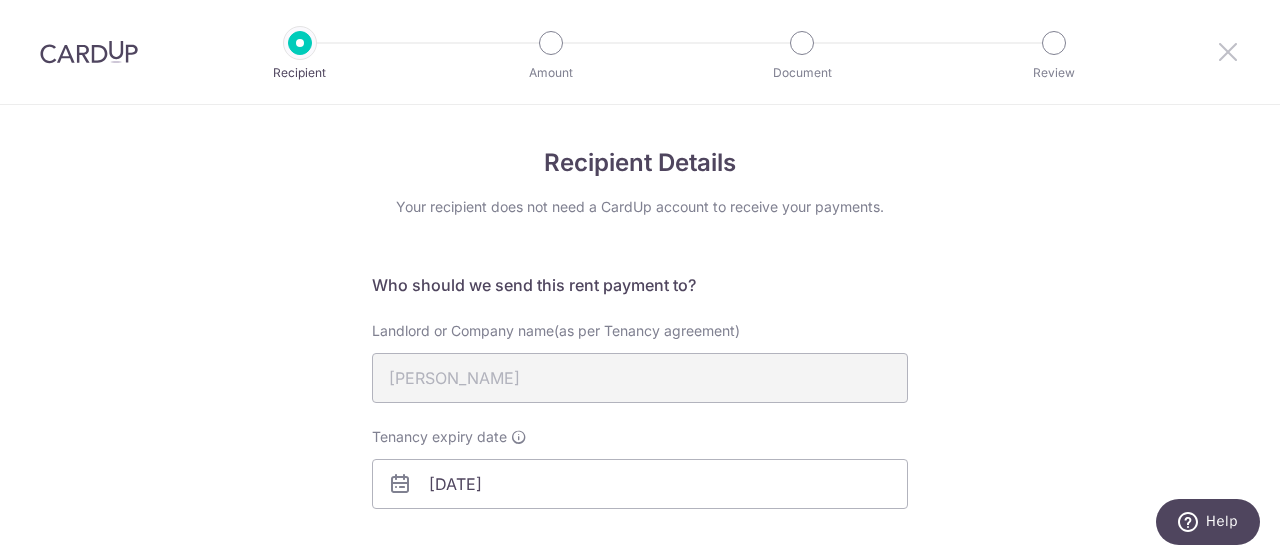 click at bounding box center (1228, 51) 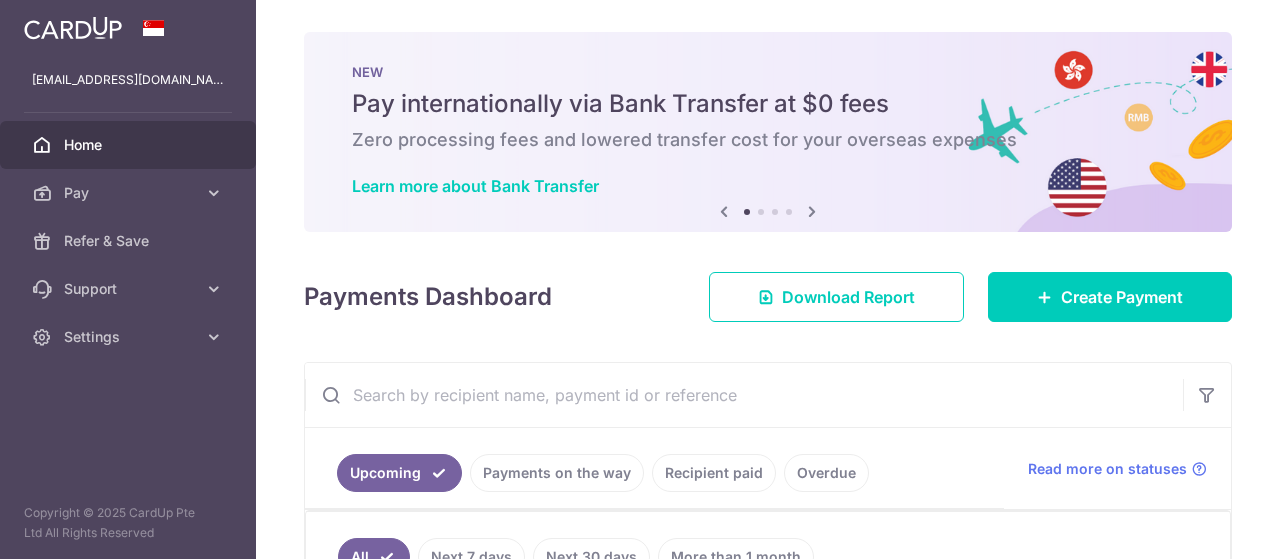 scroll, scrollTop: 0, scrollLeft: 0, axis: both 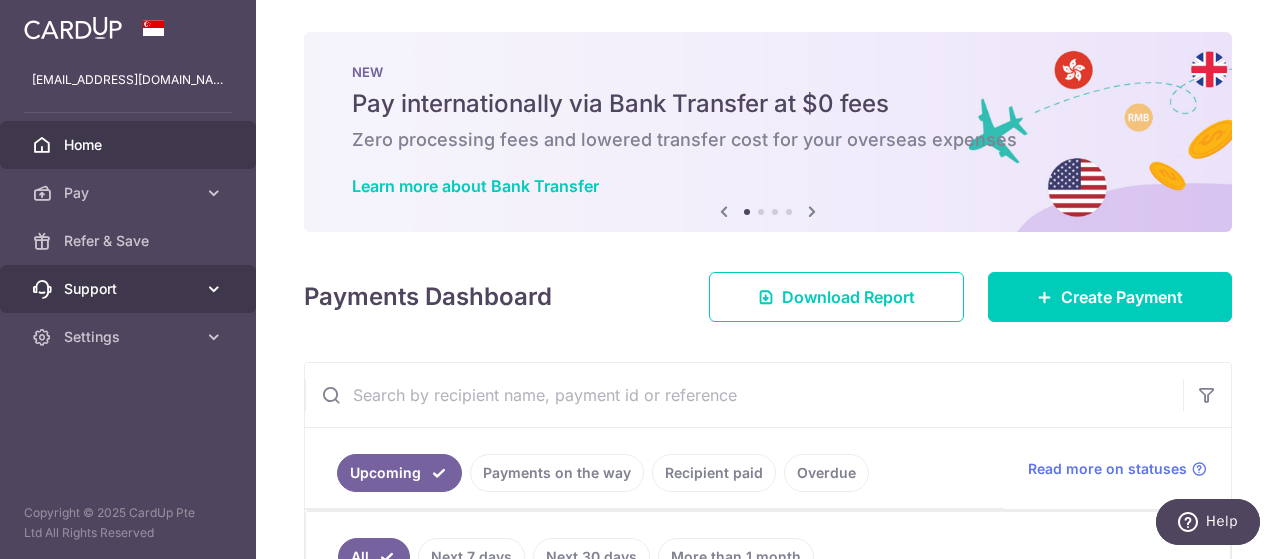 click at bounding box center (214, 289) 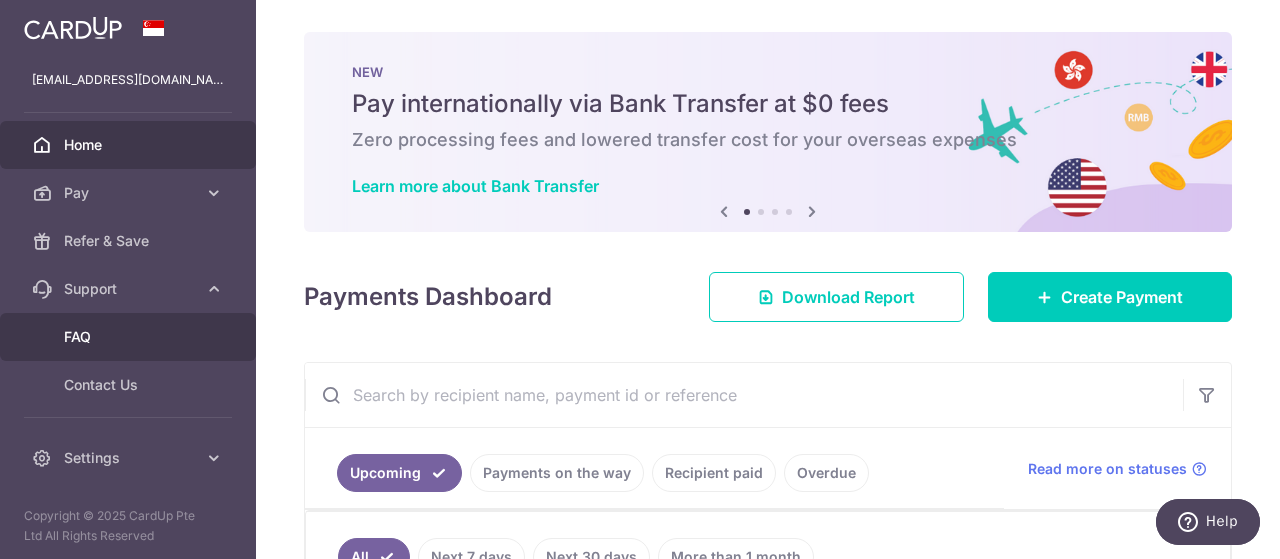 click on "FAQ" at bounding box center [130, 337] 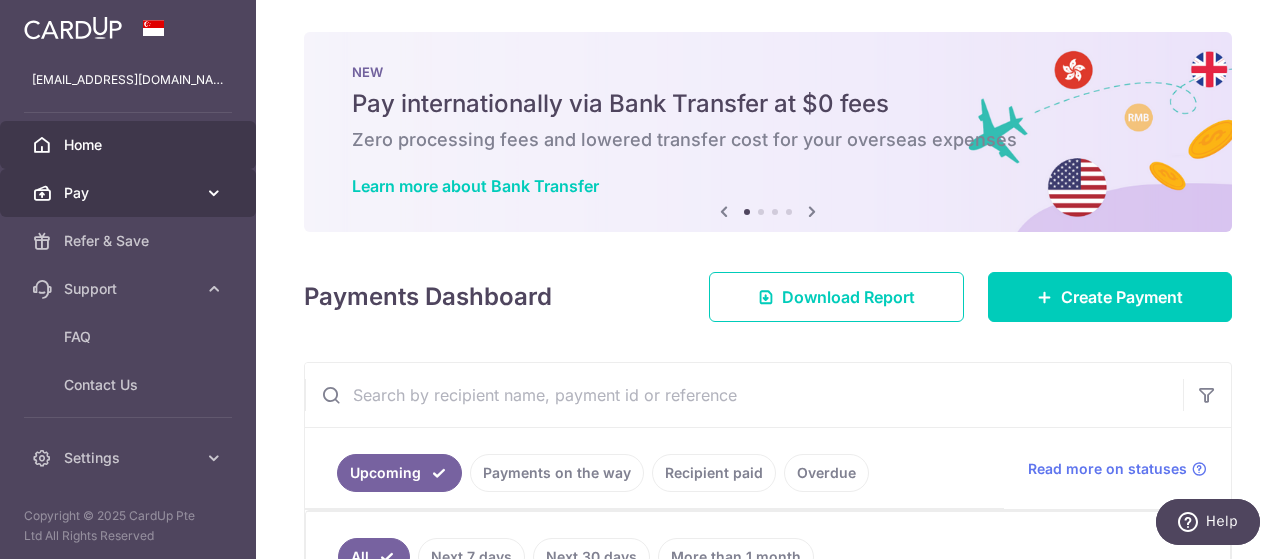 click at bounding box center [214, 193] 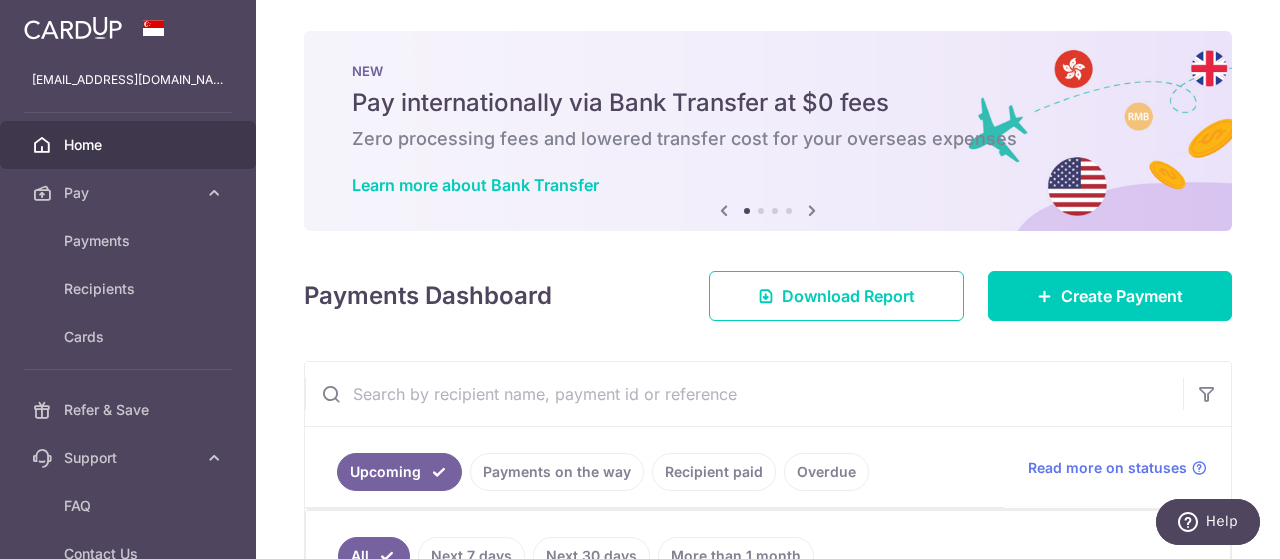scroll, scrollTop: 0, scrollLeft: 0, axis: both 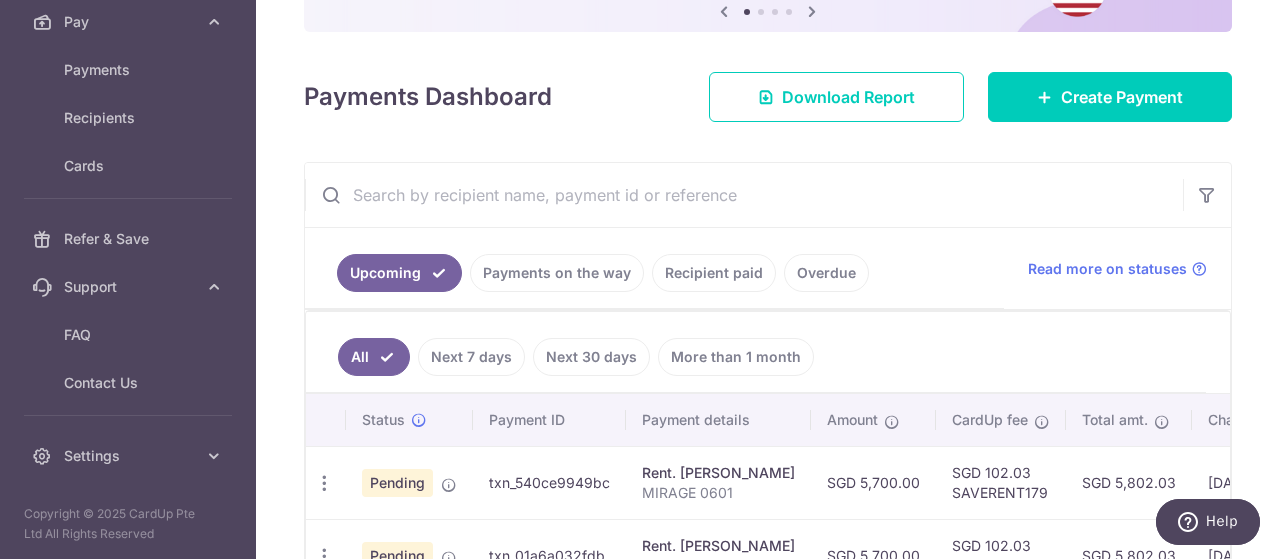 click on "Upcoming" at bounding box center (399, 273) 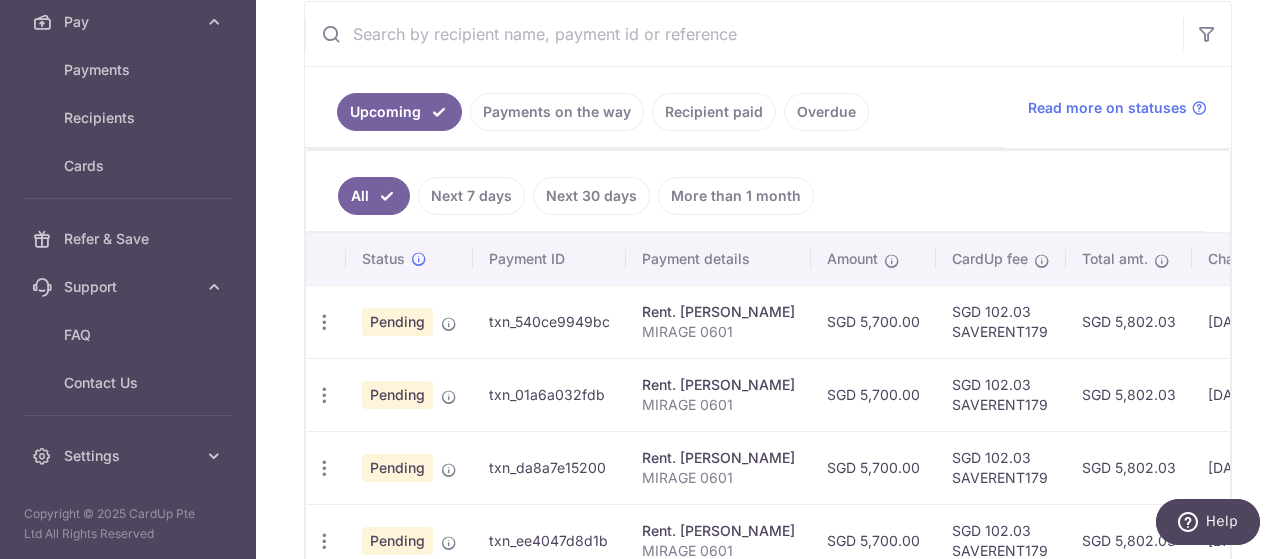 scroll, scrollTop: 383, scrollLeft: 0, axis: vertical 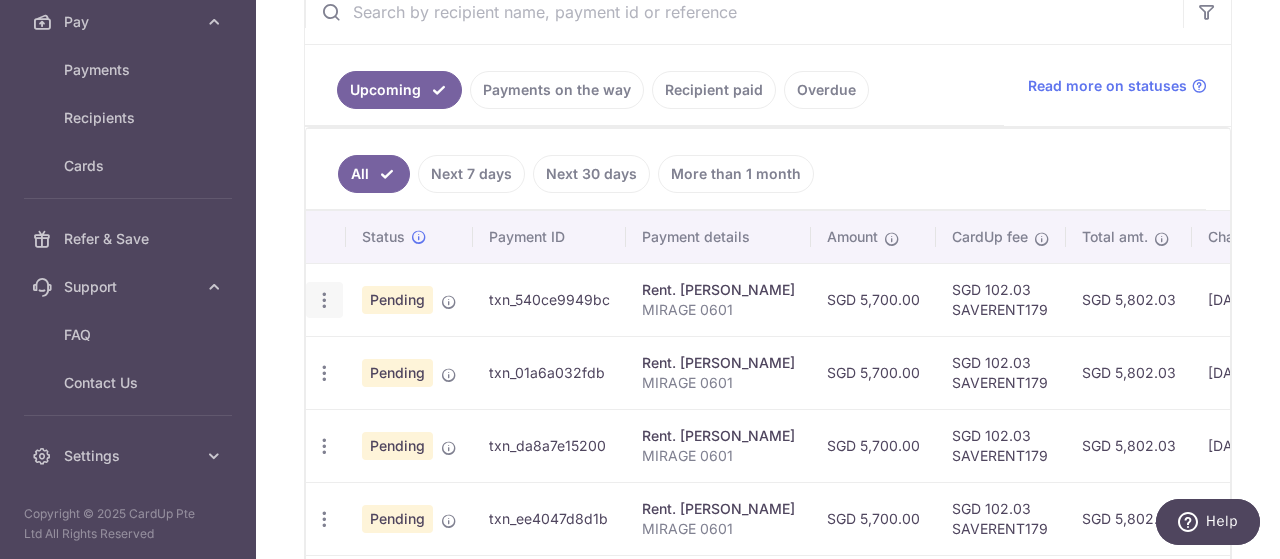 click at bounding box center (324, 300) 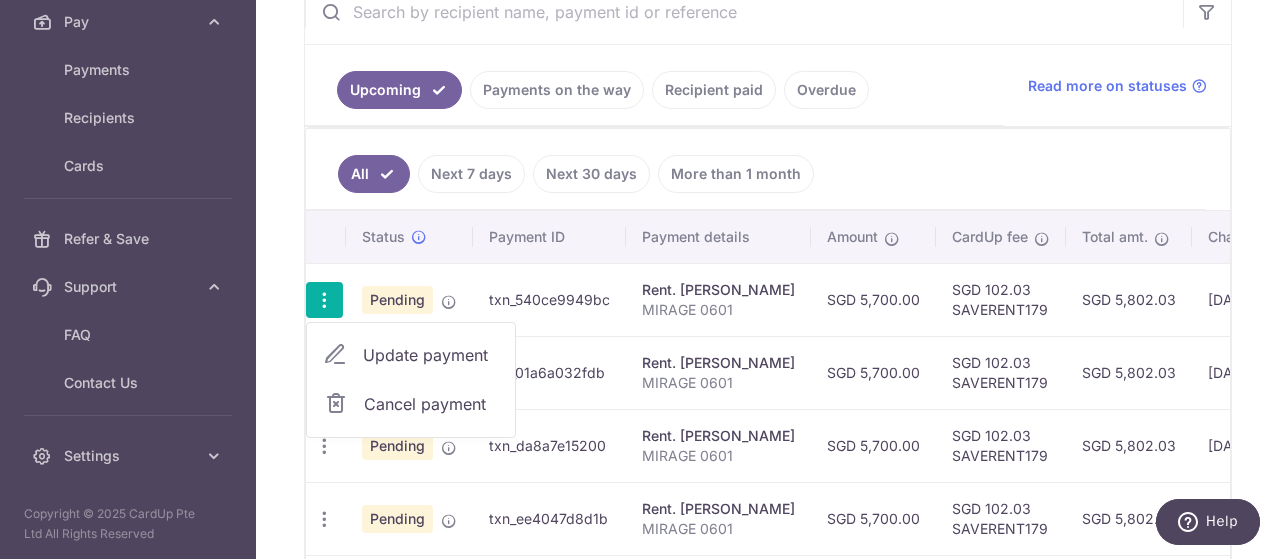 click at bounding box center (336, 404) 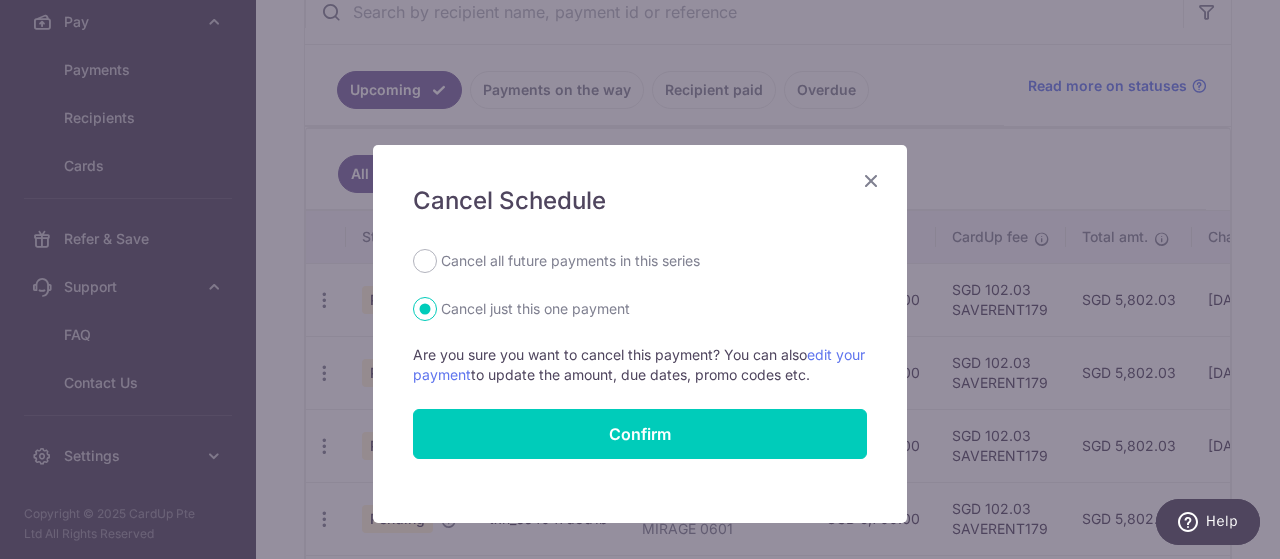 click at bounding box center [871, 180] 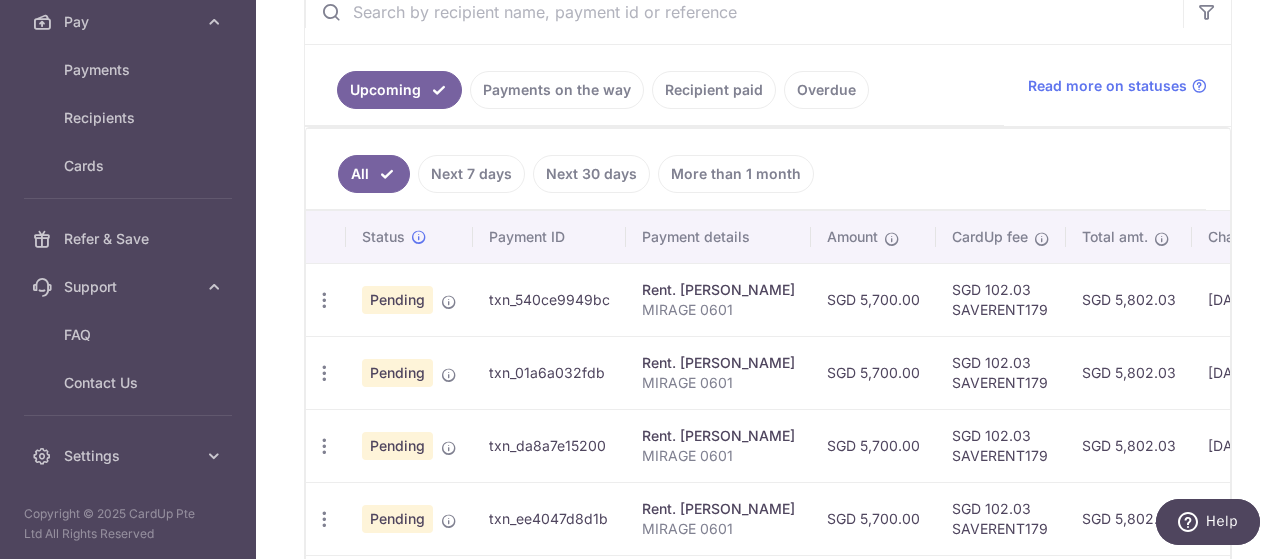 scroll, scrollTop: 0, scrollLeft: 0, axis: both 